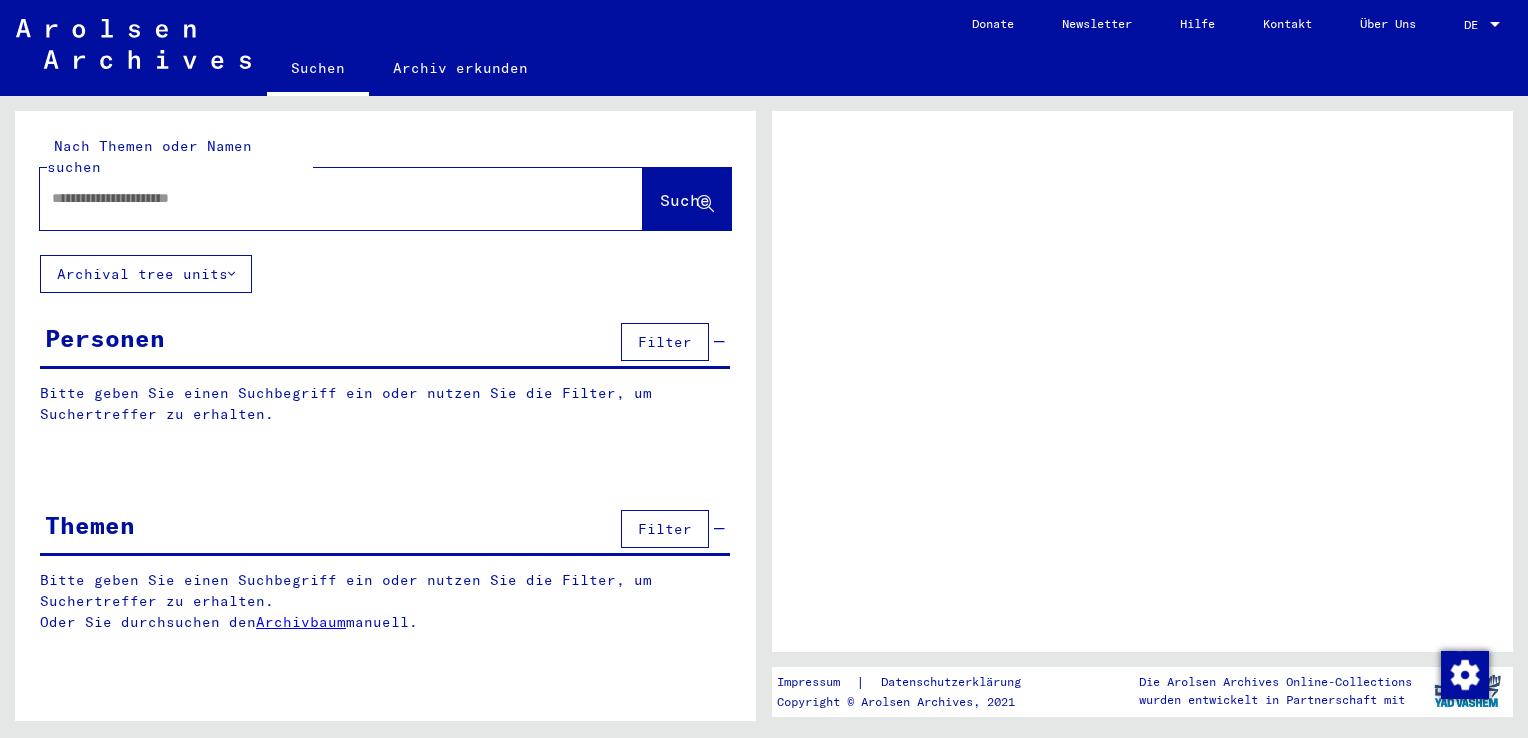scroll, scrollTop: 0, scrollLeft: 0, axis: both 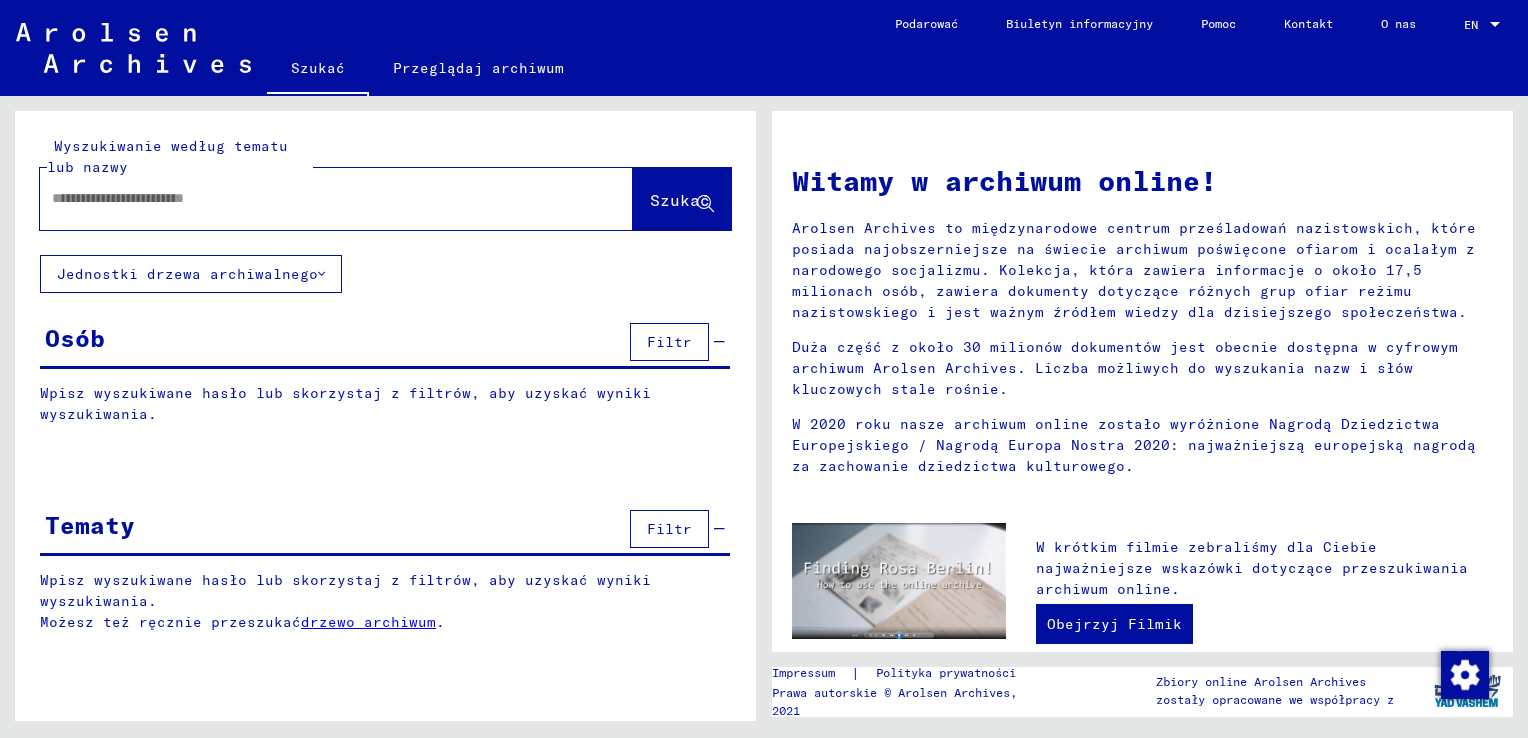 click 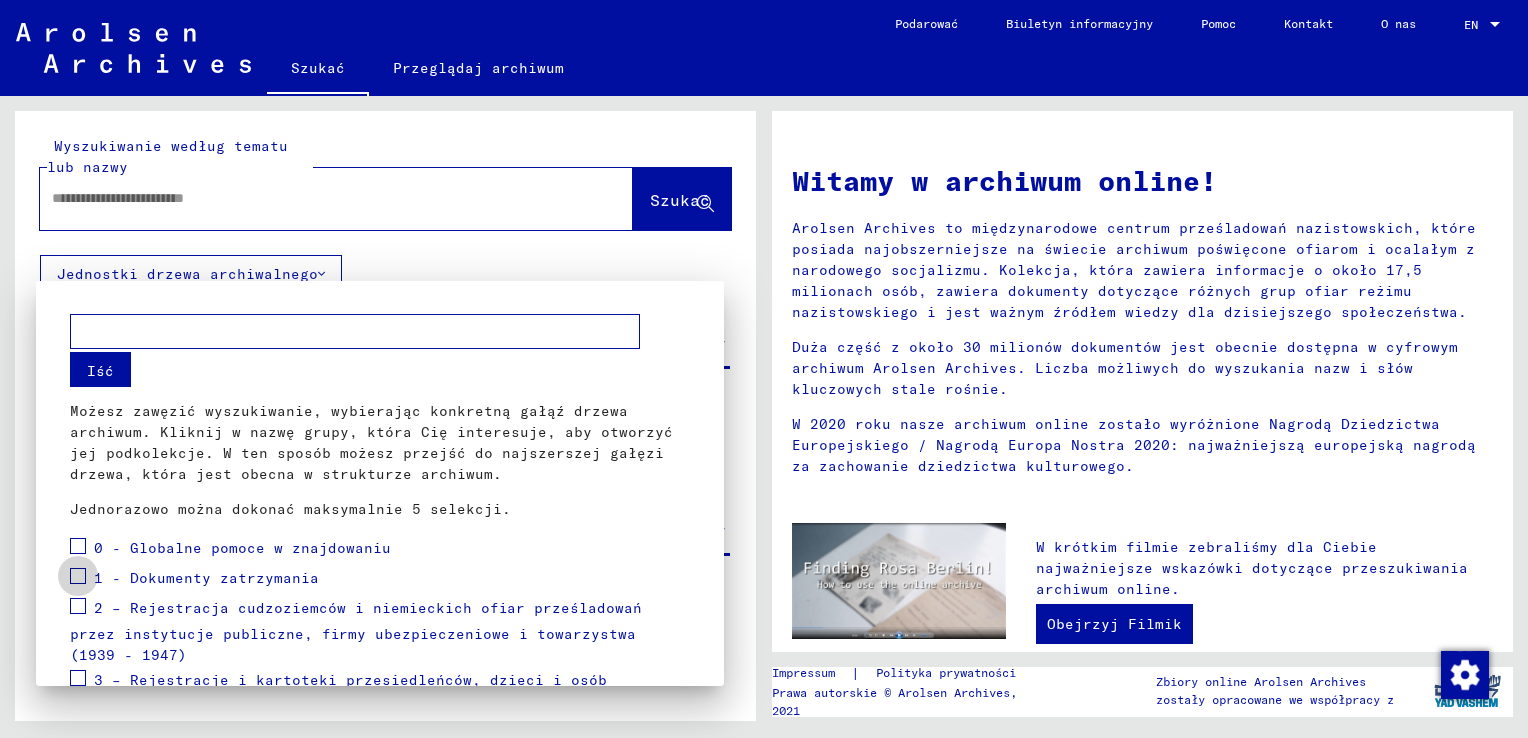 click at bounding box center [78, 576] 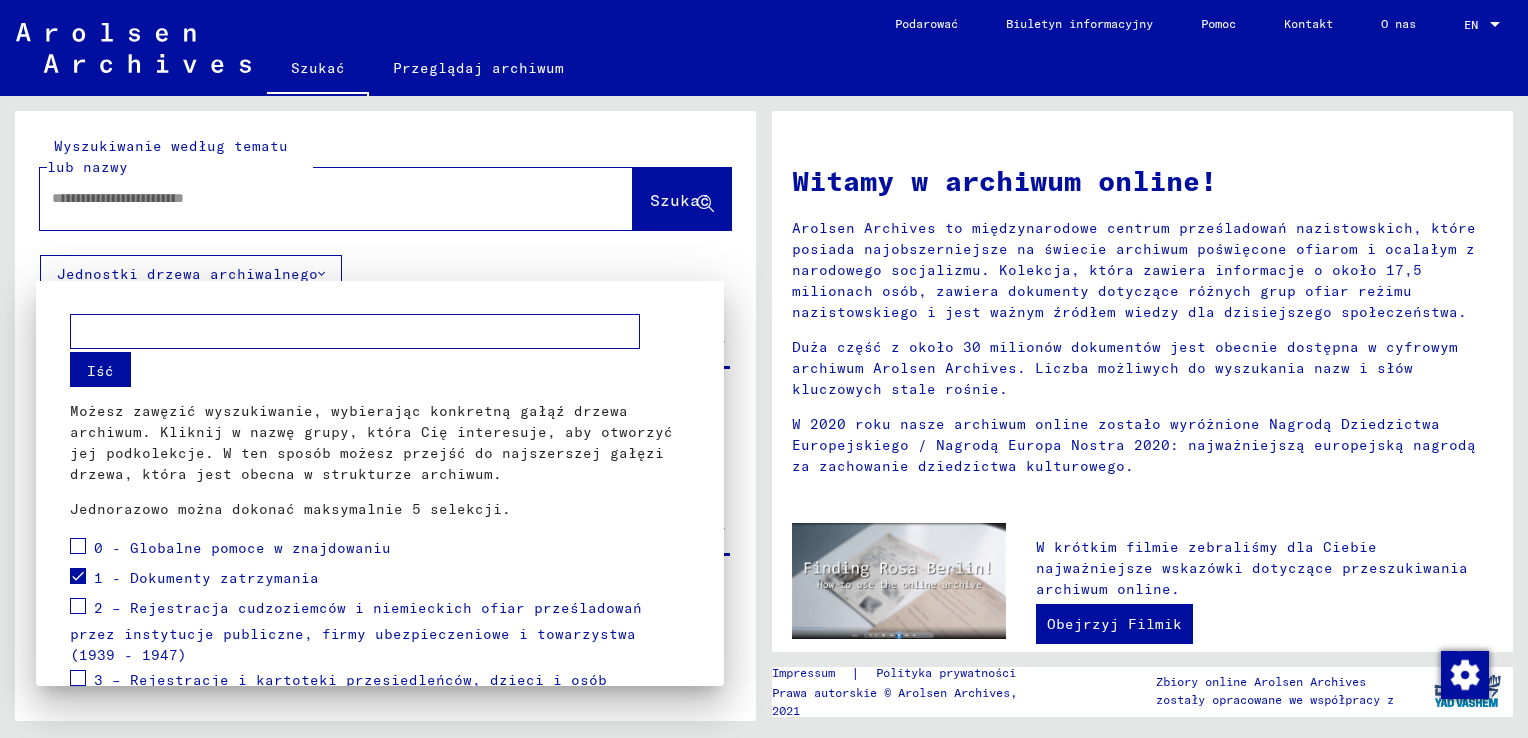 click at bounding box center (355, 331) 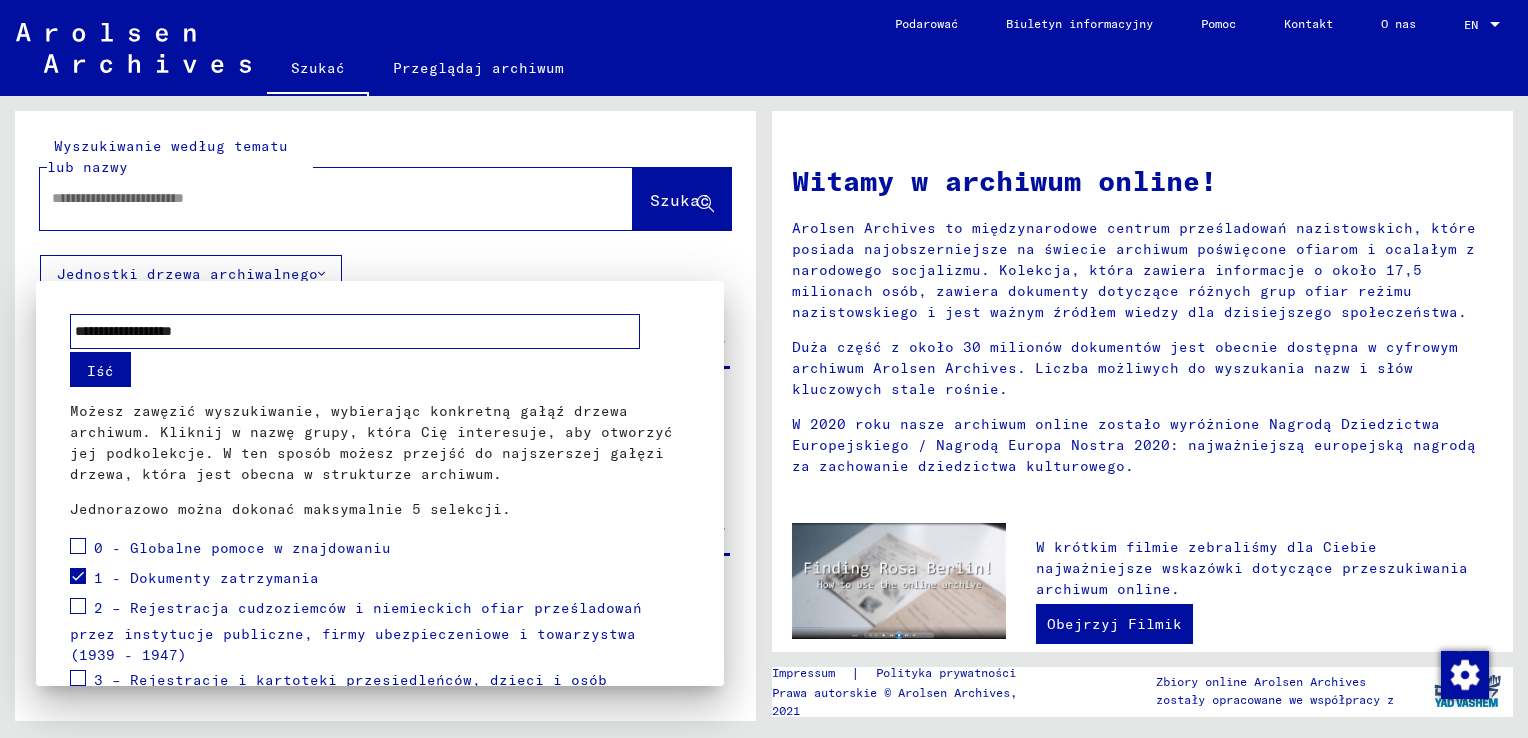 click on "**********" at bounding box center [355, 331] 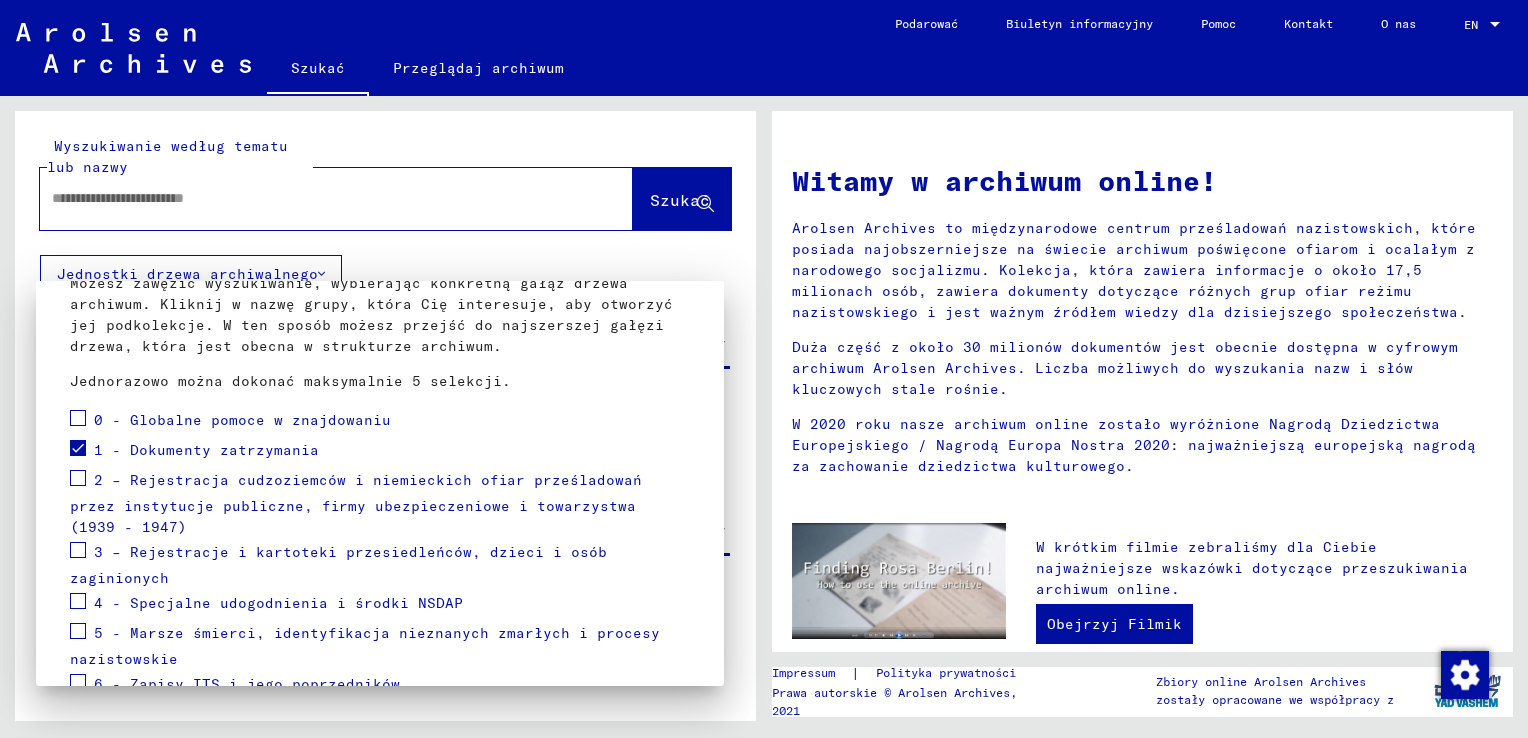 scroll, scrollTop: 286, scrollLeft: 0, axis: vertical 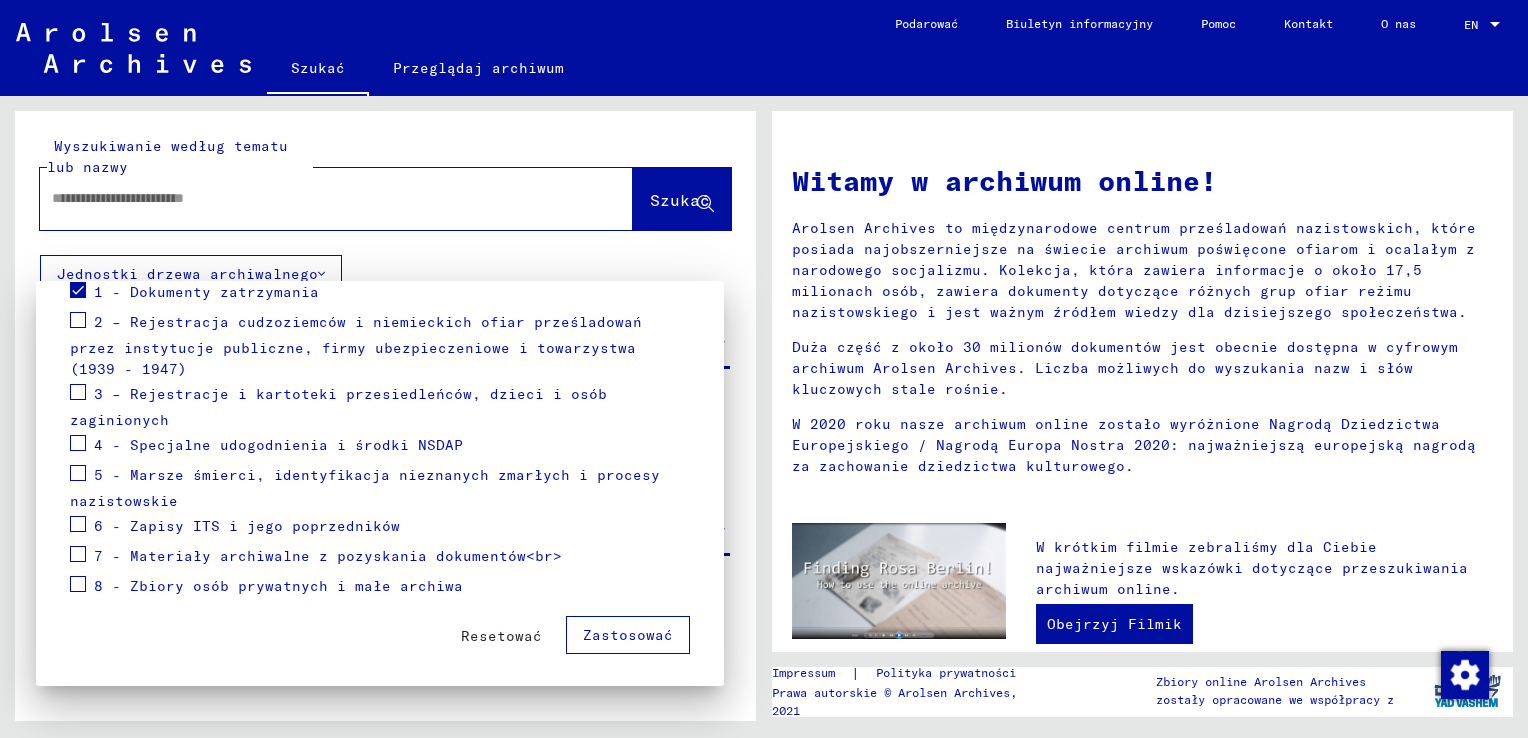 type on "**********" 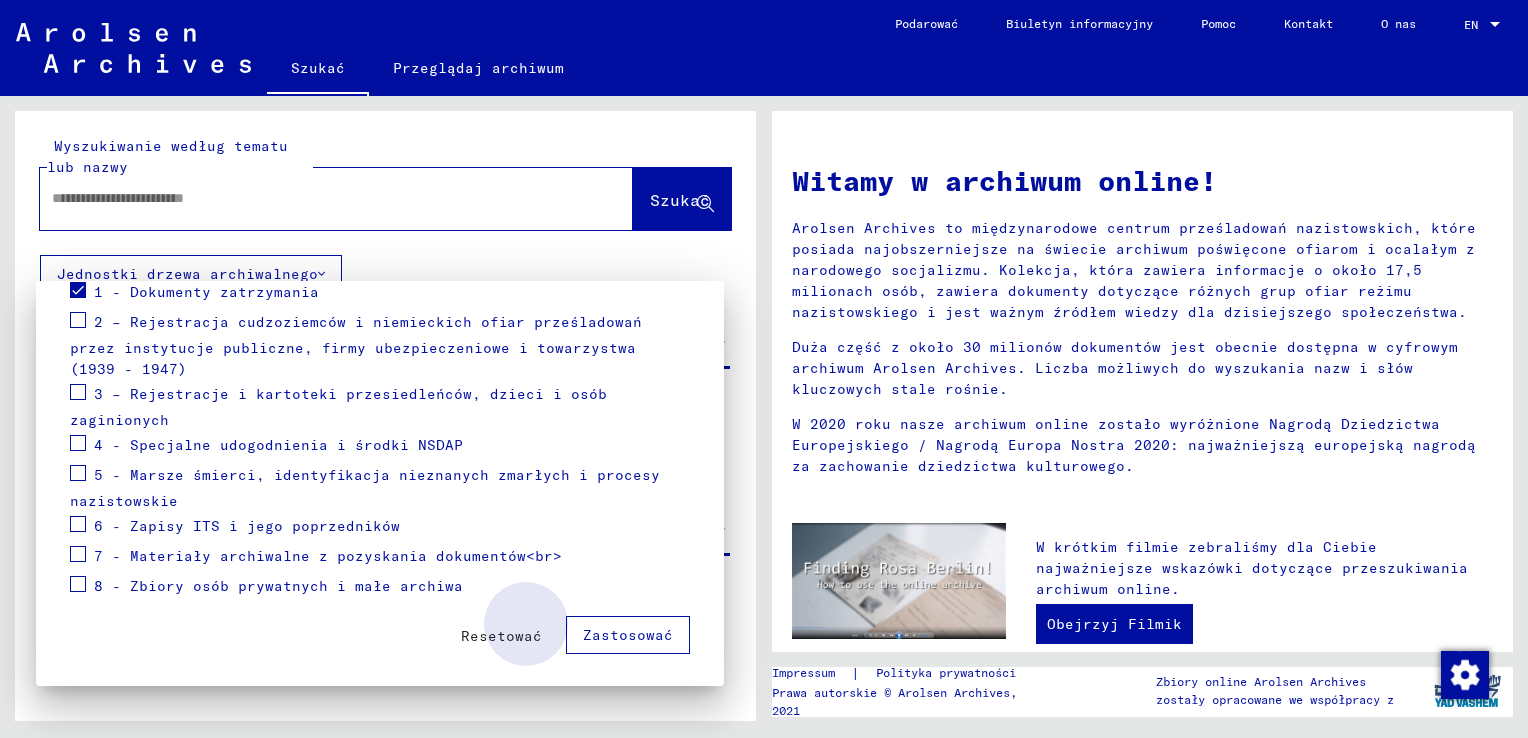 click on "Zastosować" at bounding box center (628, 635) 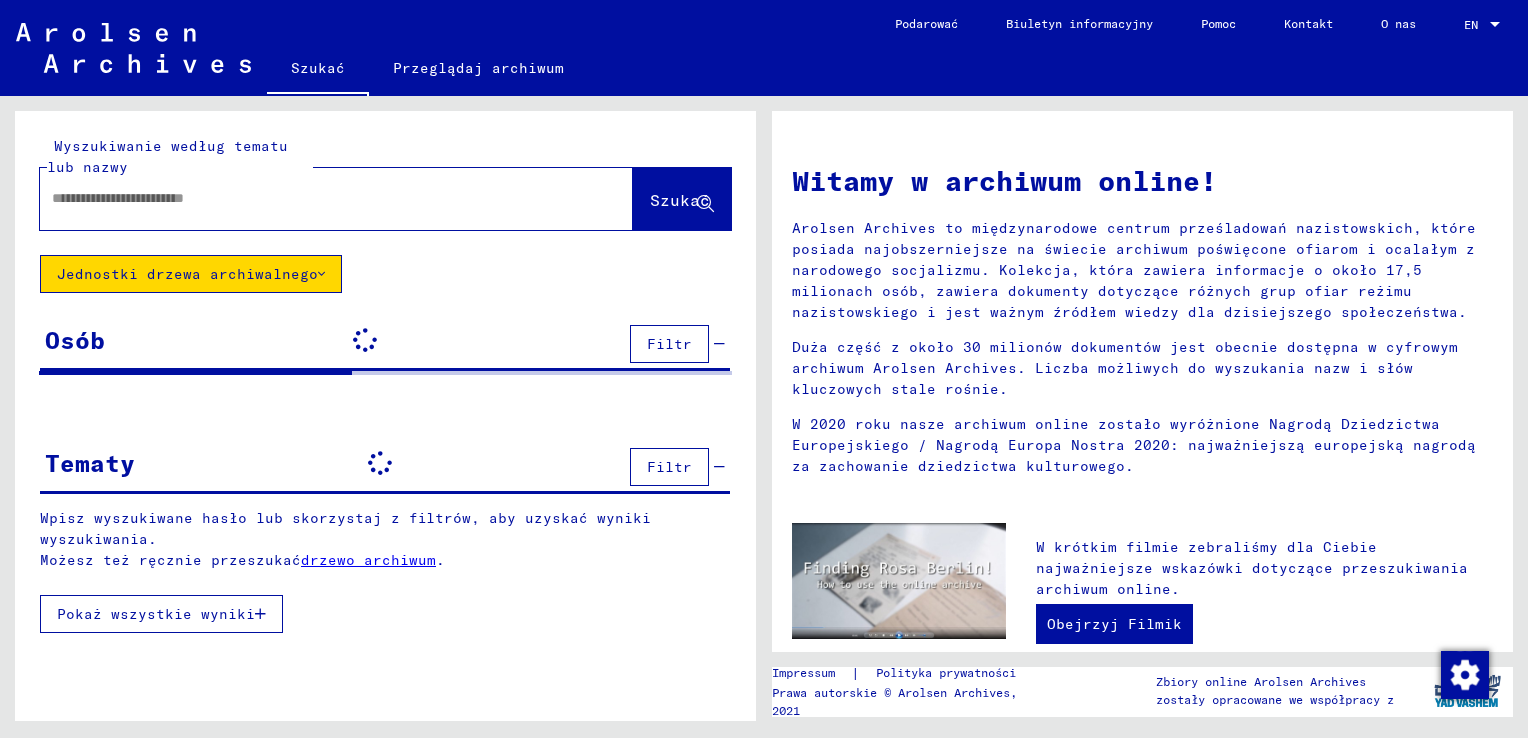 click on "Pokaż wszystkie wyniki" at bounding box center [156, 614] 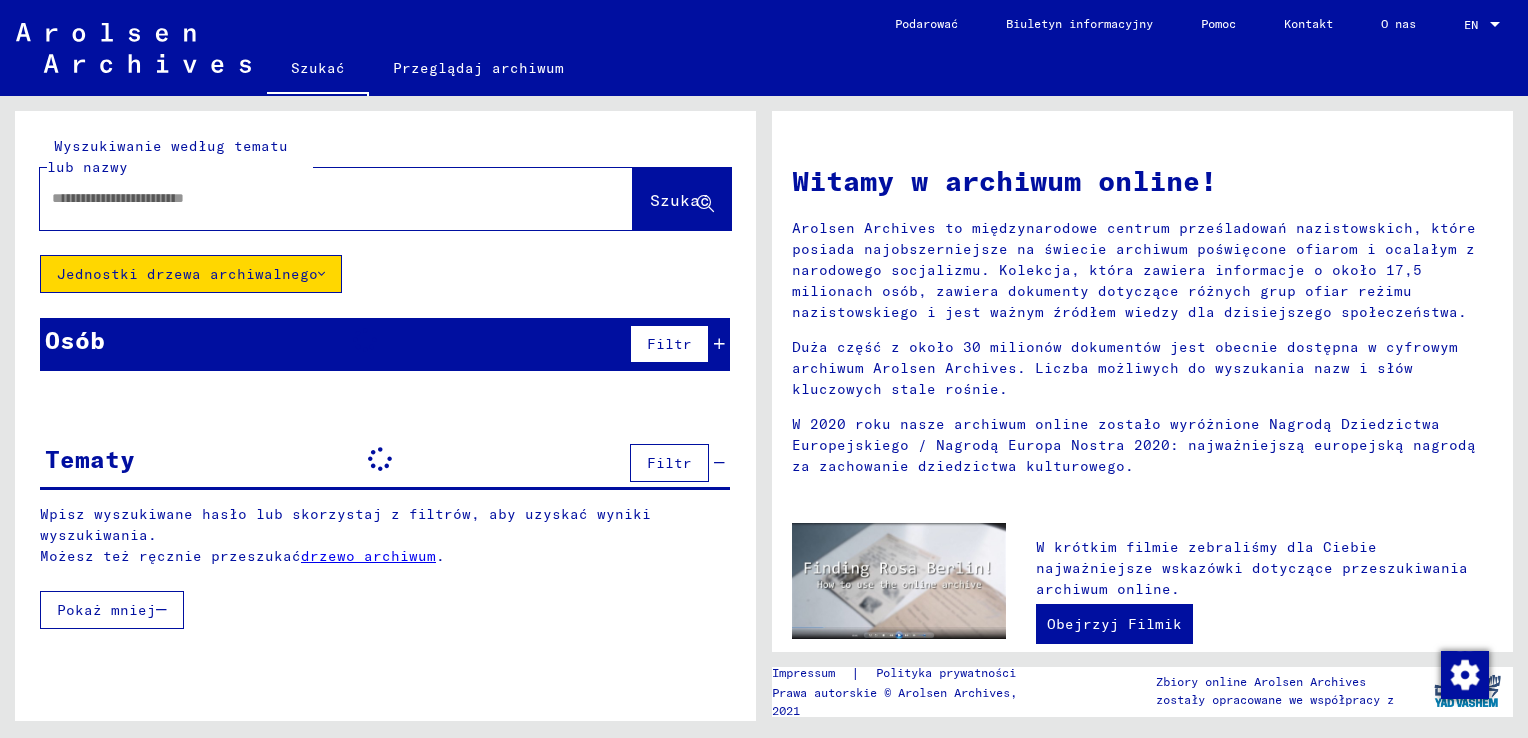click on "Pokaż mniej" at bounding box center [112, 610] 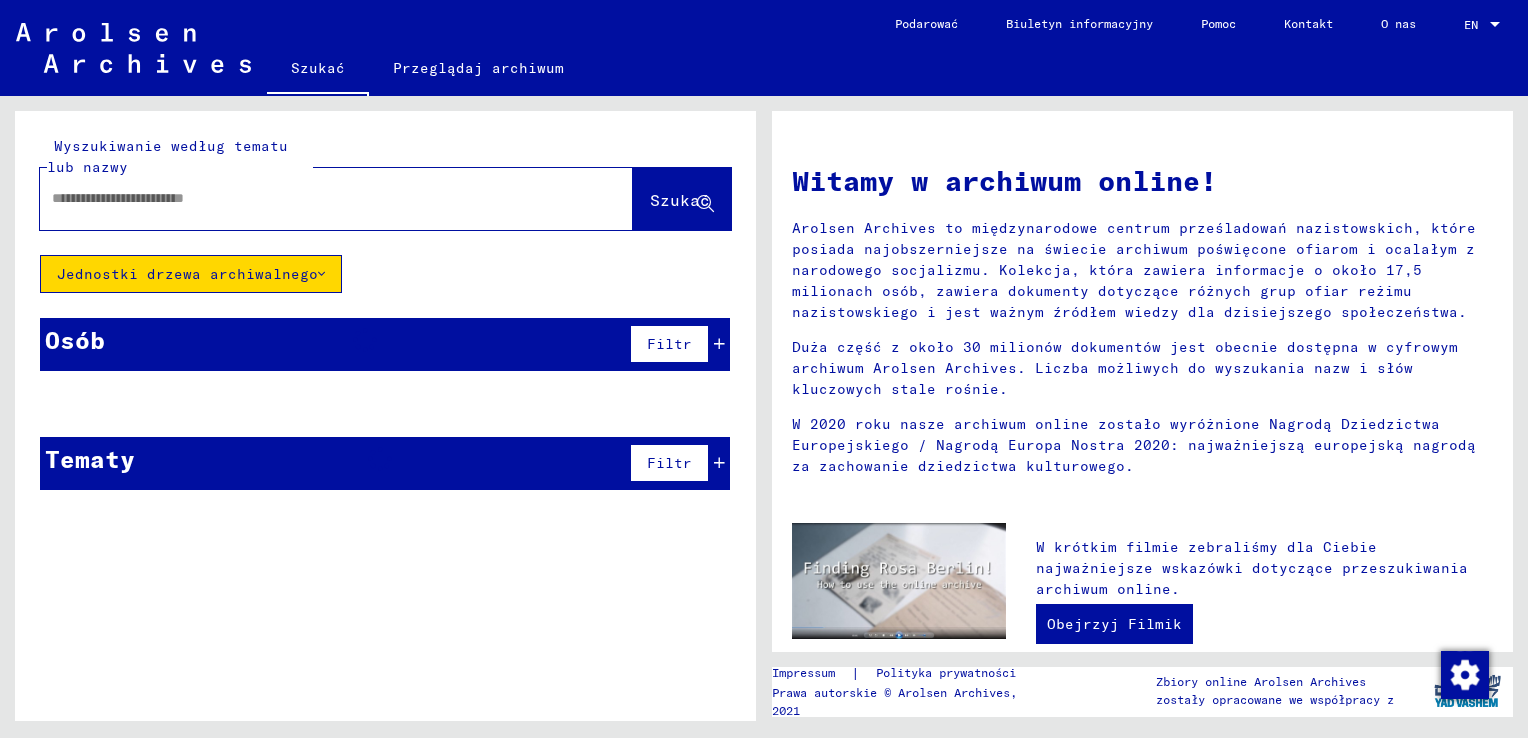 click on "Pokaż mniej" at bounding box center (112, 610) 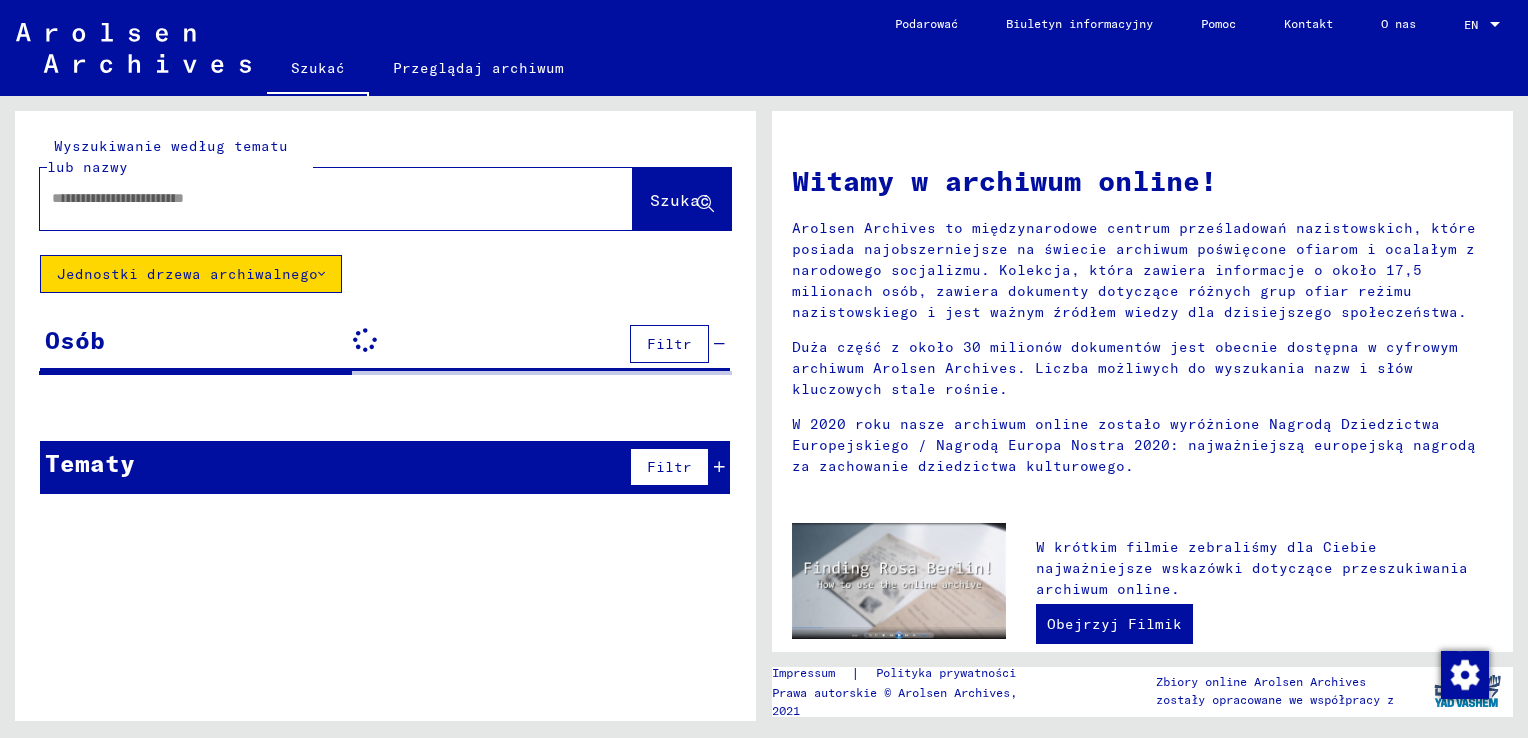 click on "Tematy  Filtr" at bounding box center (385, 467) 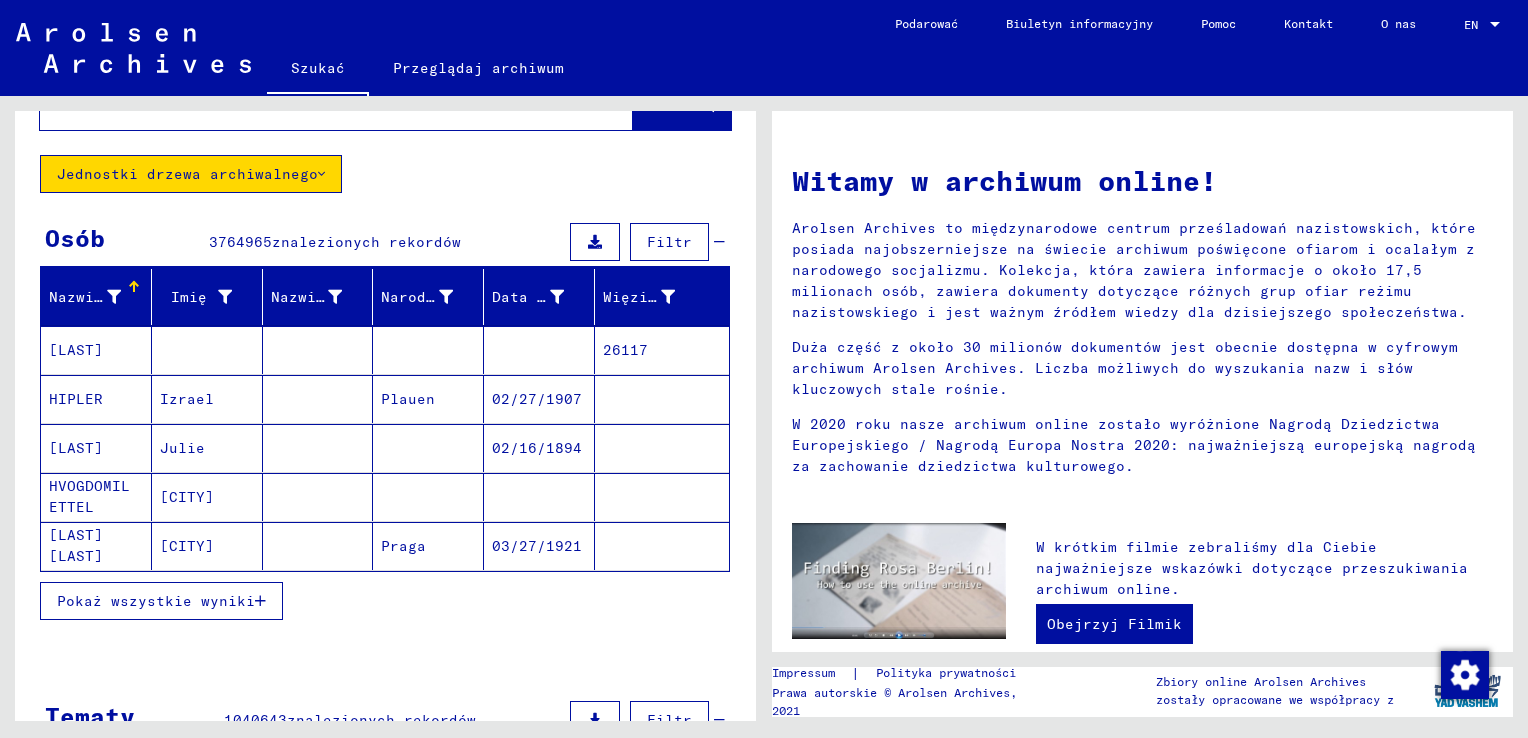 scroll, scrollTop: 0, scrollLeft: 0, axis: both 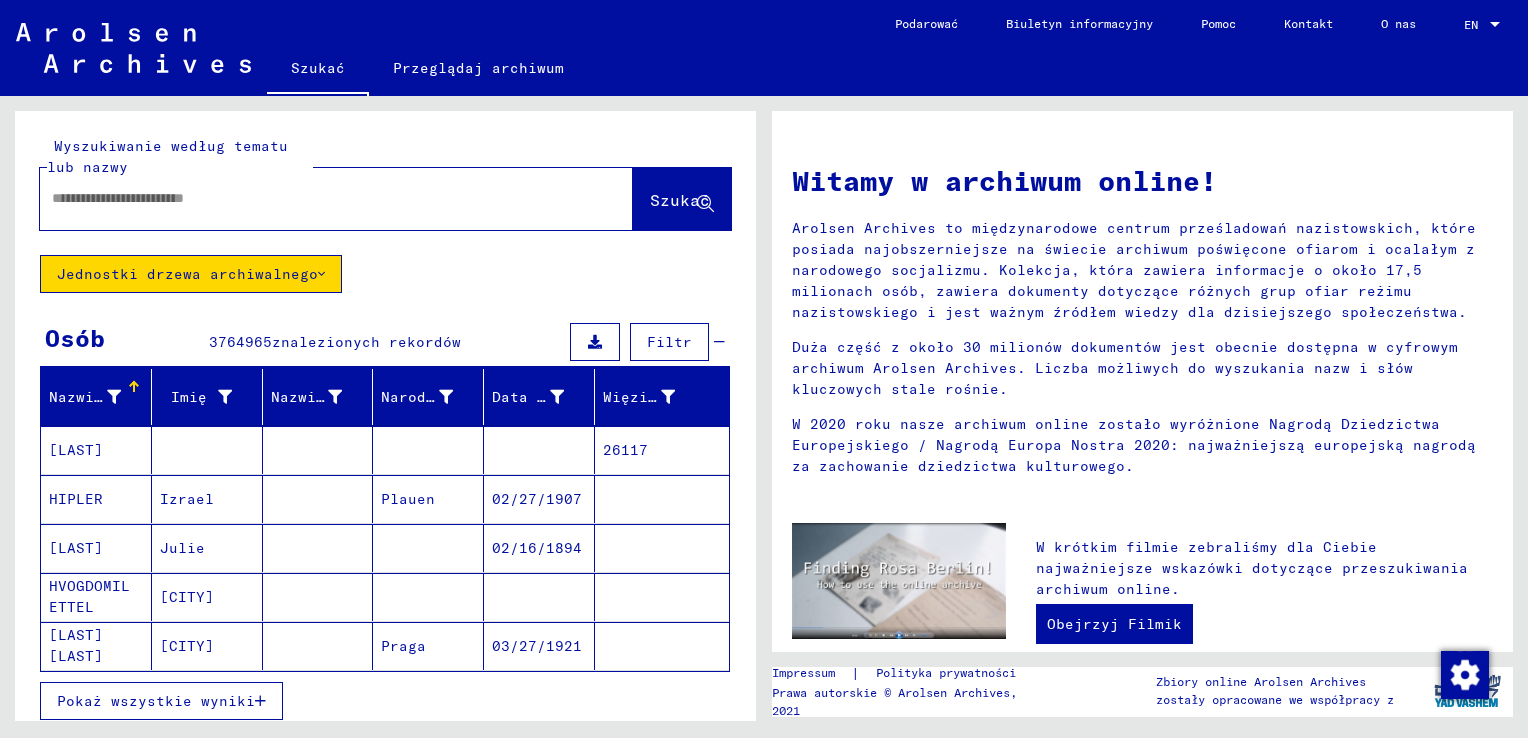 click on "Pokaż wszystkie wyniki" at bounding box center (156, 701) 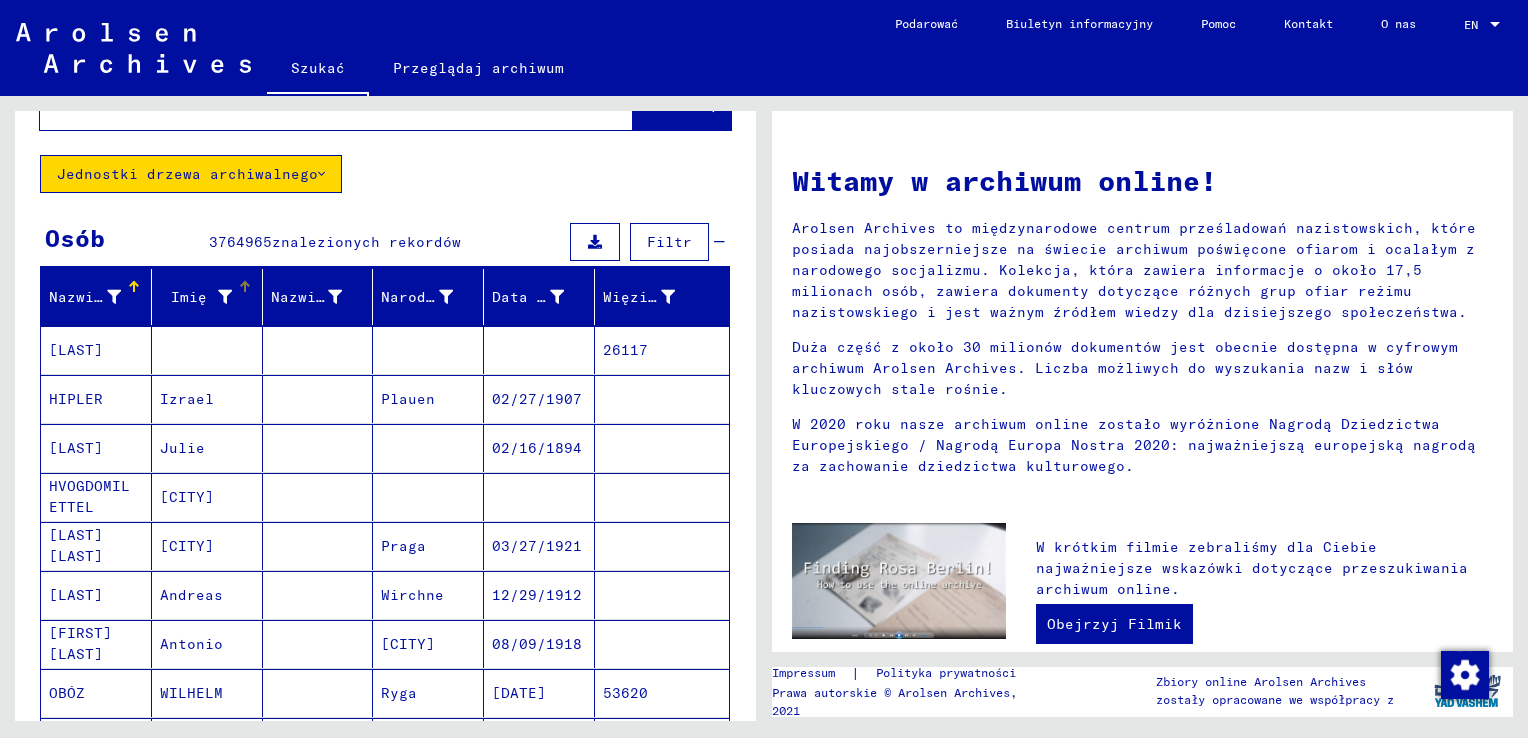 scroll, scrollTop: 0, scrollLeft: 0, axis: both 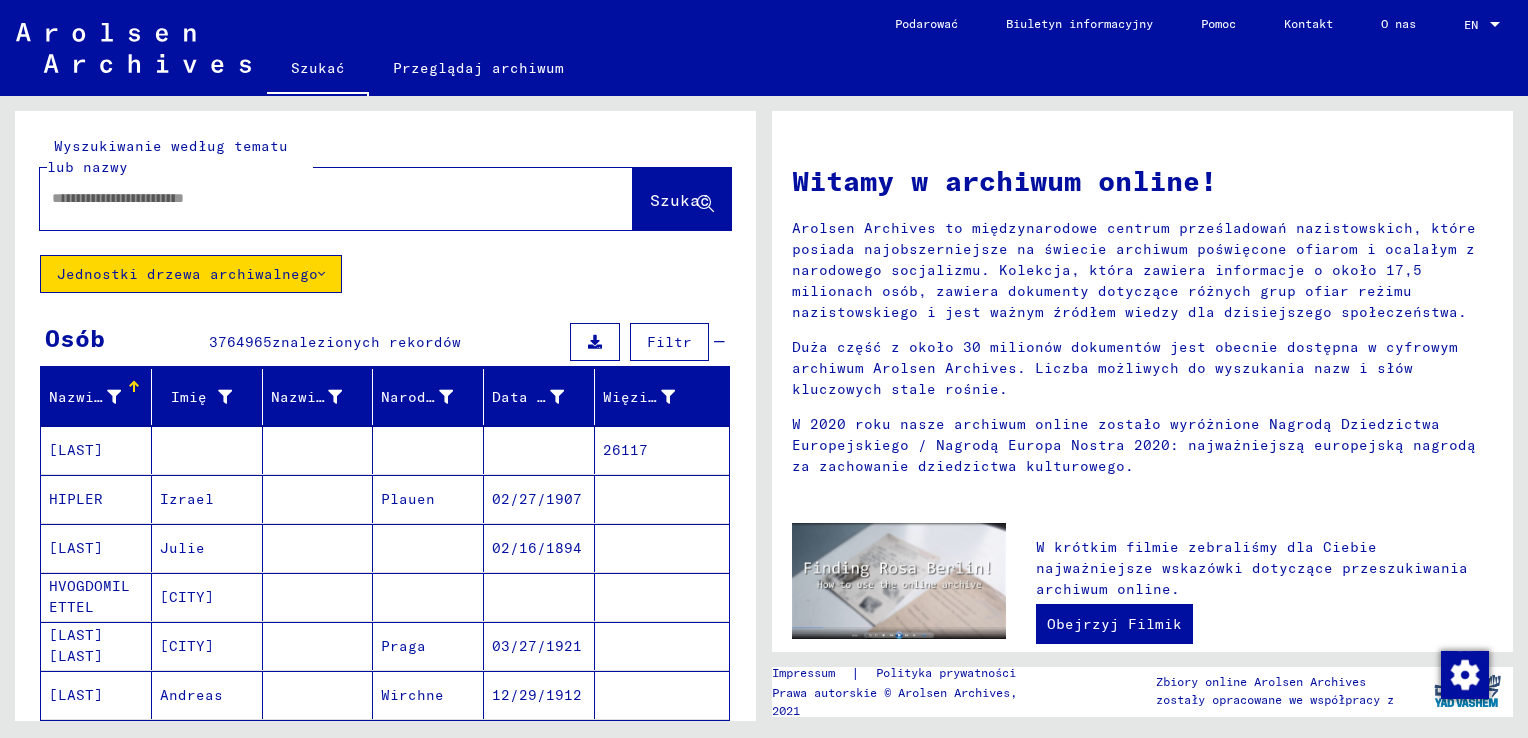 click at bounding box center (312, 198) 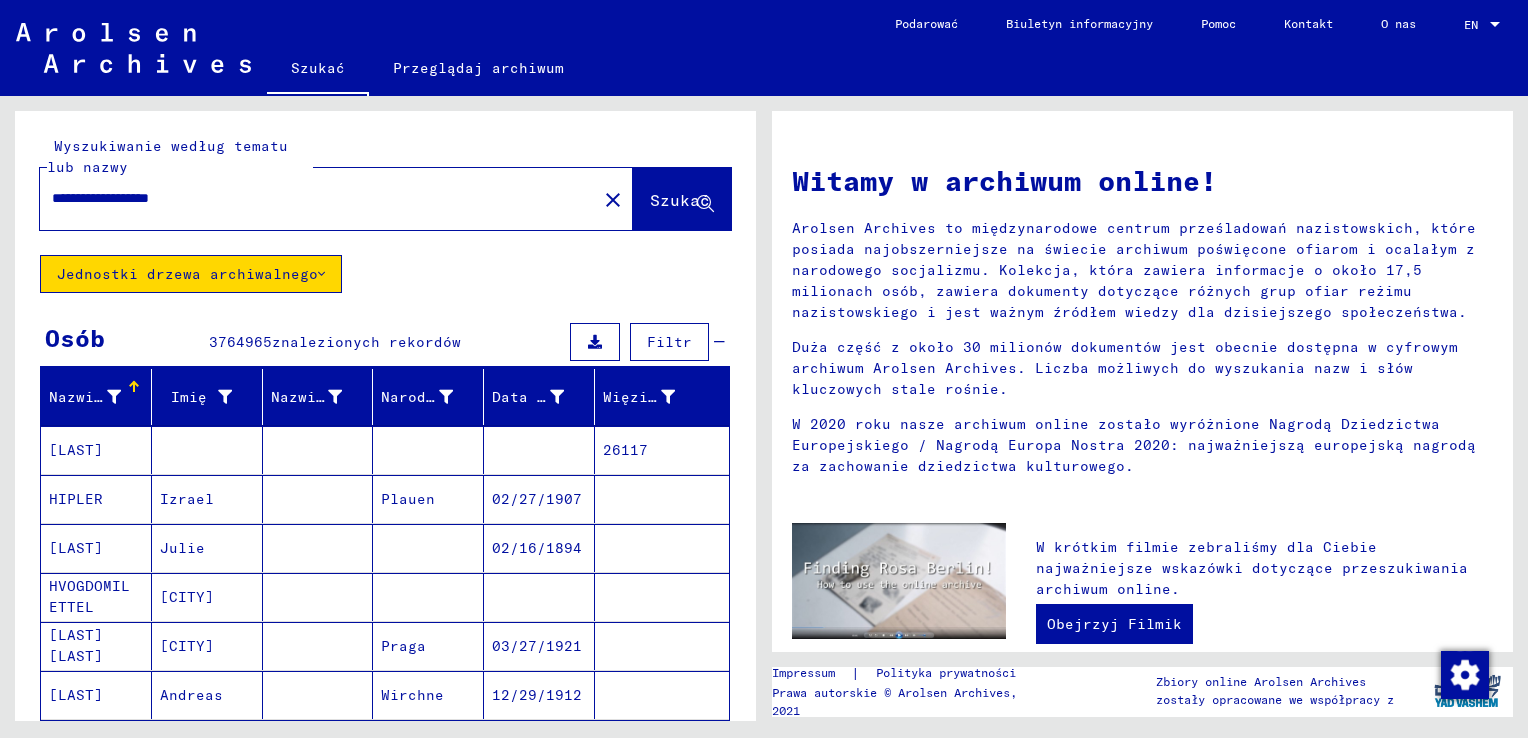 click on "**********" at bounding box center [312, 198] 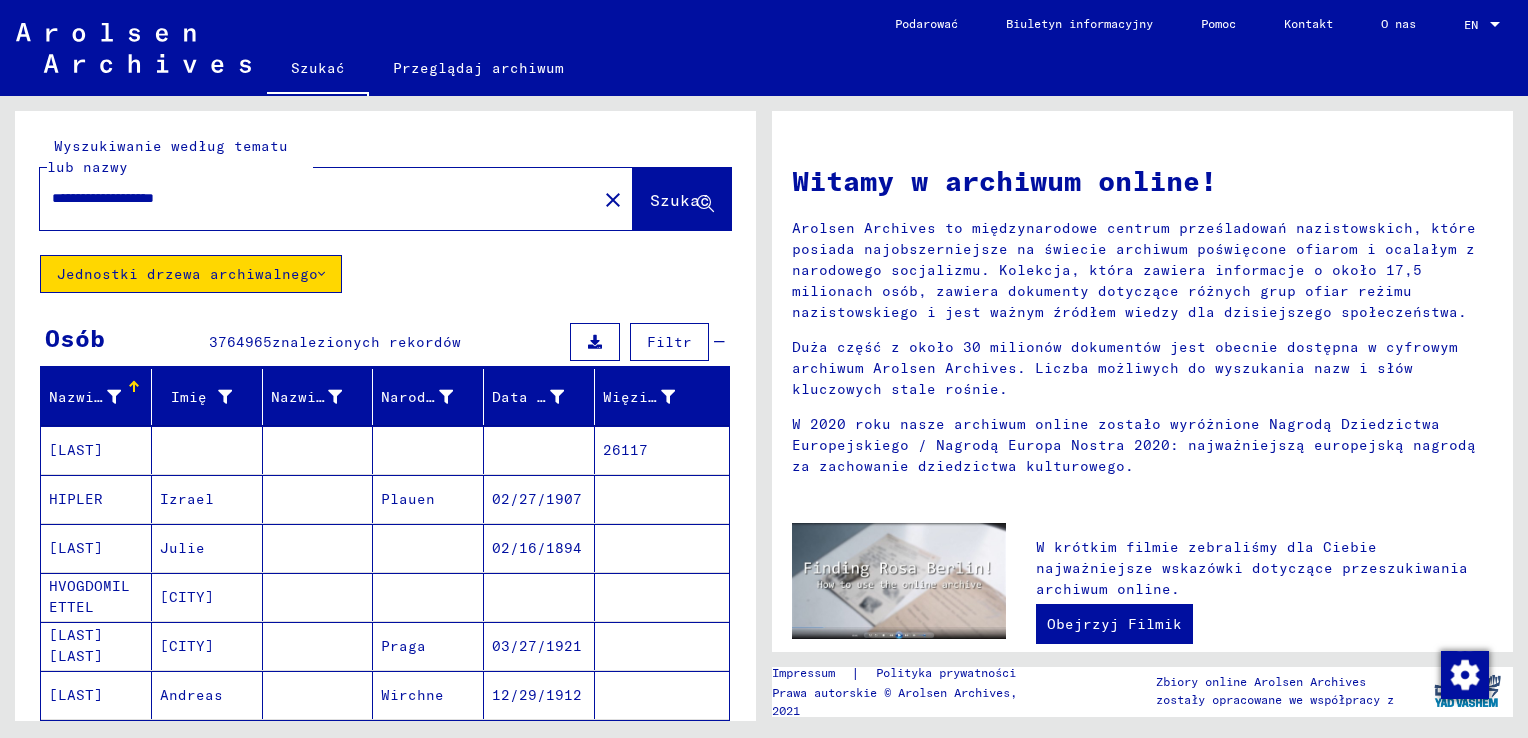 paste on "**********" 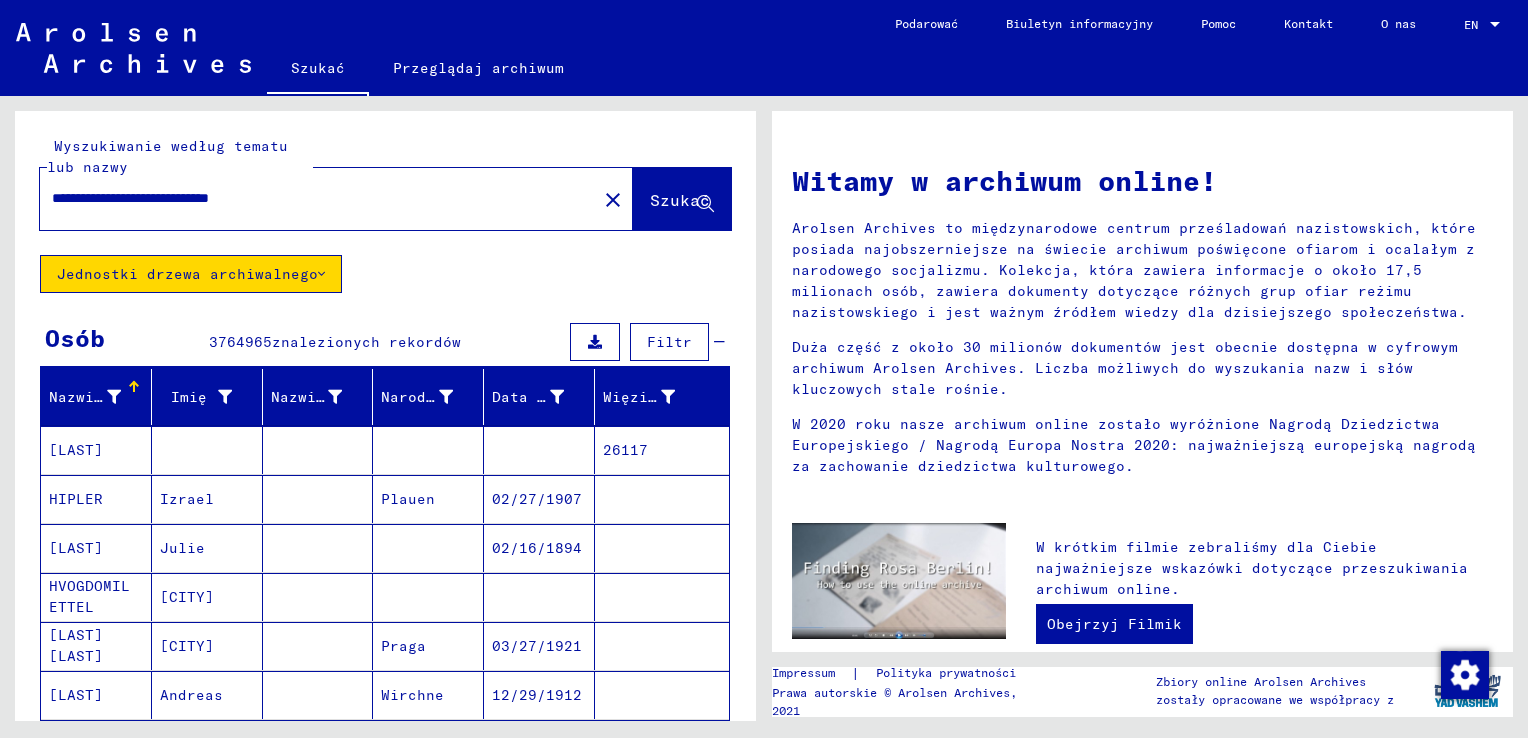 drag, startPoint x: 216, startPoint y: 190, endPoint x: 123, endPoint y: 190, distance: 93 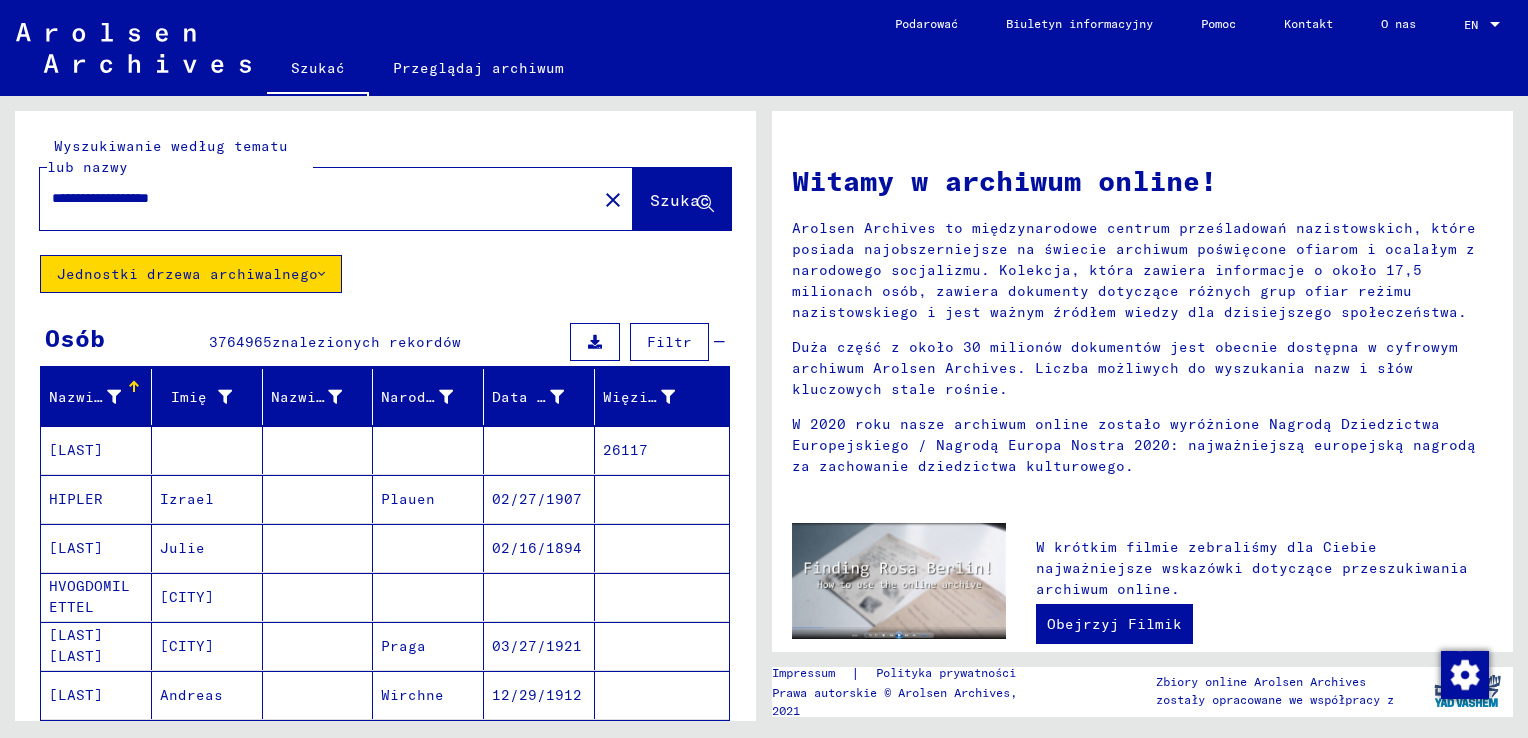 type on "**********" 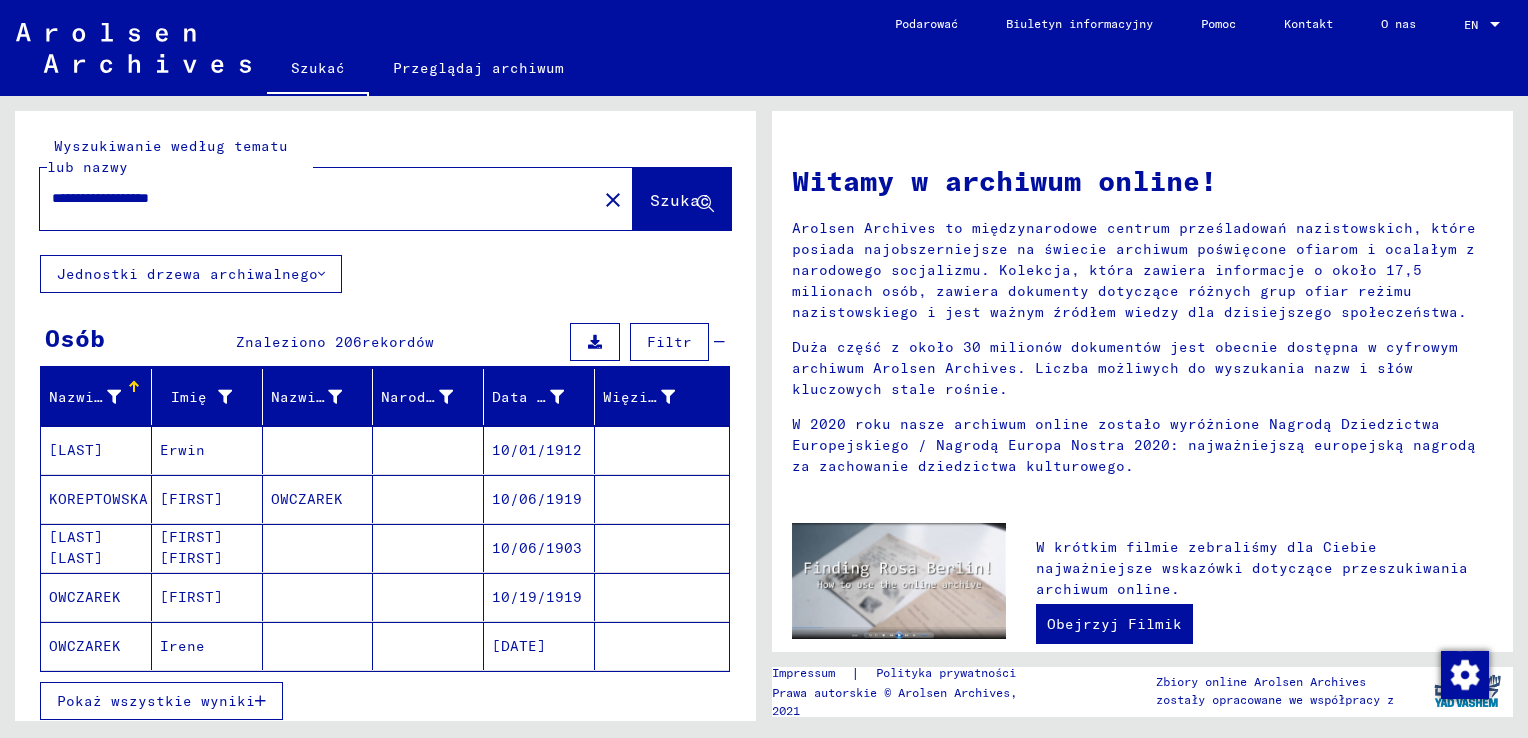 click on "close" 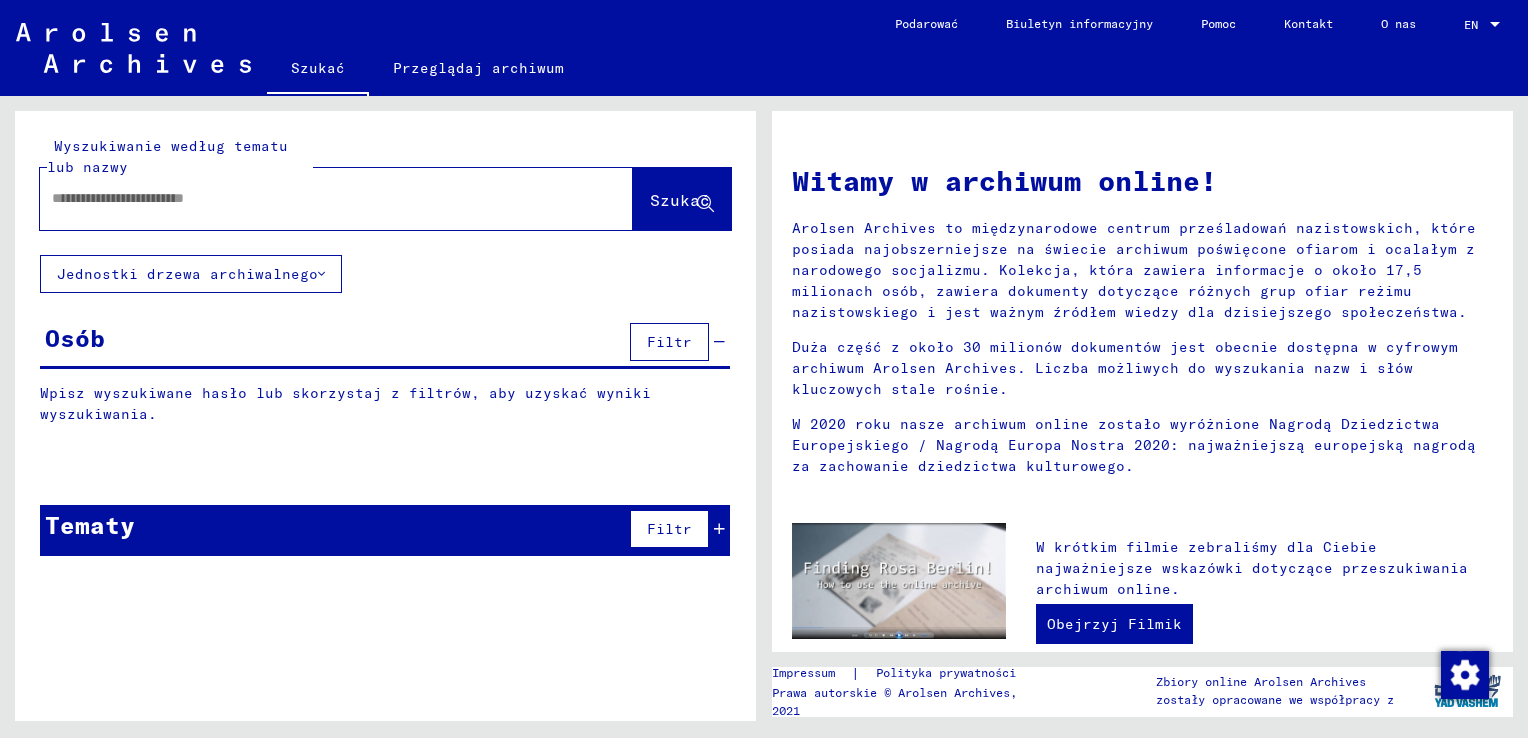 click on "Przeglądaj archiwum" 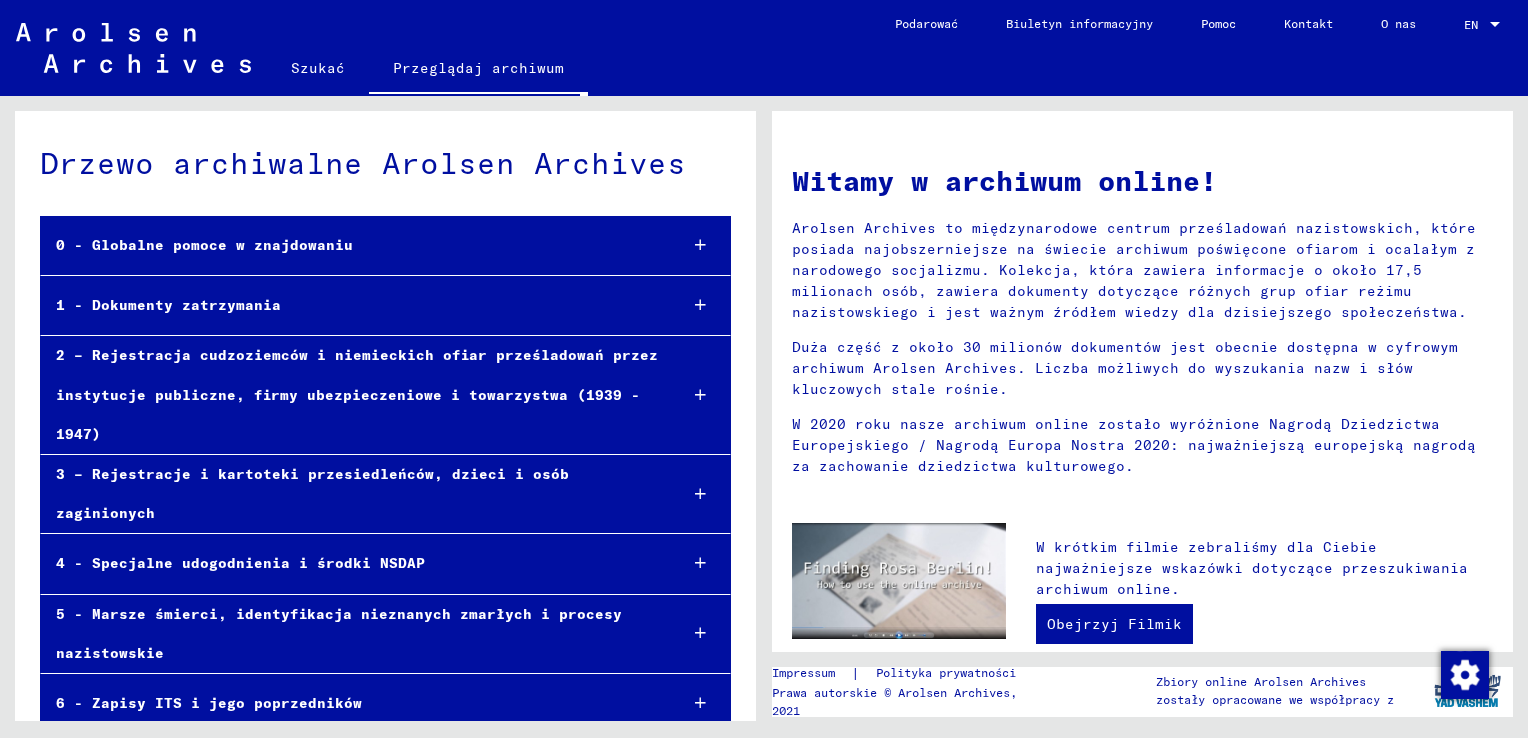 click on "0 - Globalne pomoce w znajdowaniu" at bounding box center [351, 245] 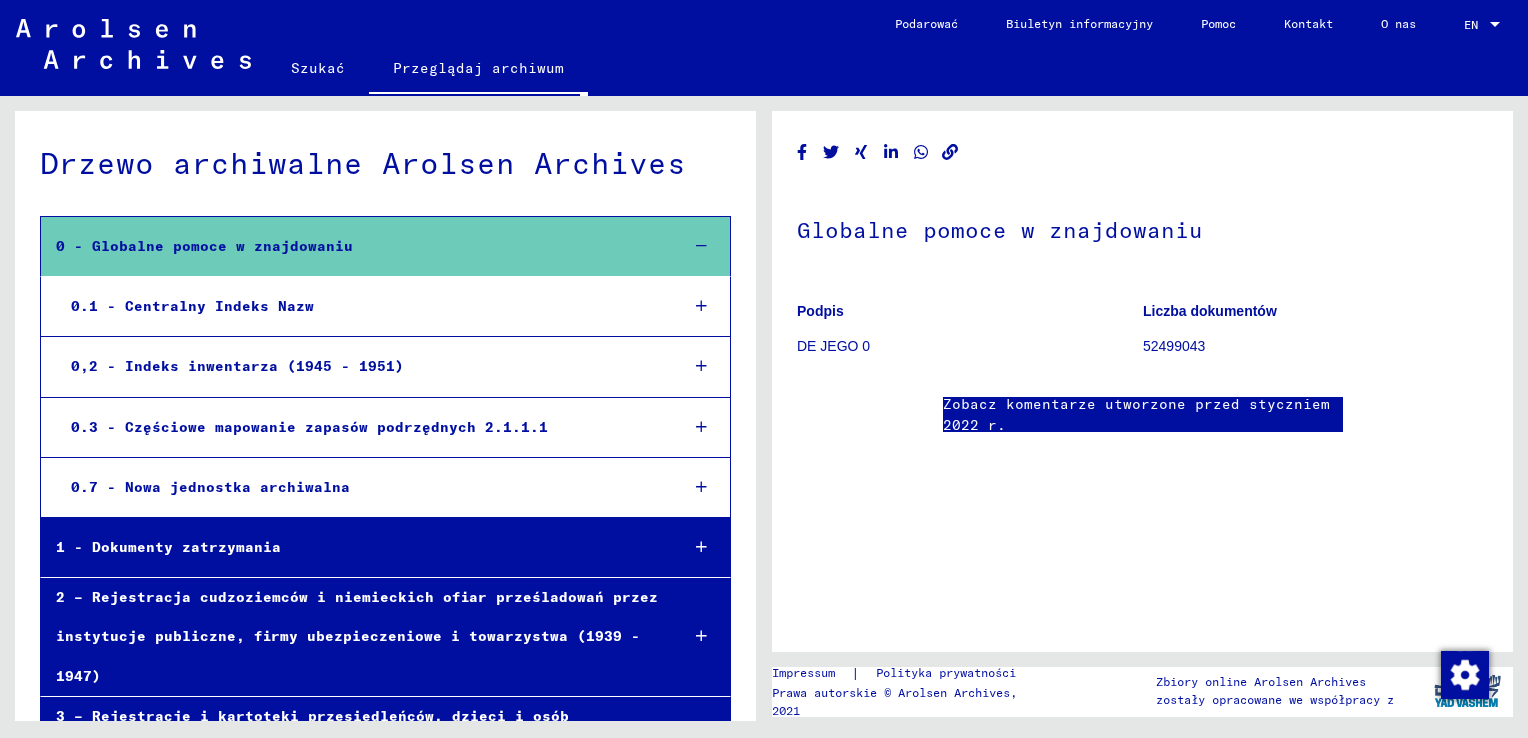 click on "0 - Globalne pomoce w znajdowaniu" at bounding box center [351, 246] 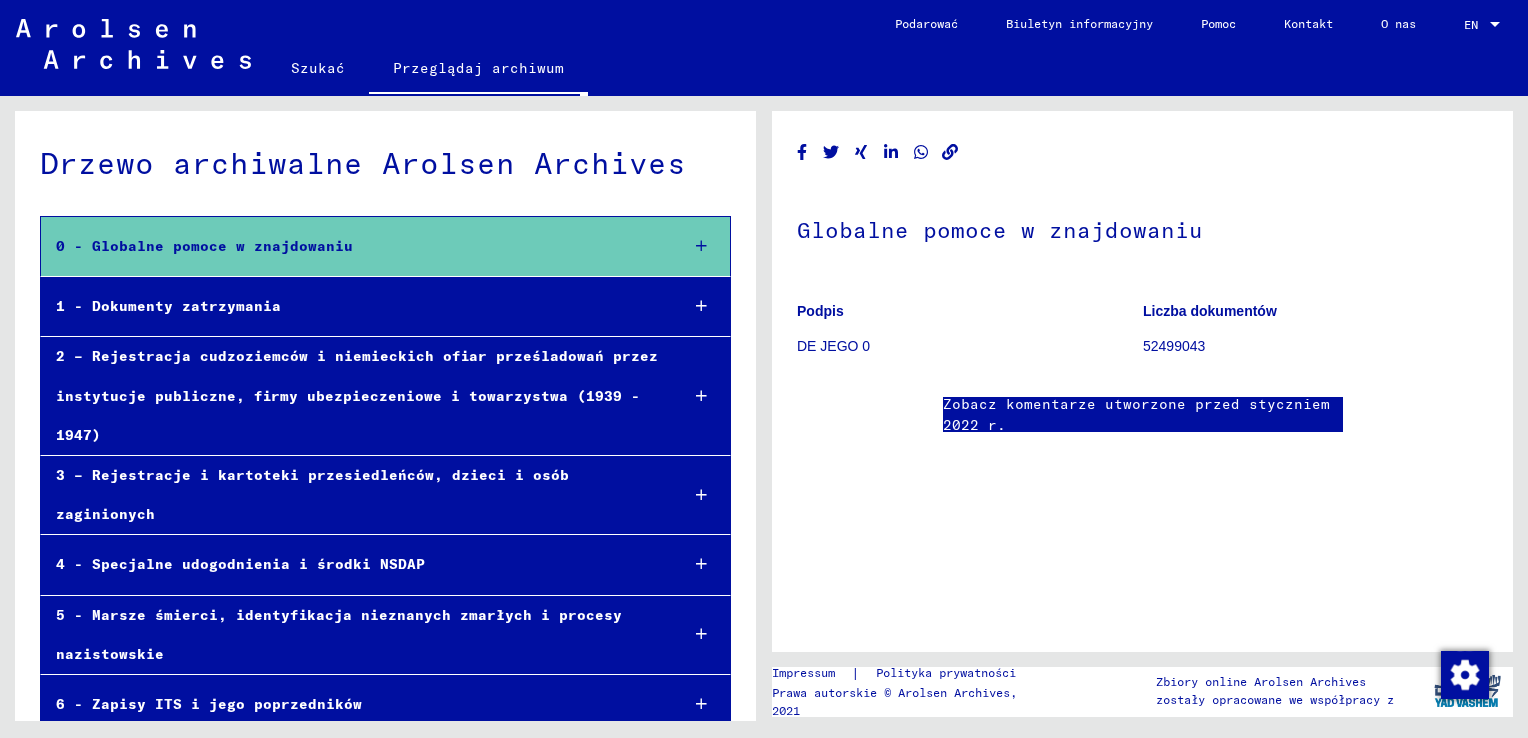 click on "0 - Globalne pomoce w znajdowaniu" at bounding box center [351, 246] 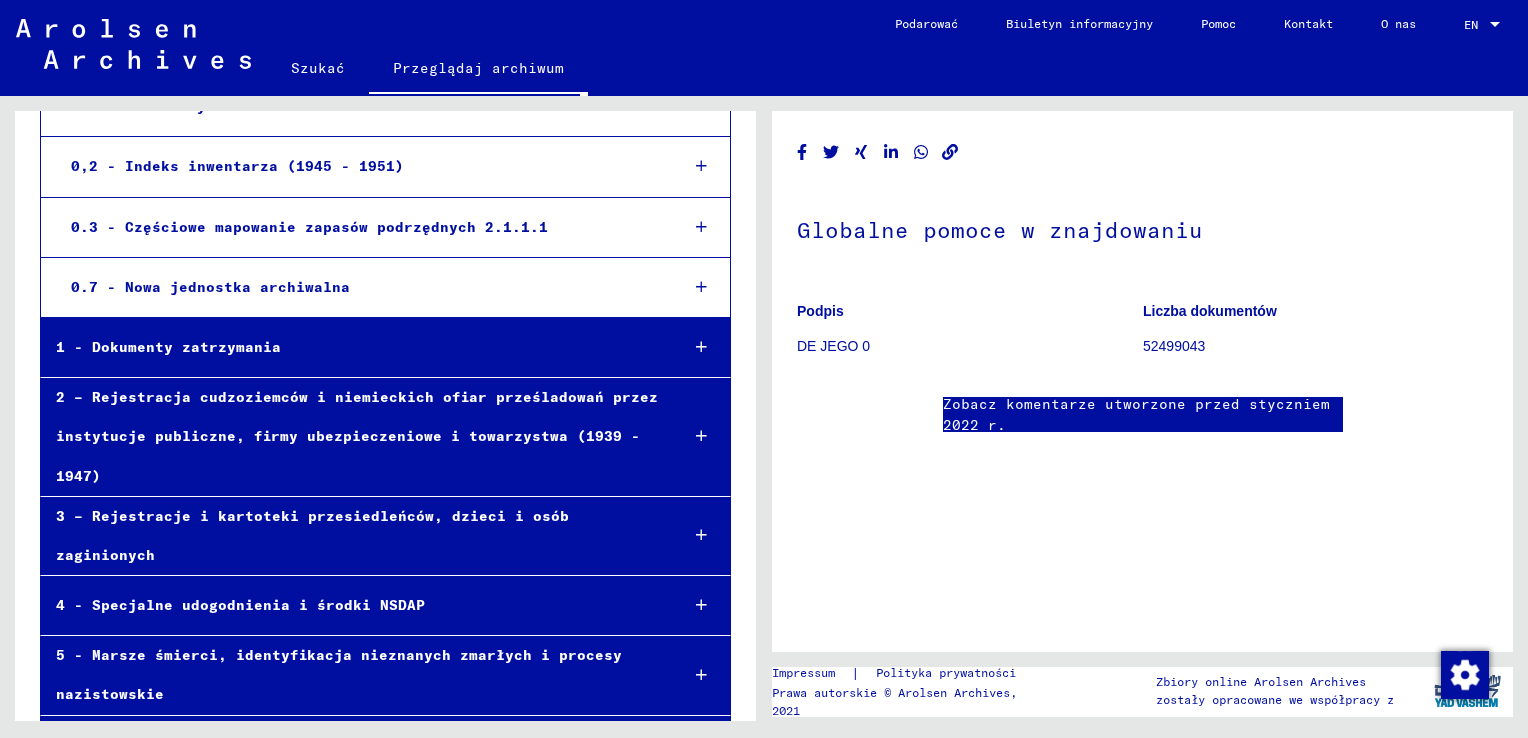 click on "1 - Dokumenty zatrzymania" at bounding box center [351, 347] 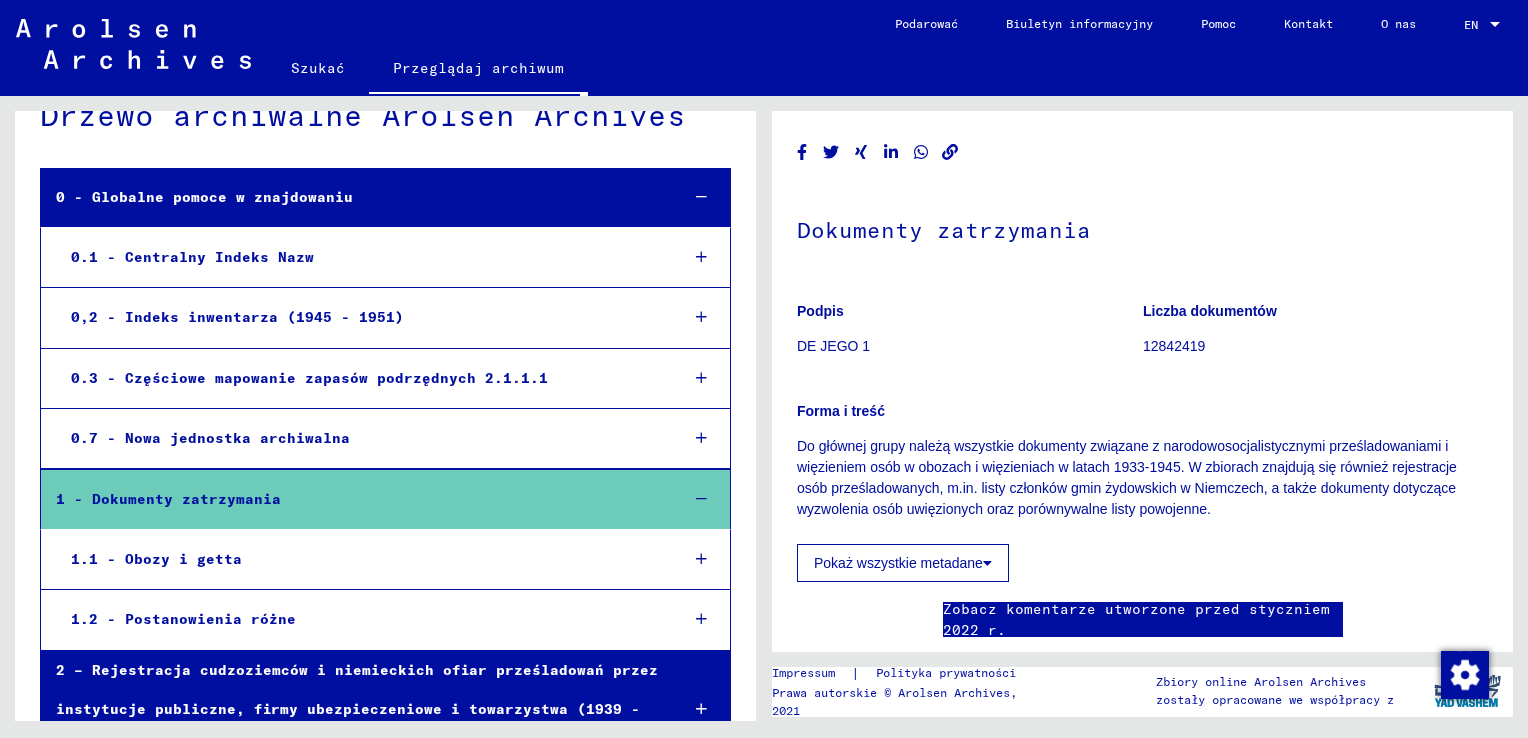 scroll, scrollTop: 0, scrollLeft: 0, axis: both 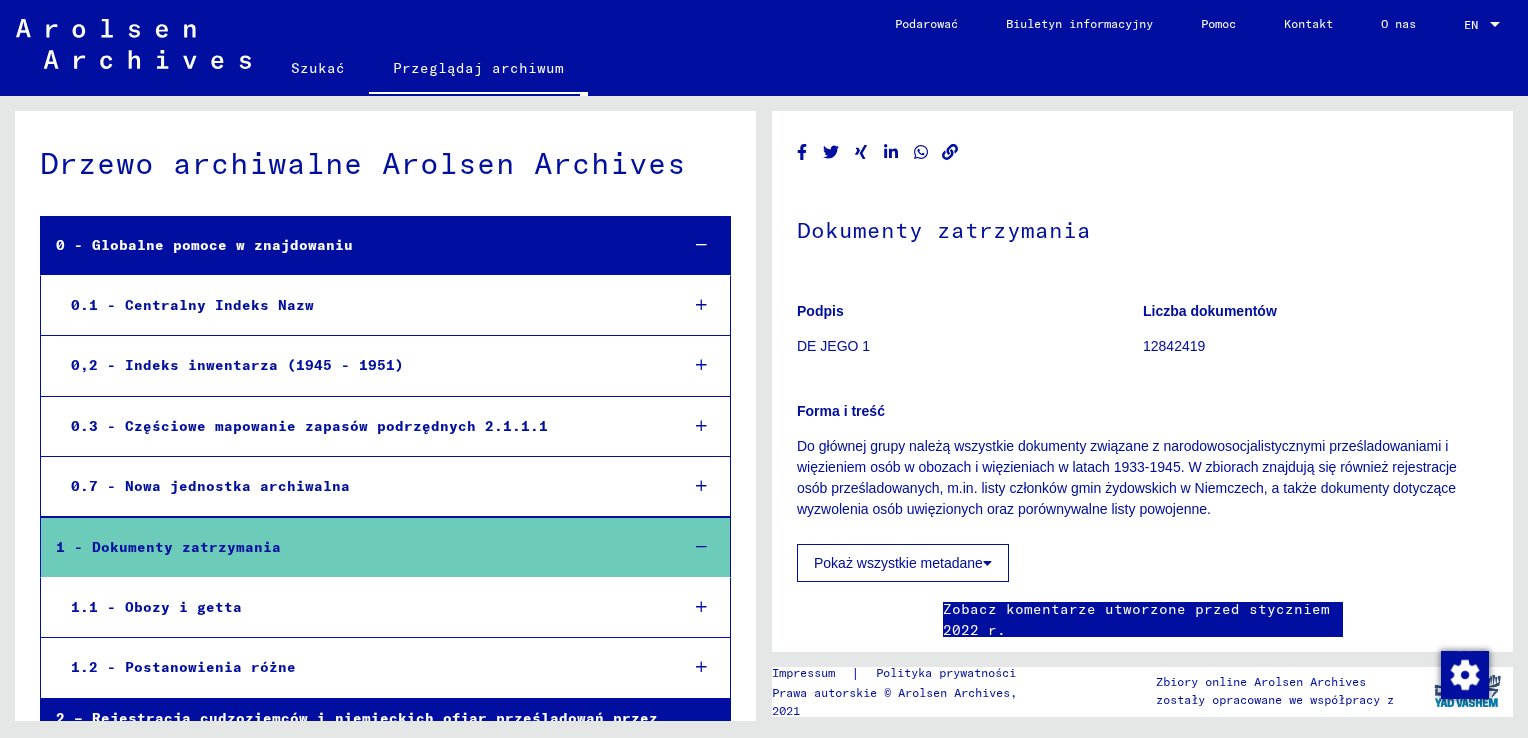 click on "Szukać" 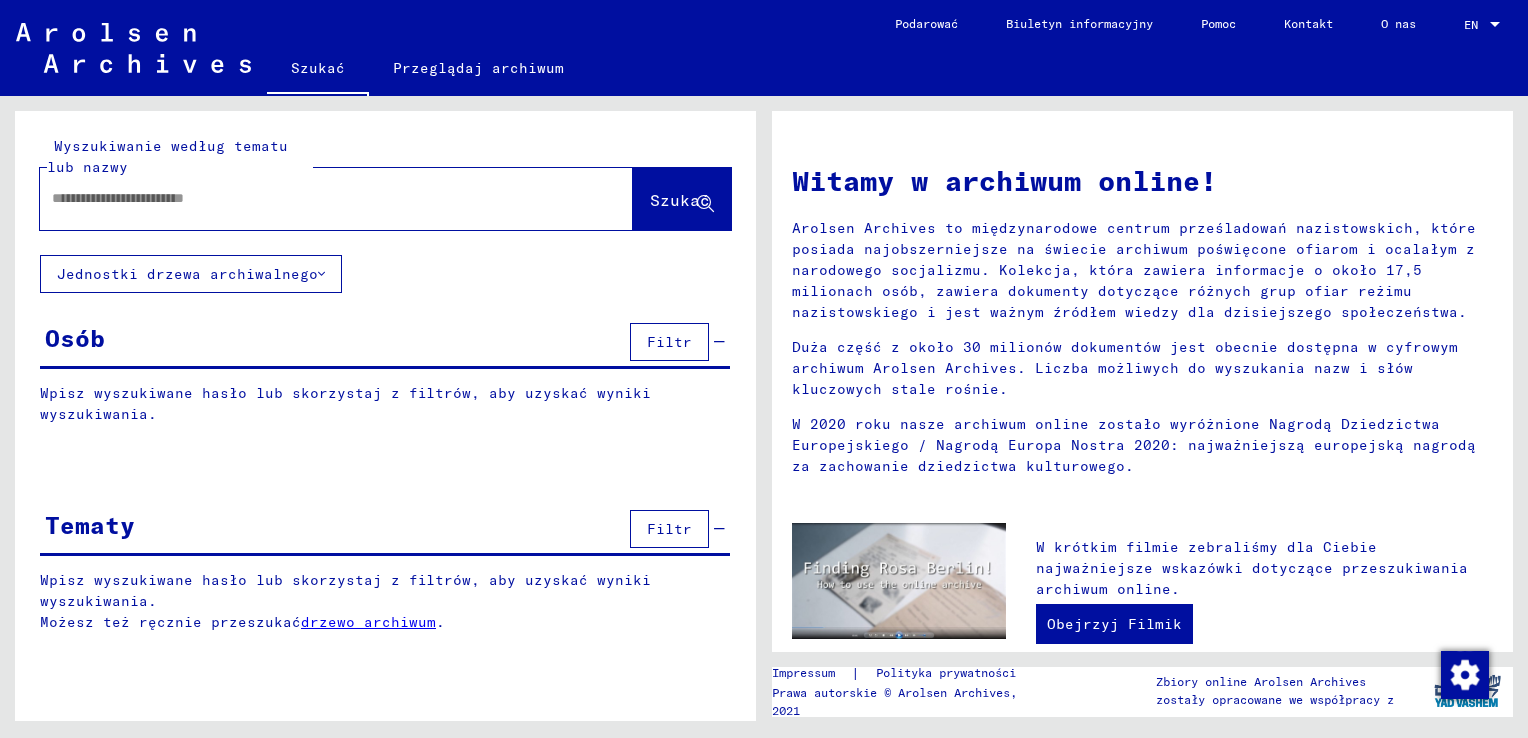 click 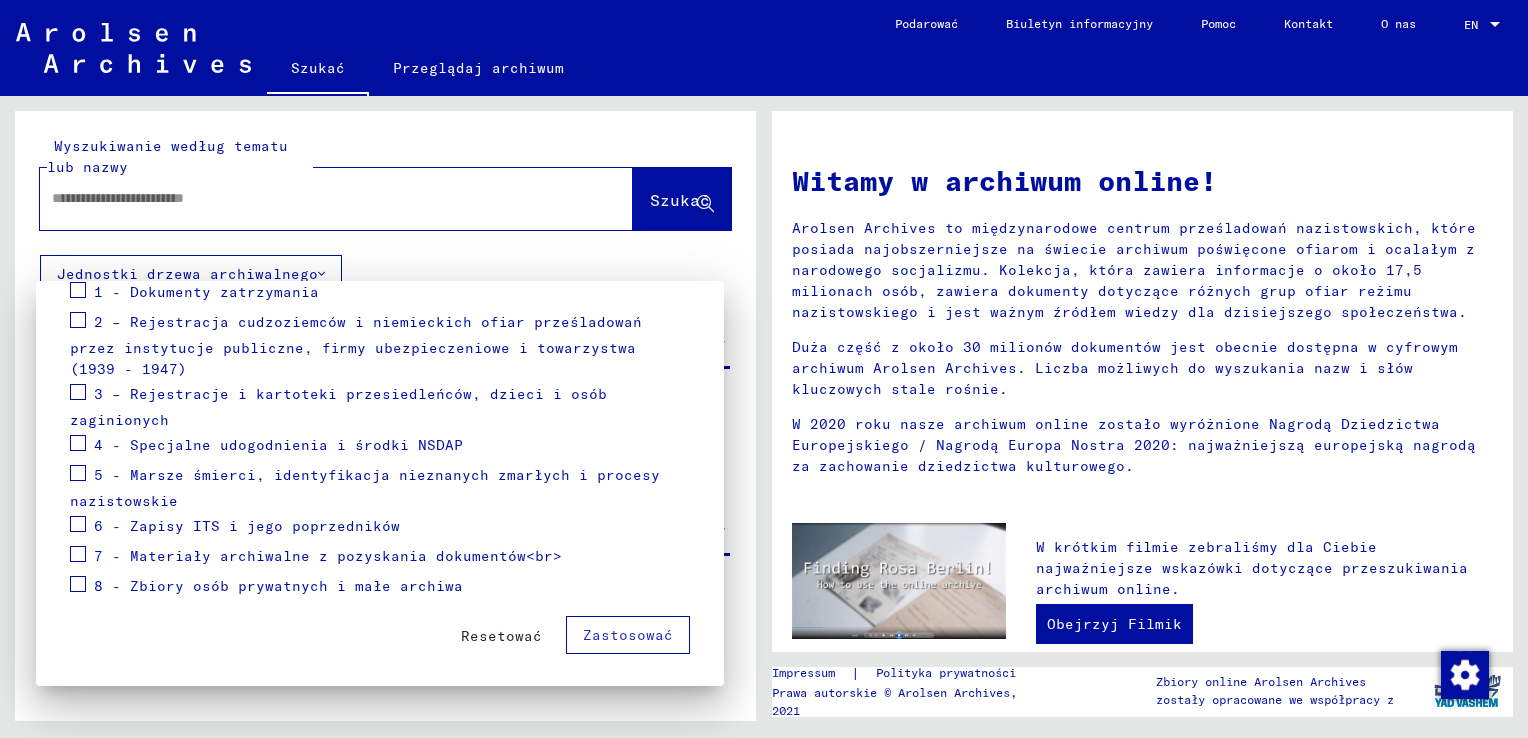 scroll, scrollTop: 0, scrollLeft: 0, axis: both 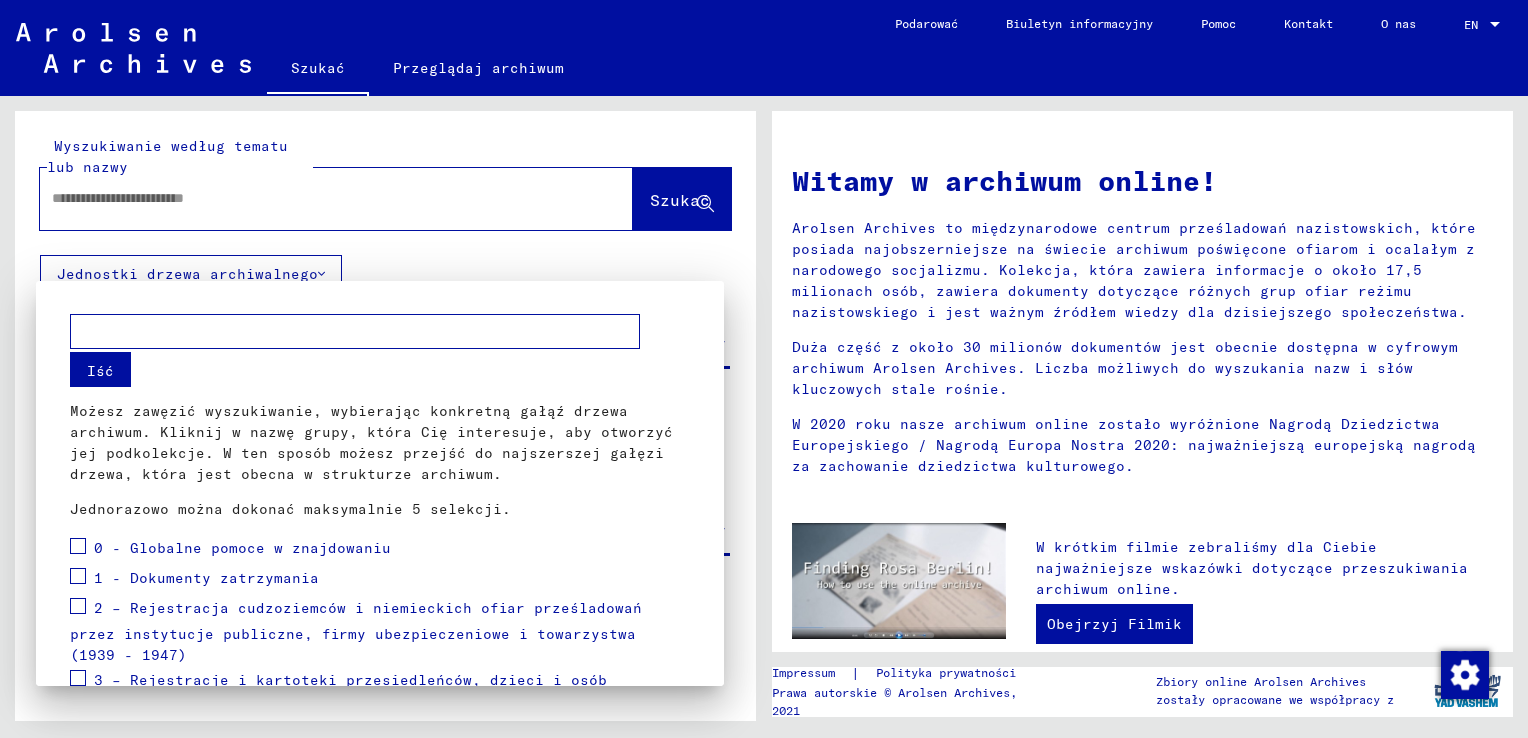 click on "0 - Globalne pomoce w znajdowaniu" at bounding box center (242, 548) 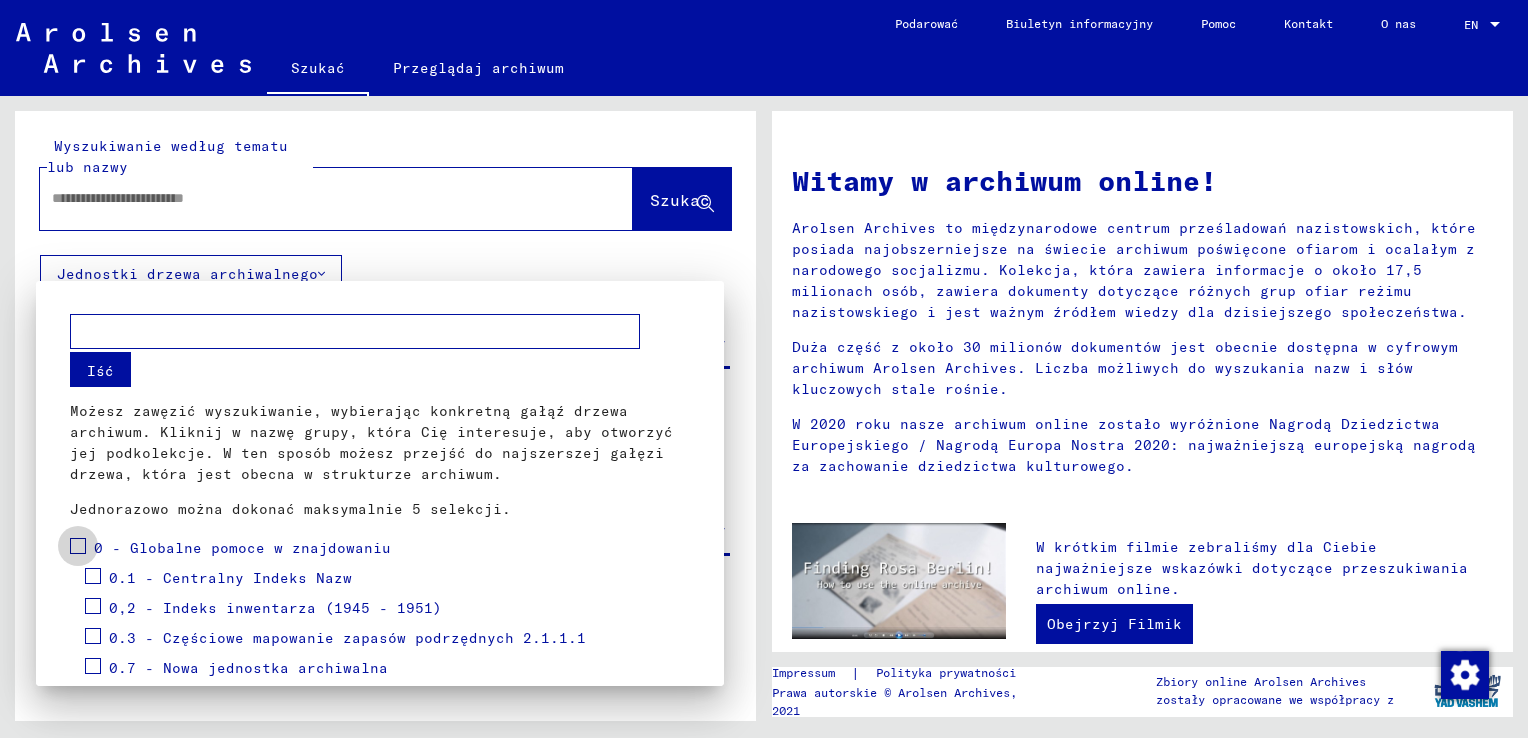click at bounding box center (78, 546) 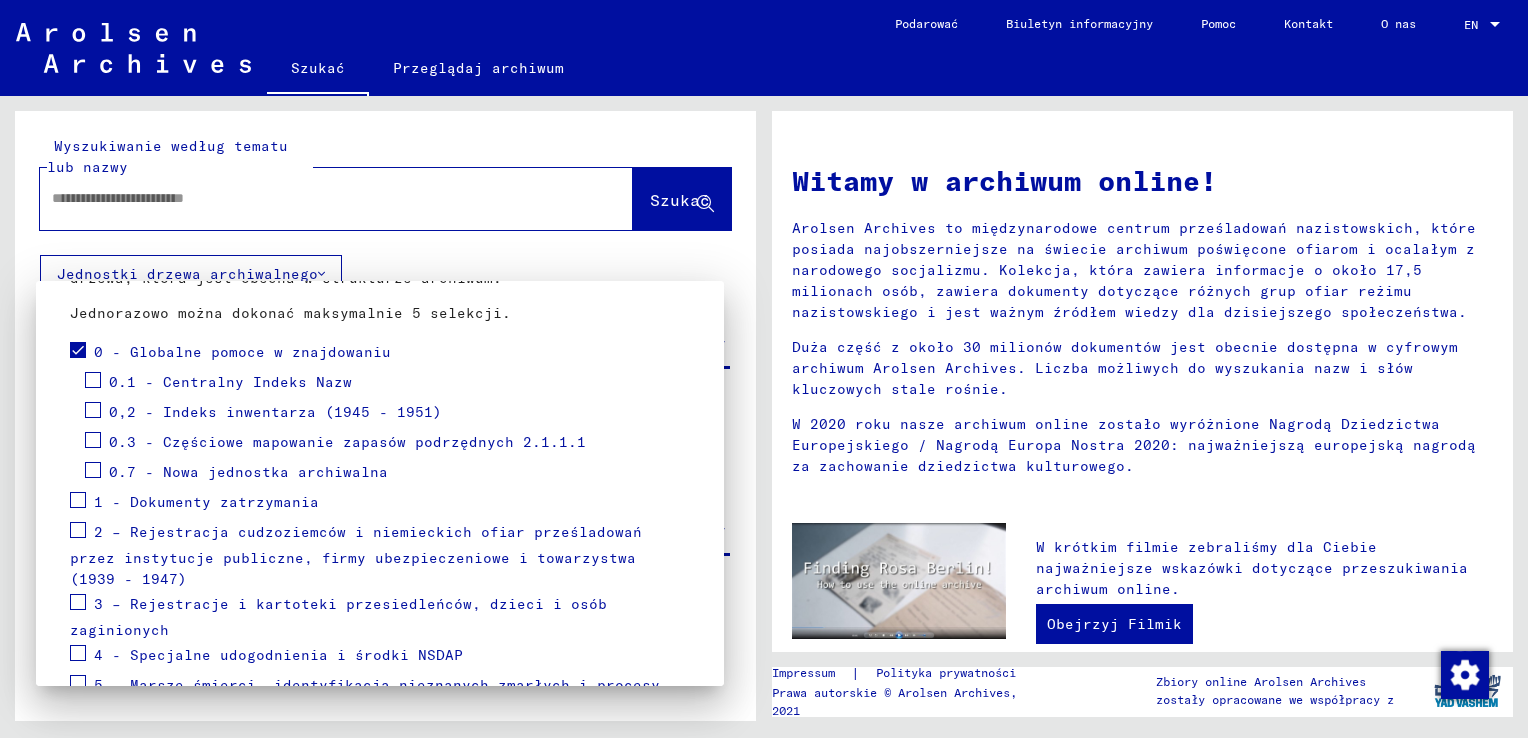 scroll, scrollTop: 200, scrollLeft: 0, axis: vertical 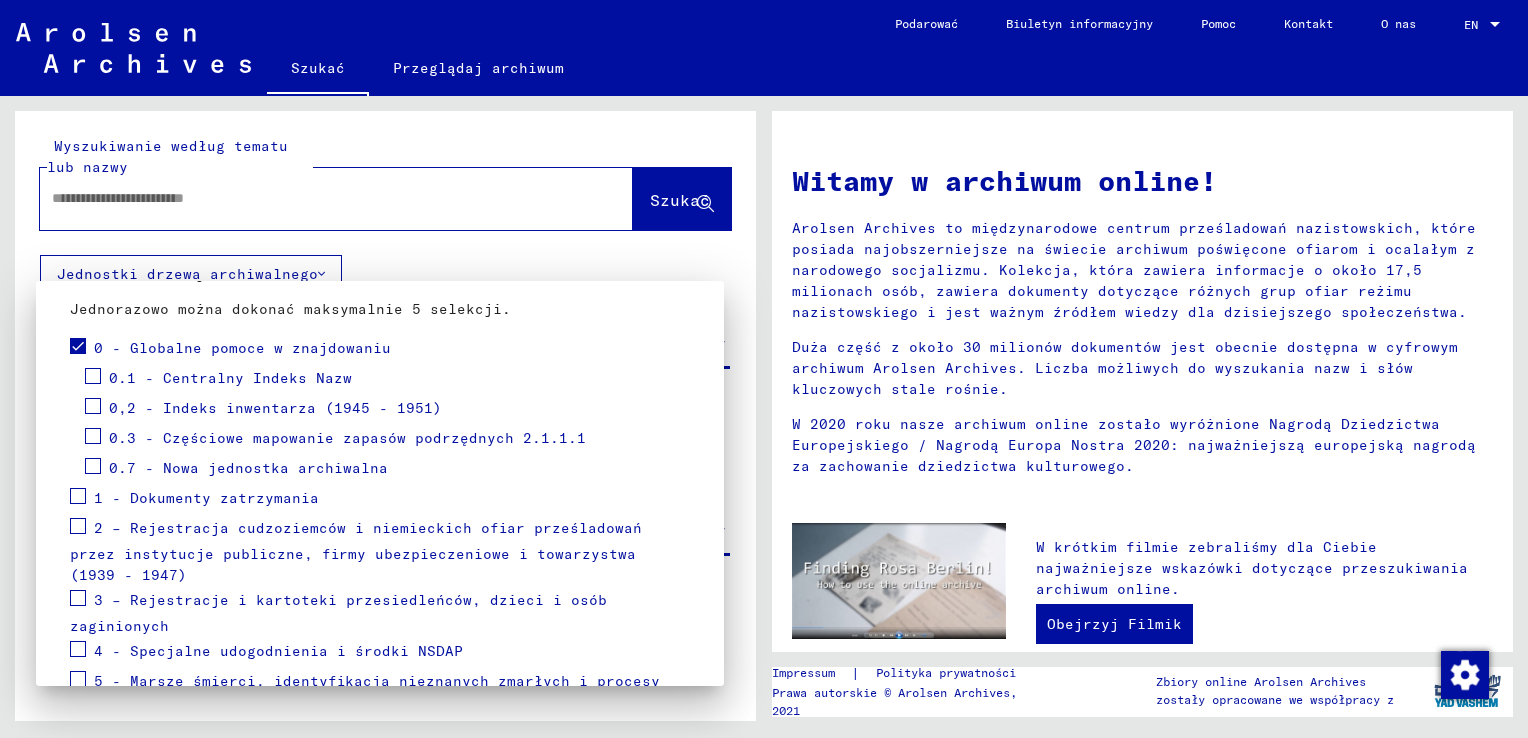 click at bounding box center (78, 496) 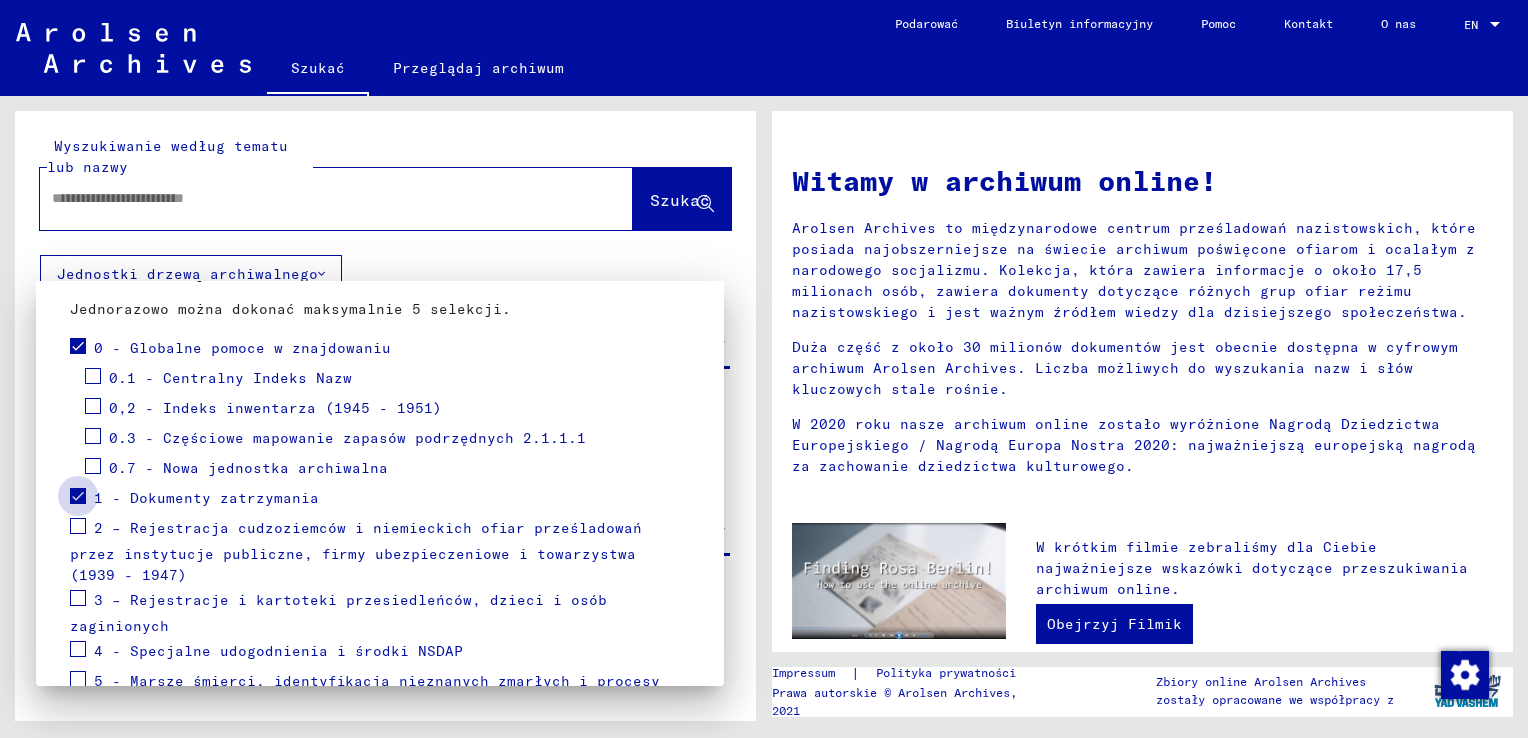 click at bounding box center [78, 496] 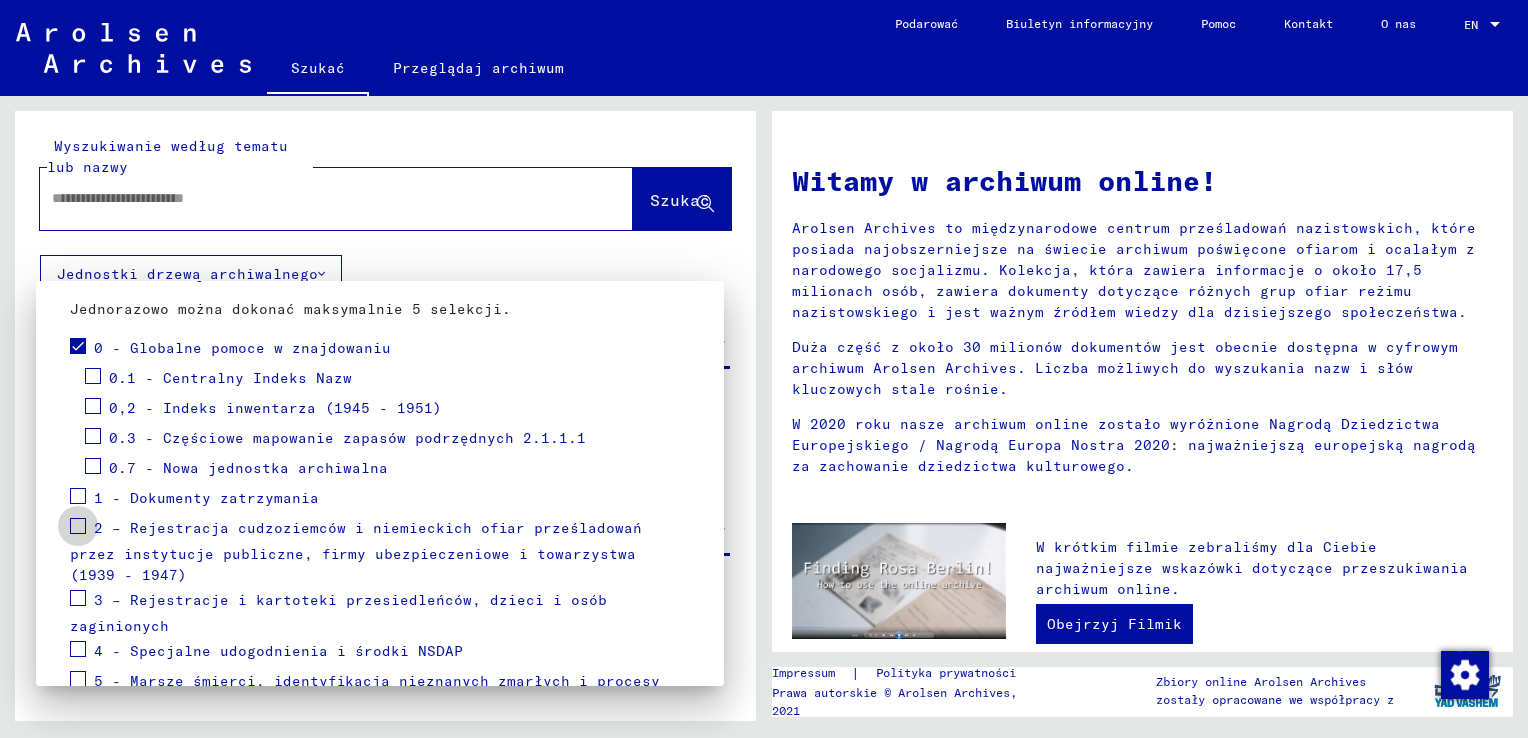 click at bounding box center (78, 526) 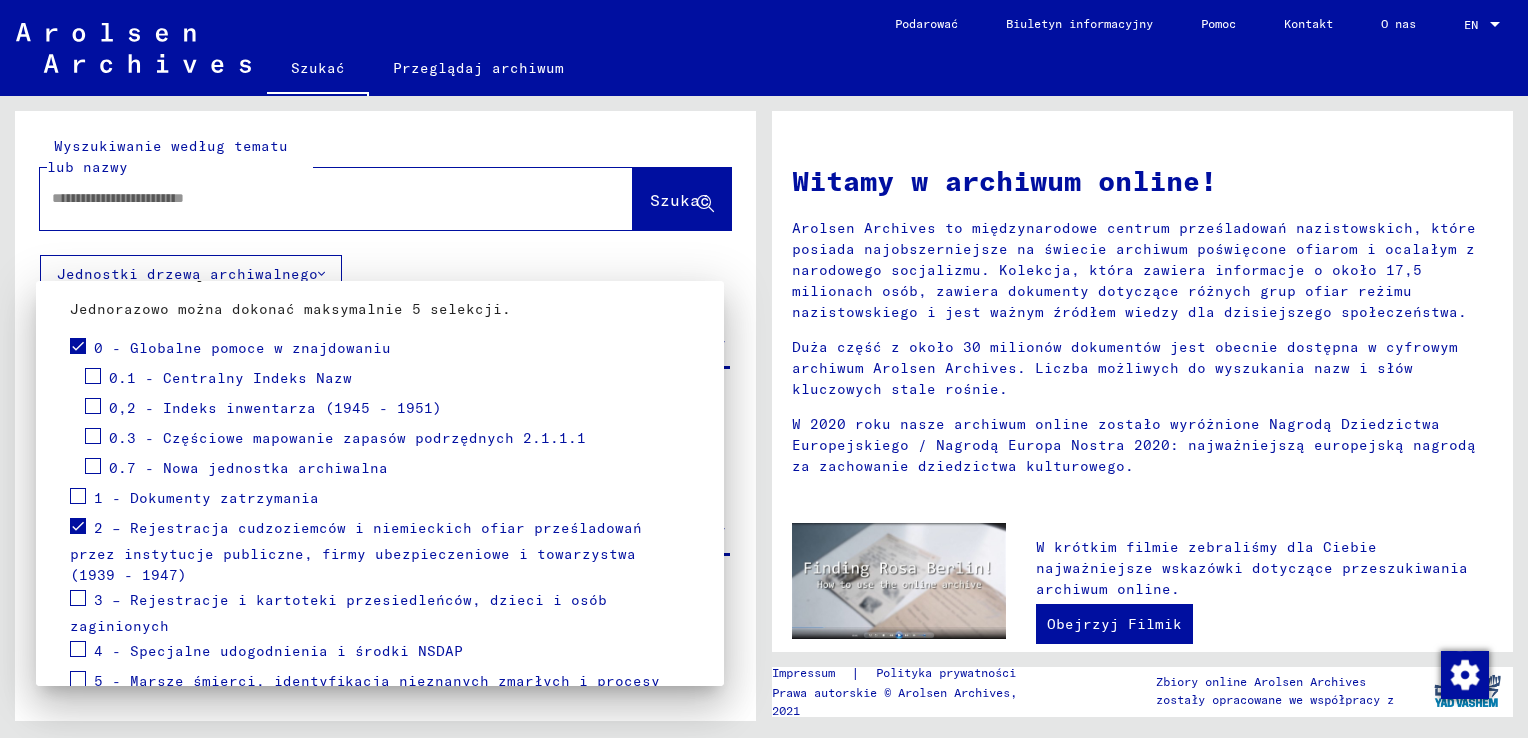 scroll, scrollTop: 300, scrollLeft: 0, axis: vertical 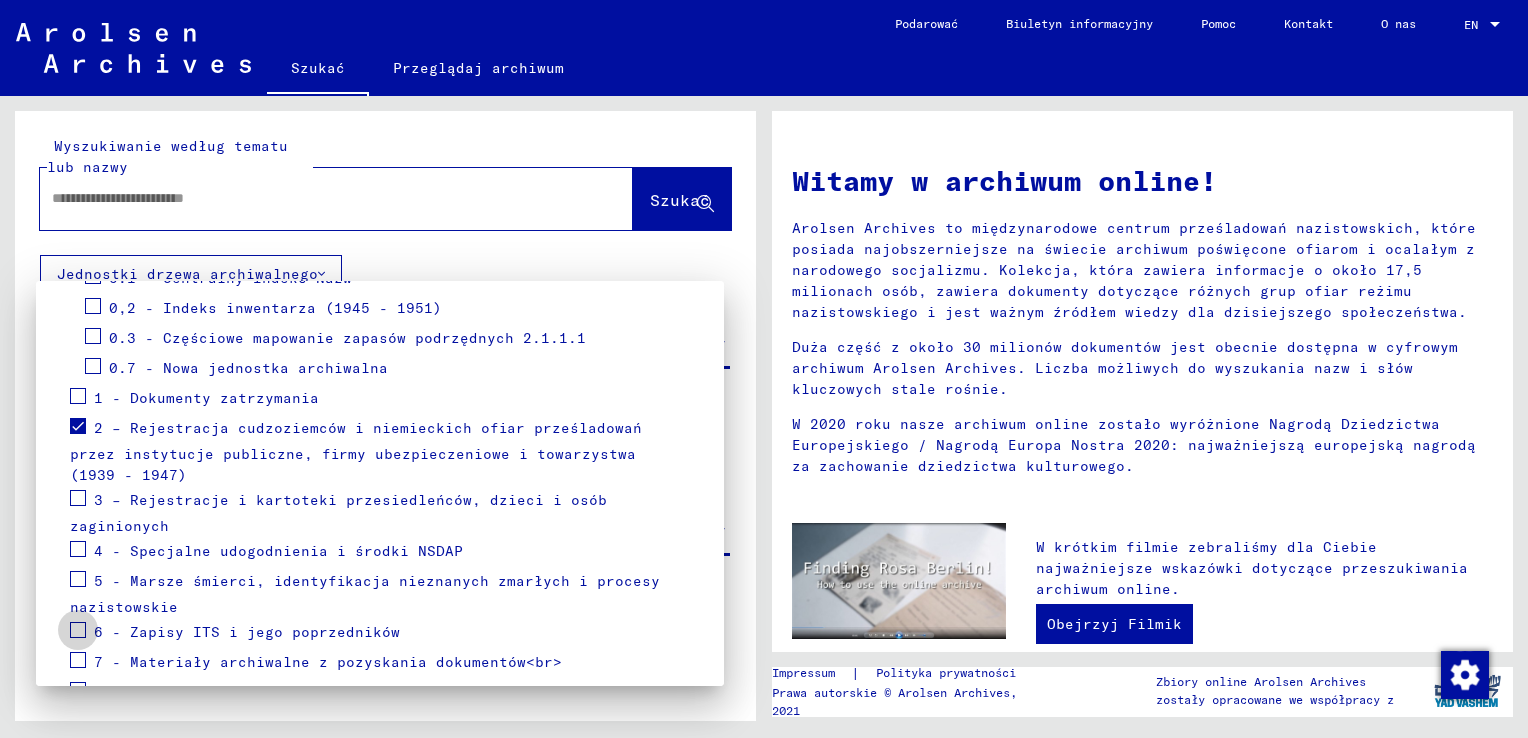 click at bounding box center [78, 630] 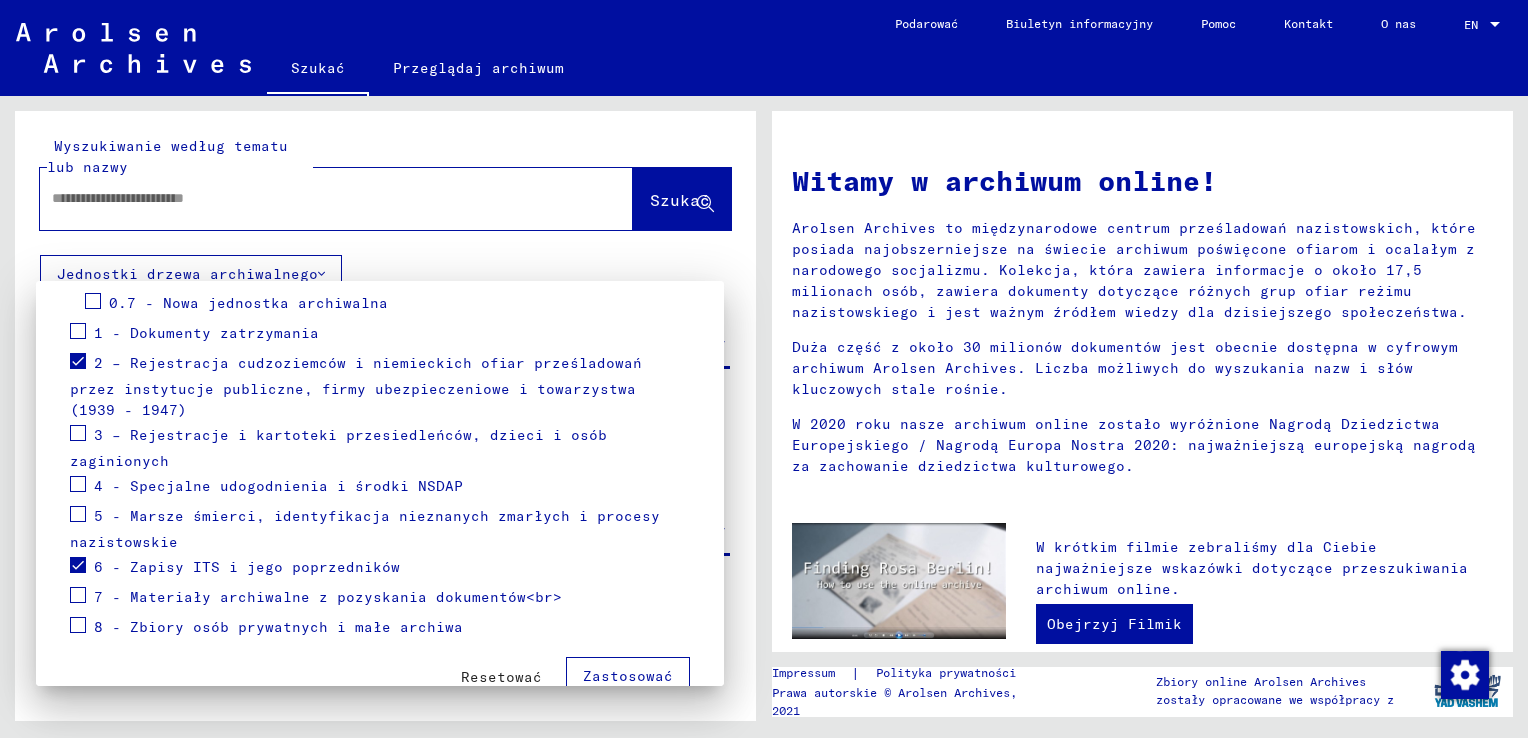 scroll, scrollTop: 400, scrollLeft: 0, axis: vertical 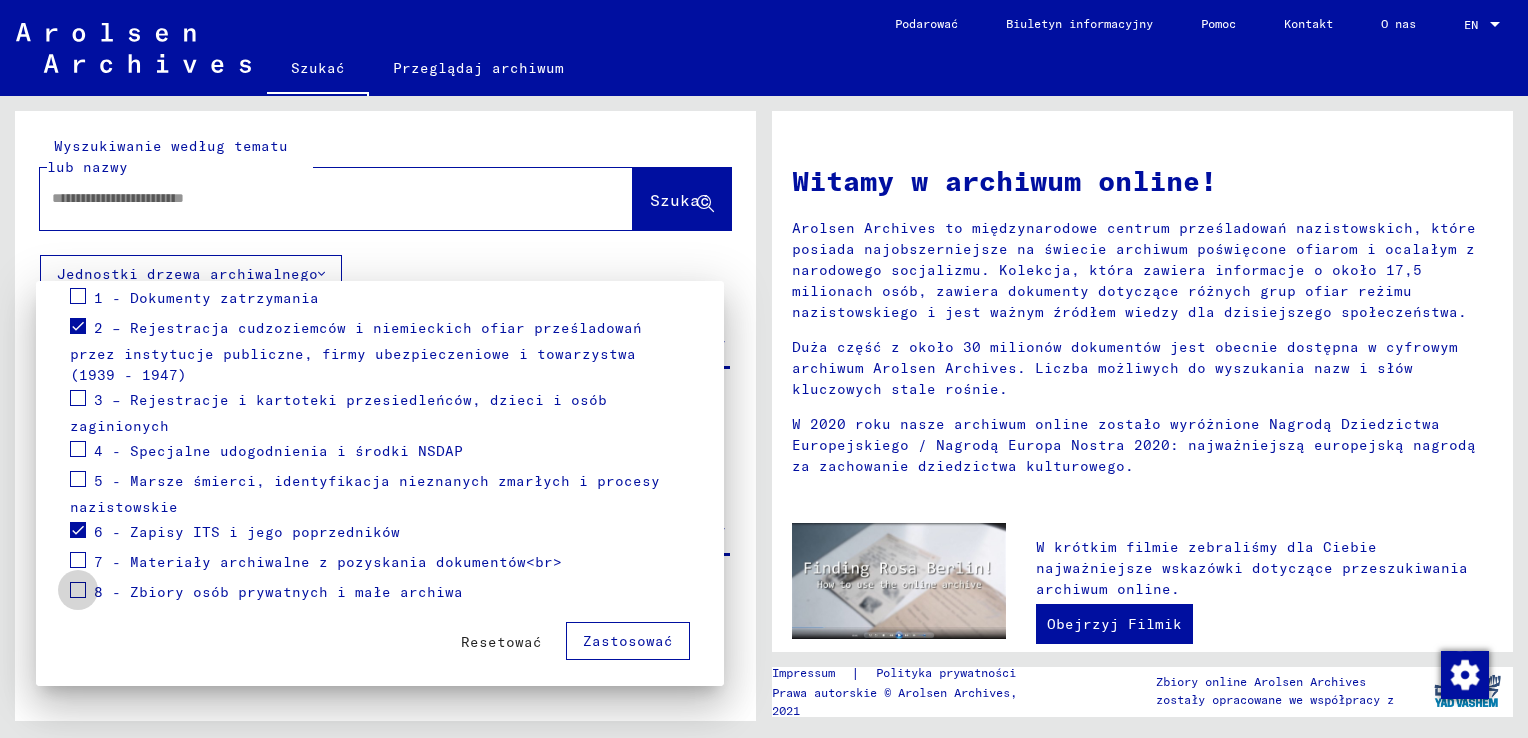 click at bounding box center (78, 590) 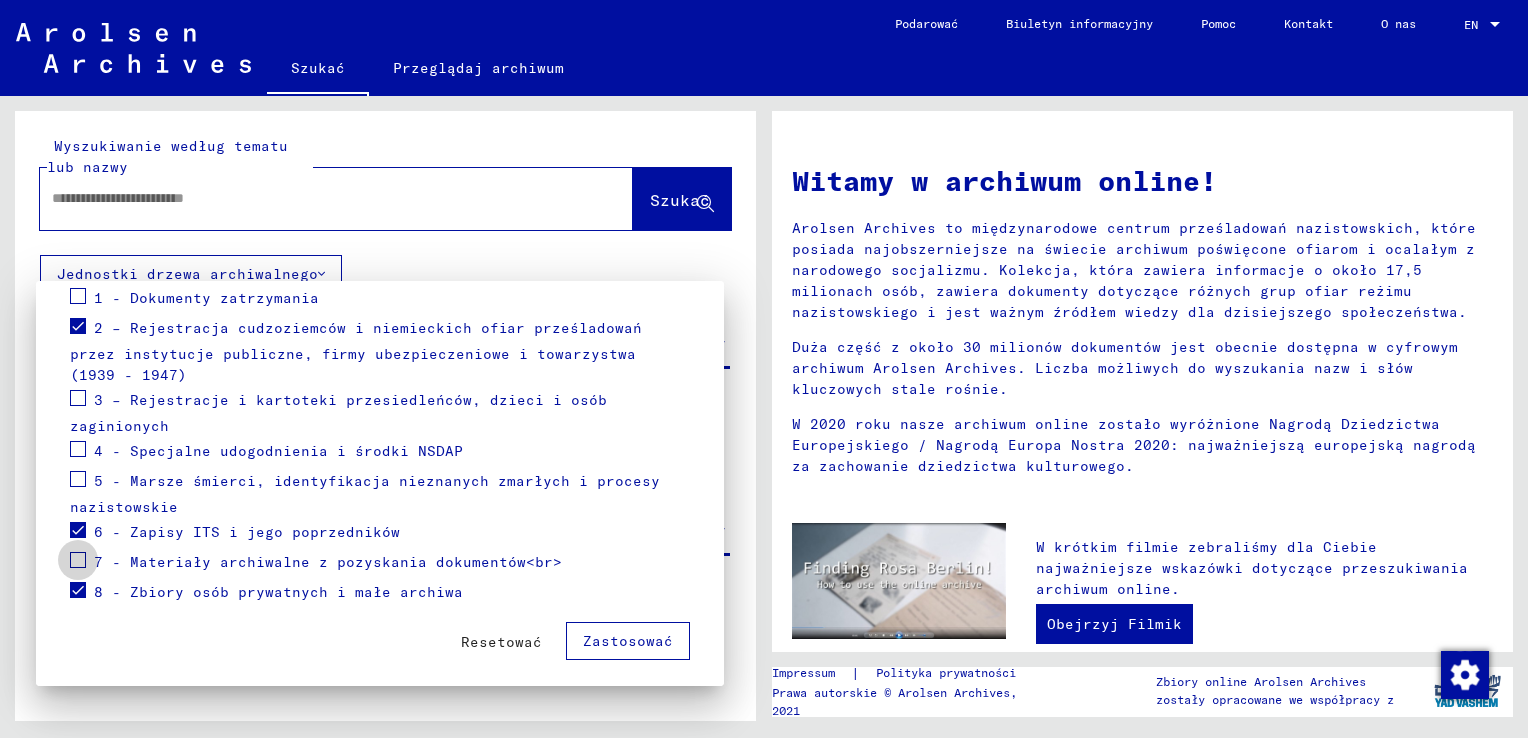 click at bounding box center [78, 560] 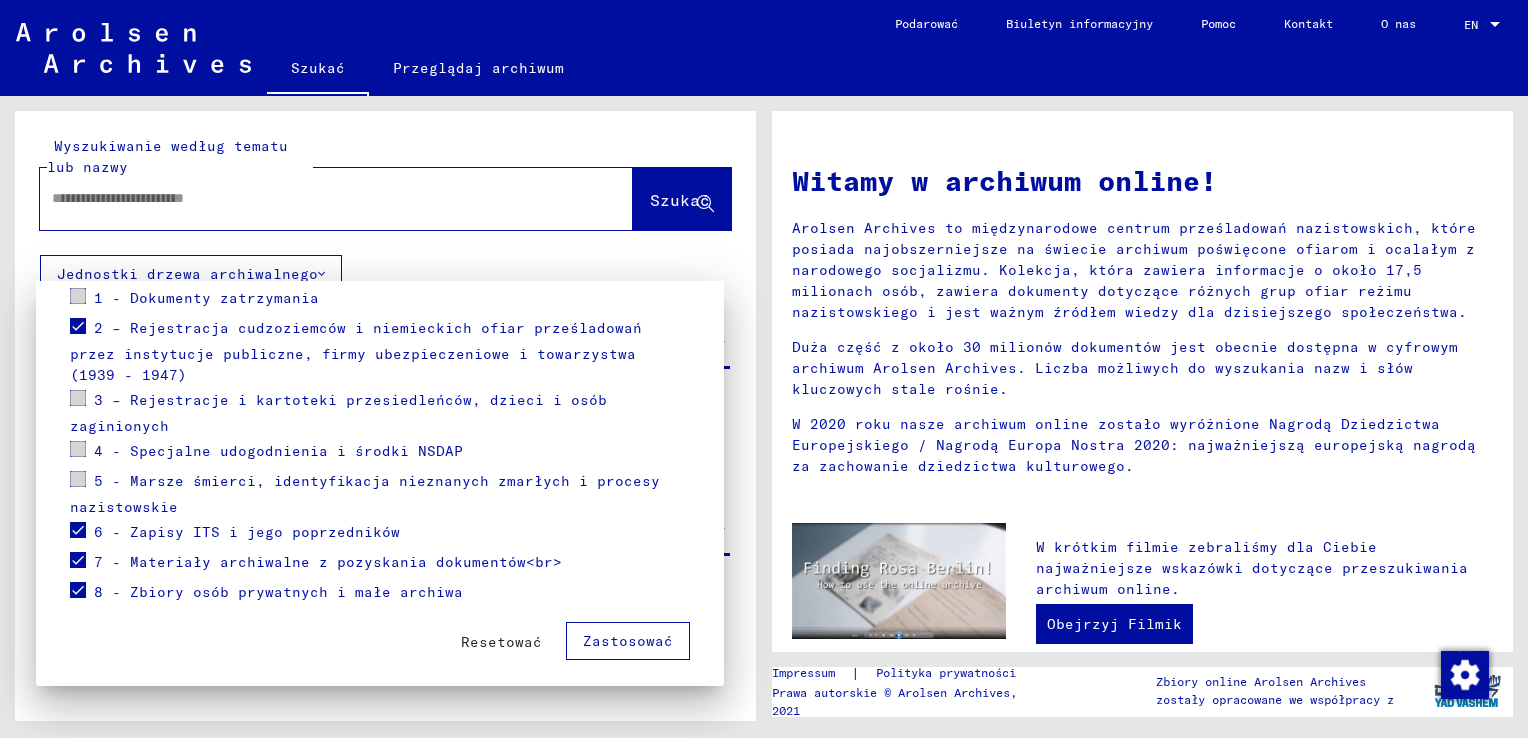 click at bounding box center [764, 369] 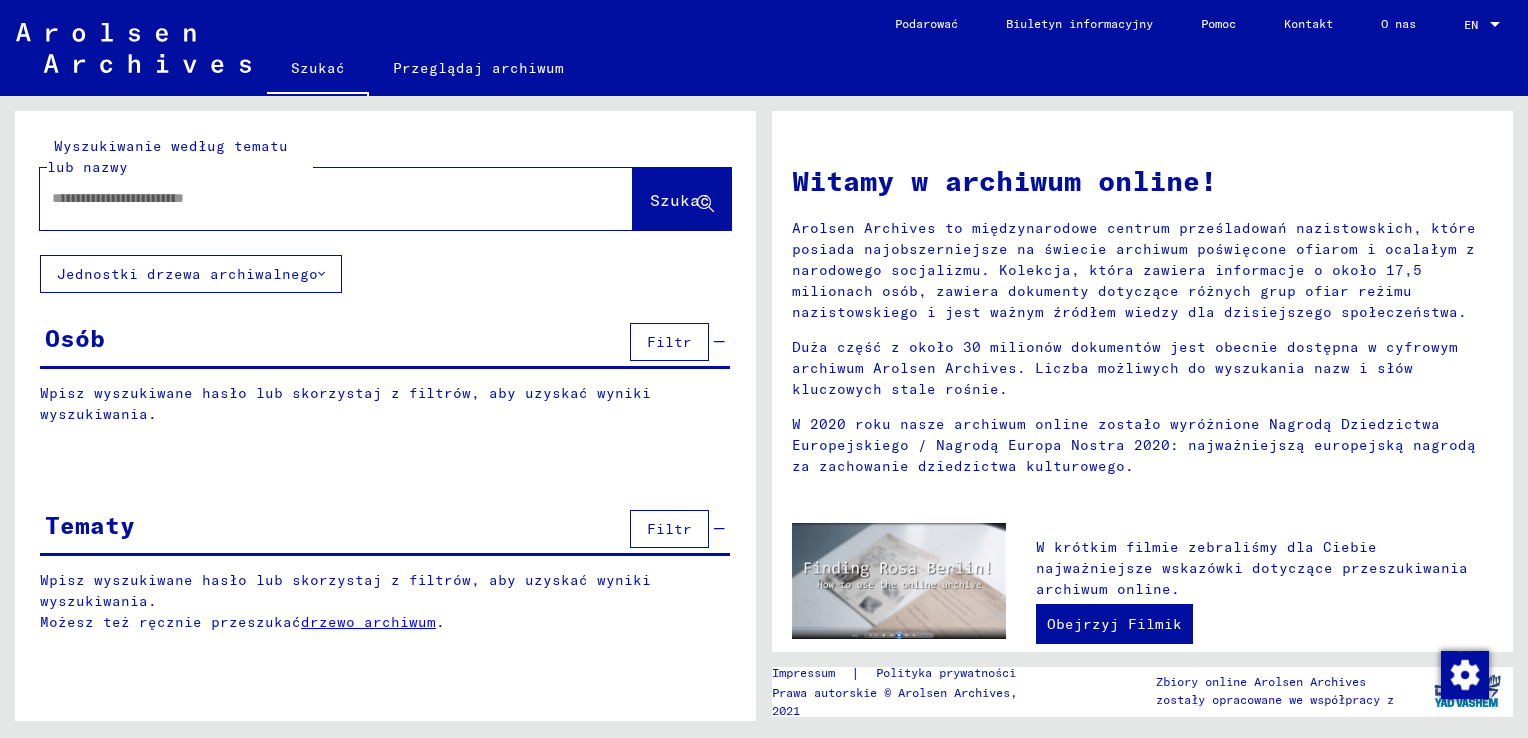 click at bounding box center [312, 198] 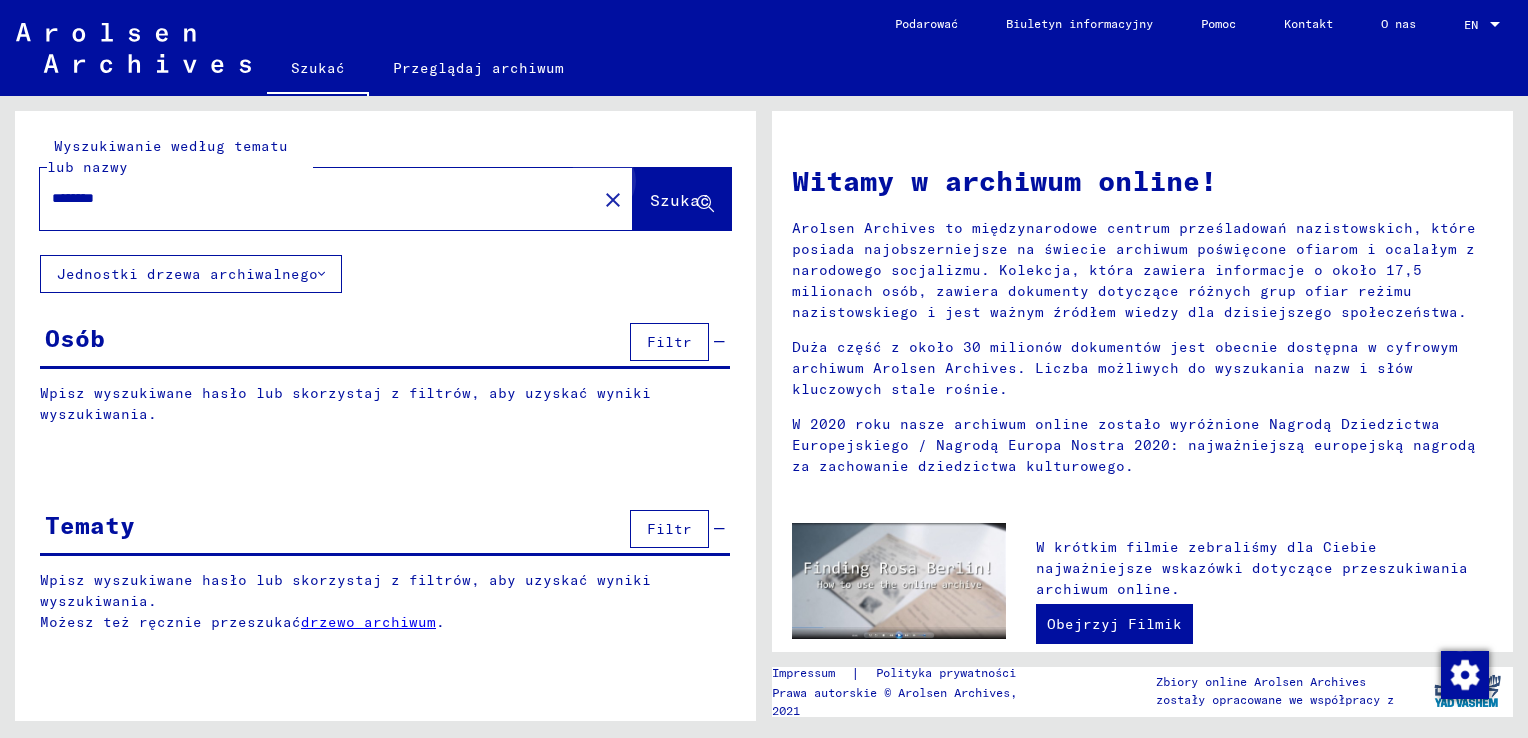 click on "Szukać" 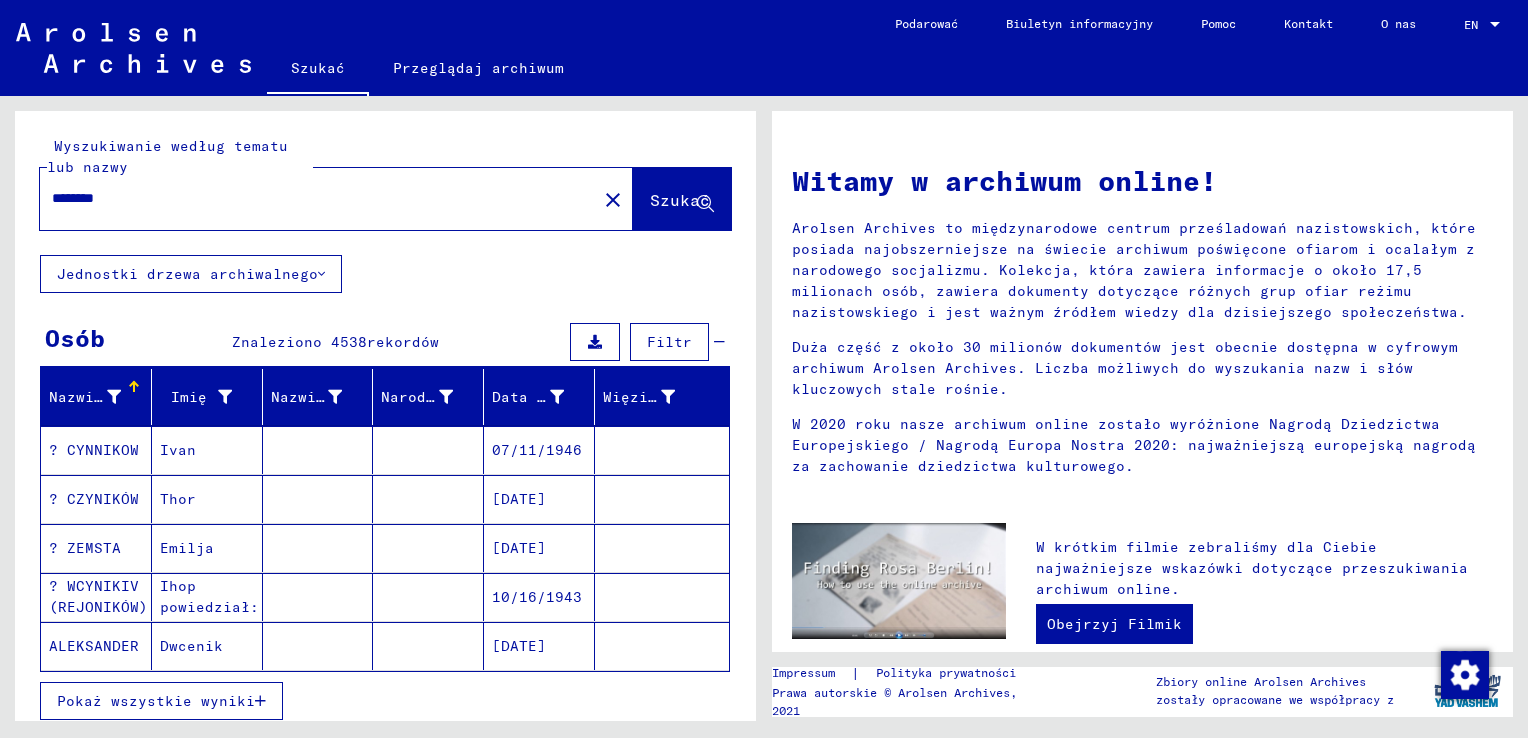 click on "Pokaż wszystkie wyniki" at bounding box center (156, 701) 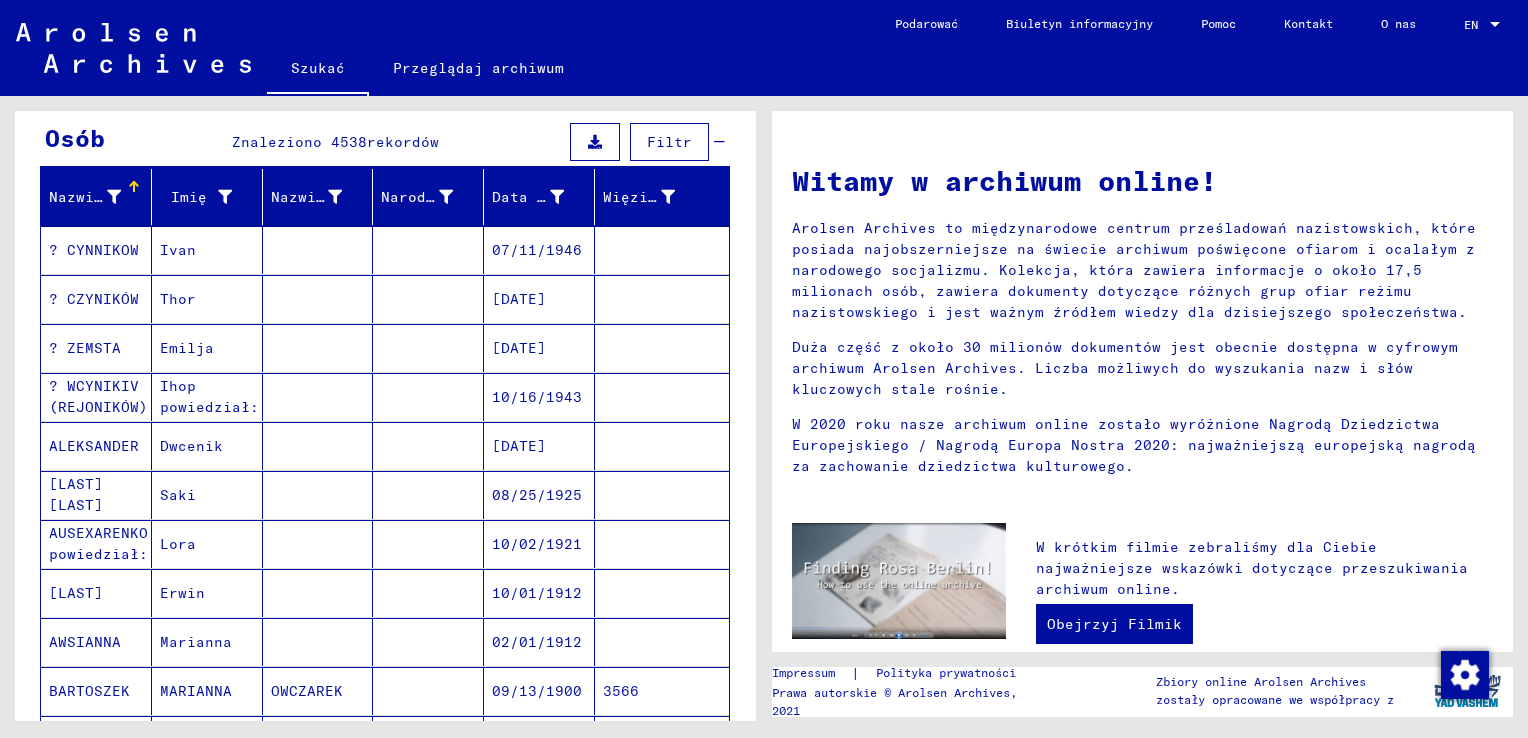 scroll, scrollTop: 300, scrollLeft: 0, axis: vertical 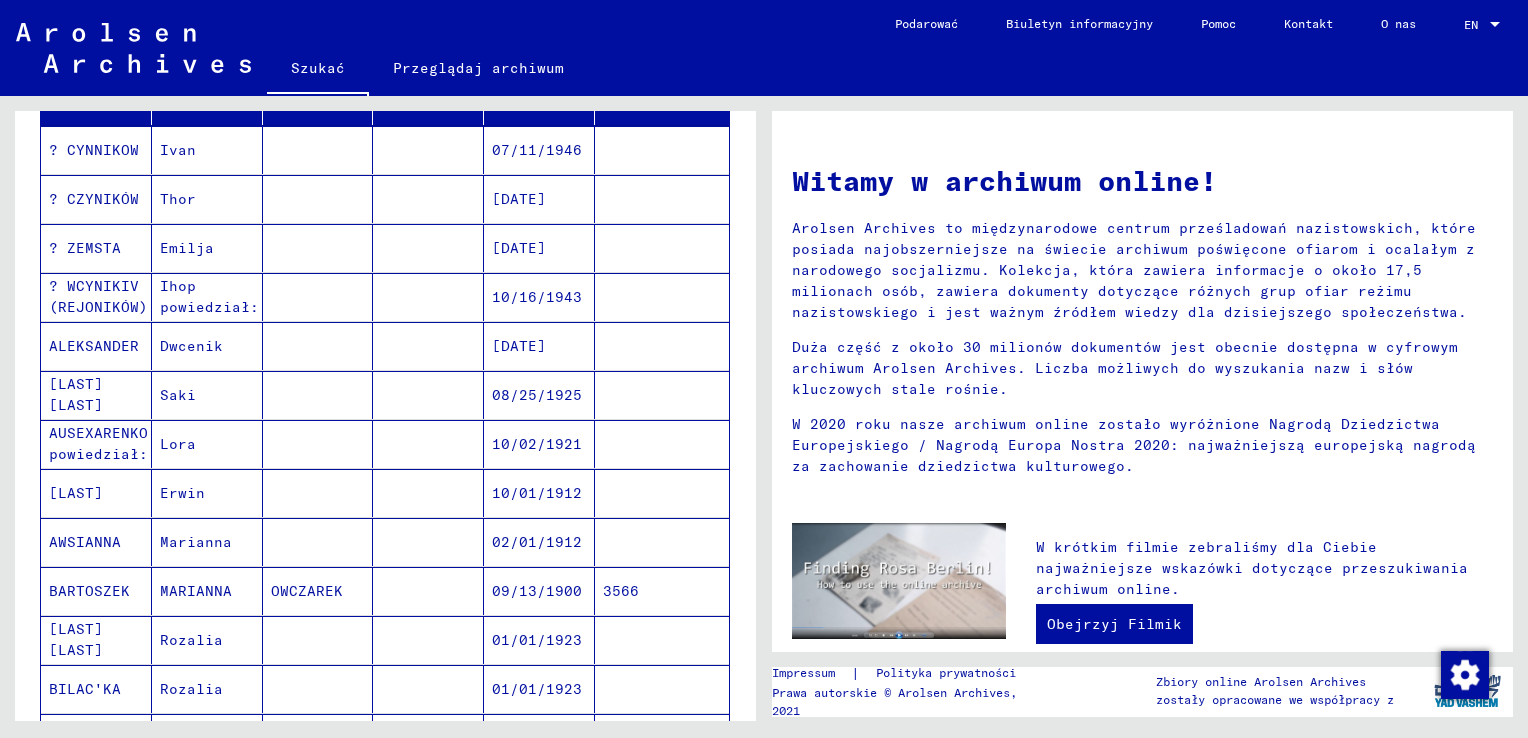 click on "OWCZAREK" at bounding box center [318, 640] 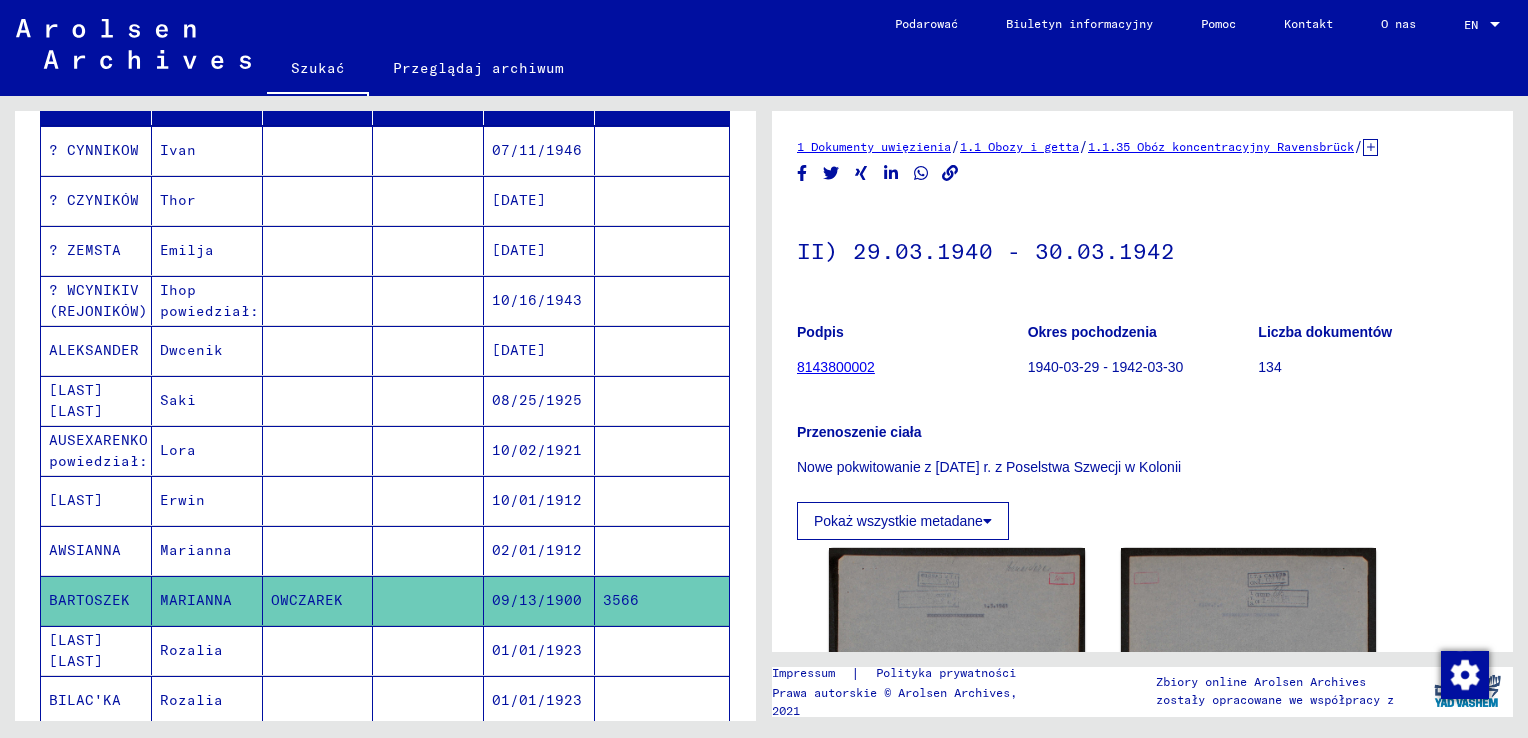 scroll, scrollTop: 0, scrollLeft: 0, axis: both 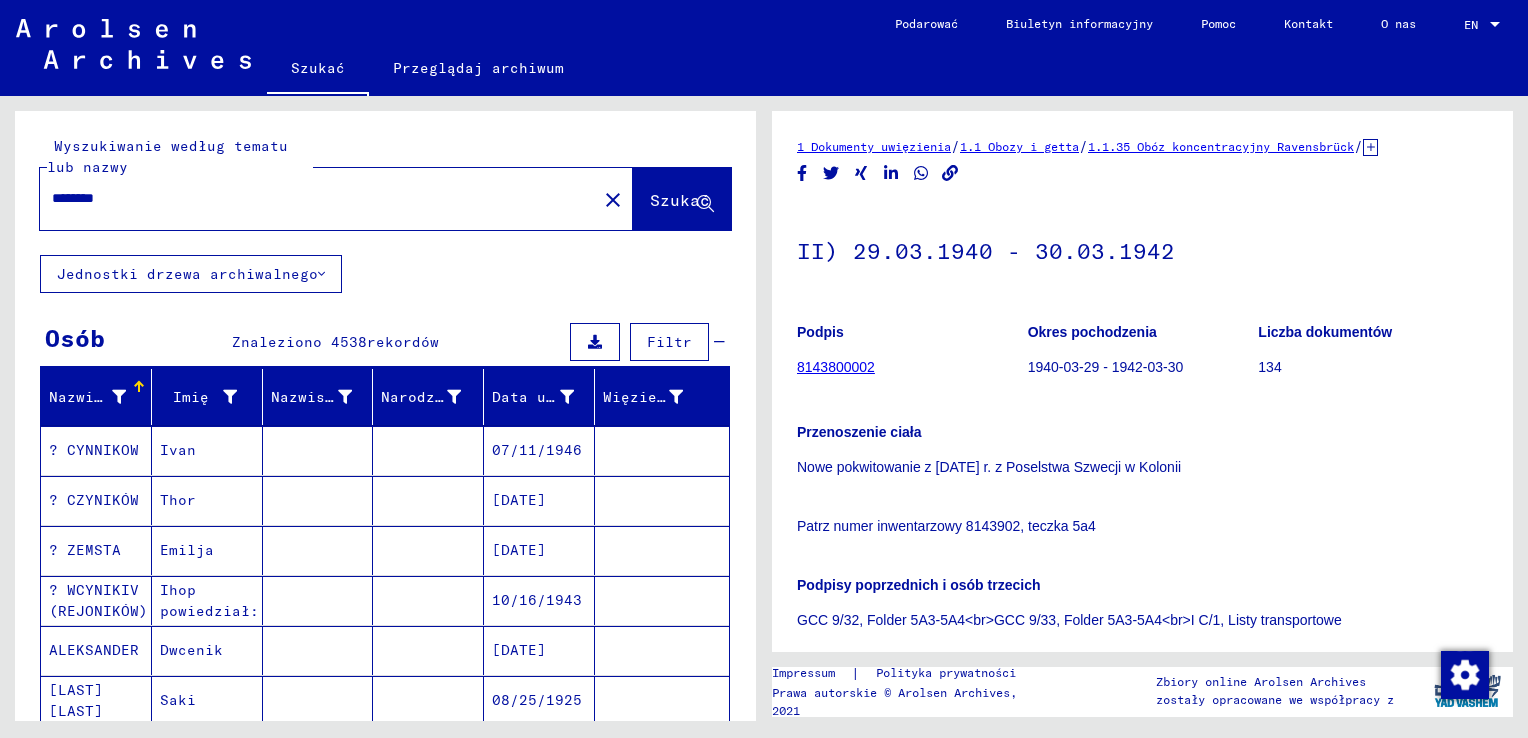 click on "********" 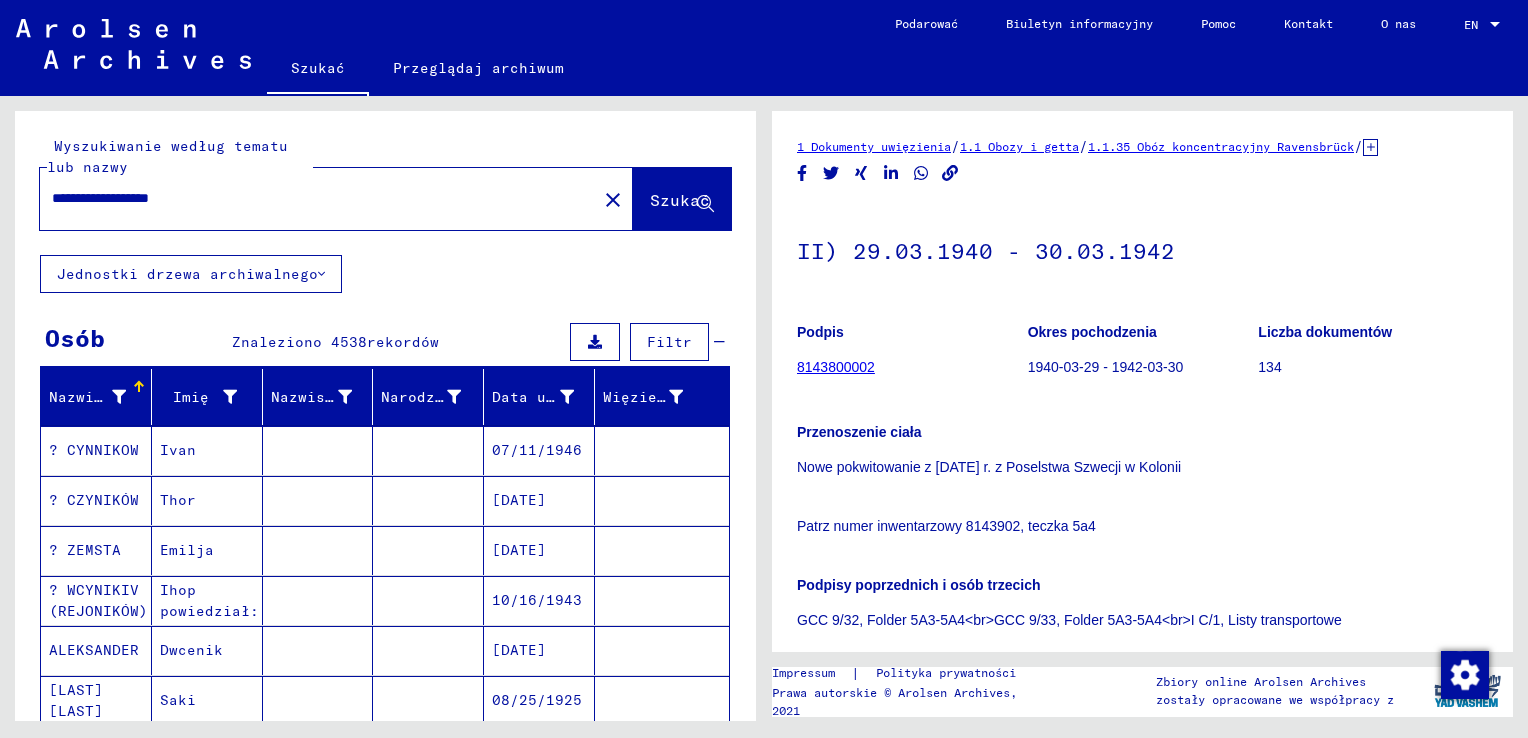 drag, startPoint x: 261, startPoint y: 198, endPoint x: -4, endPoint y: 204, distance: 265.0679 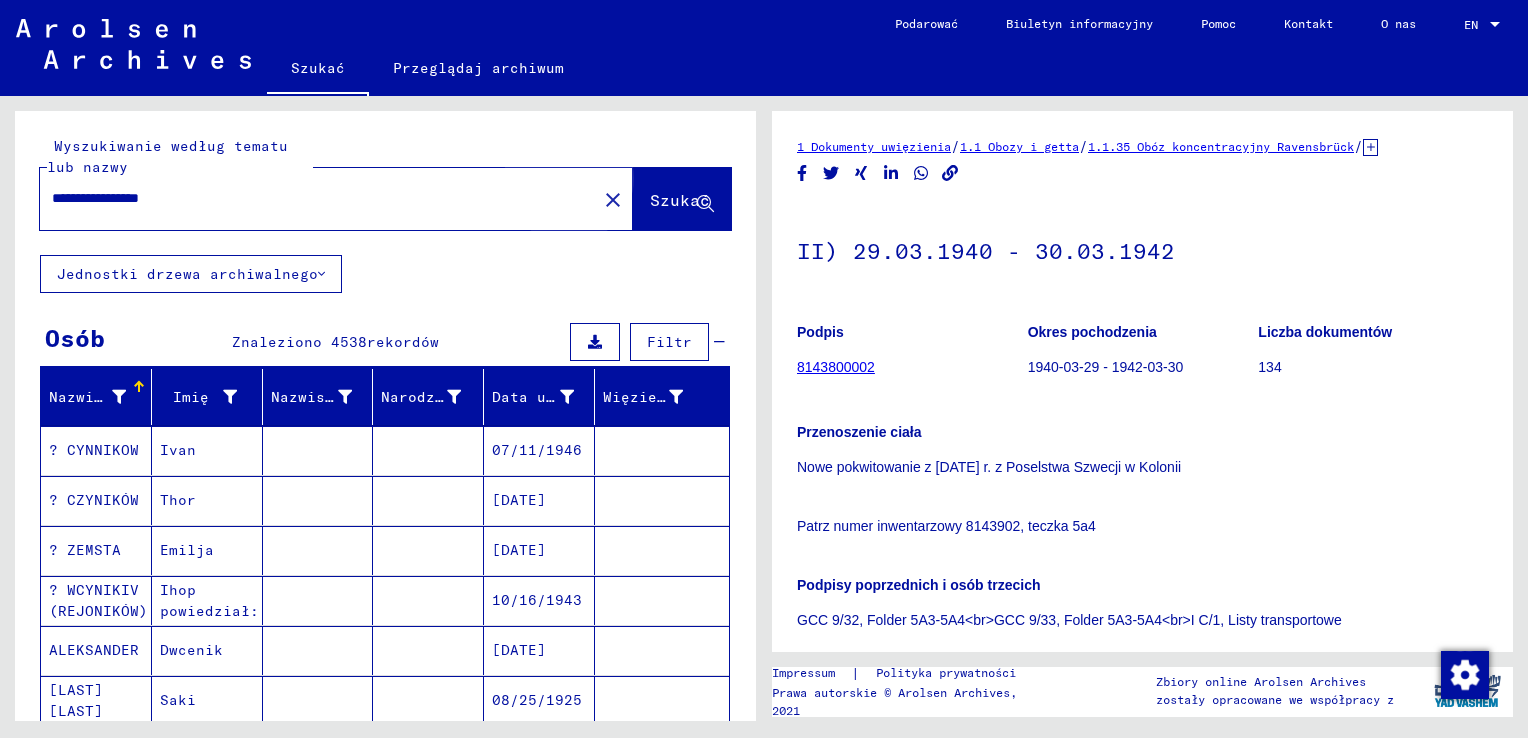 click on "Szukać" 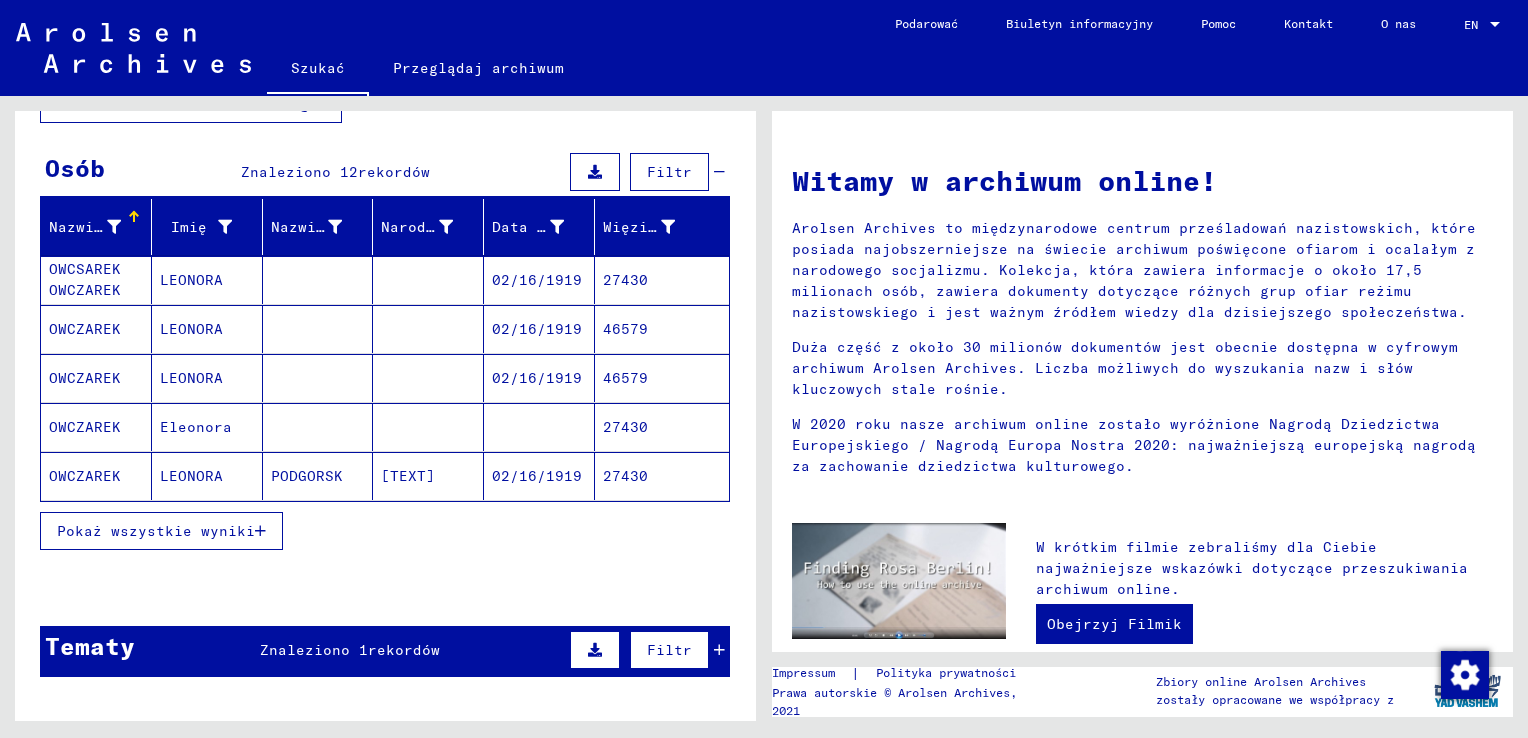 scroll, scrollTop: 200, scrollLeft: 0, axis: vertical 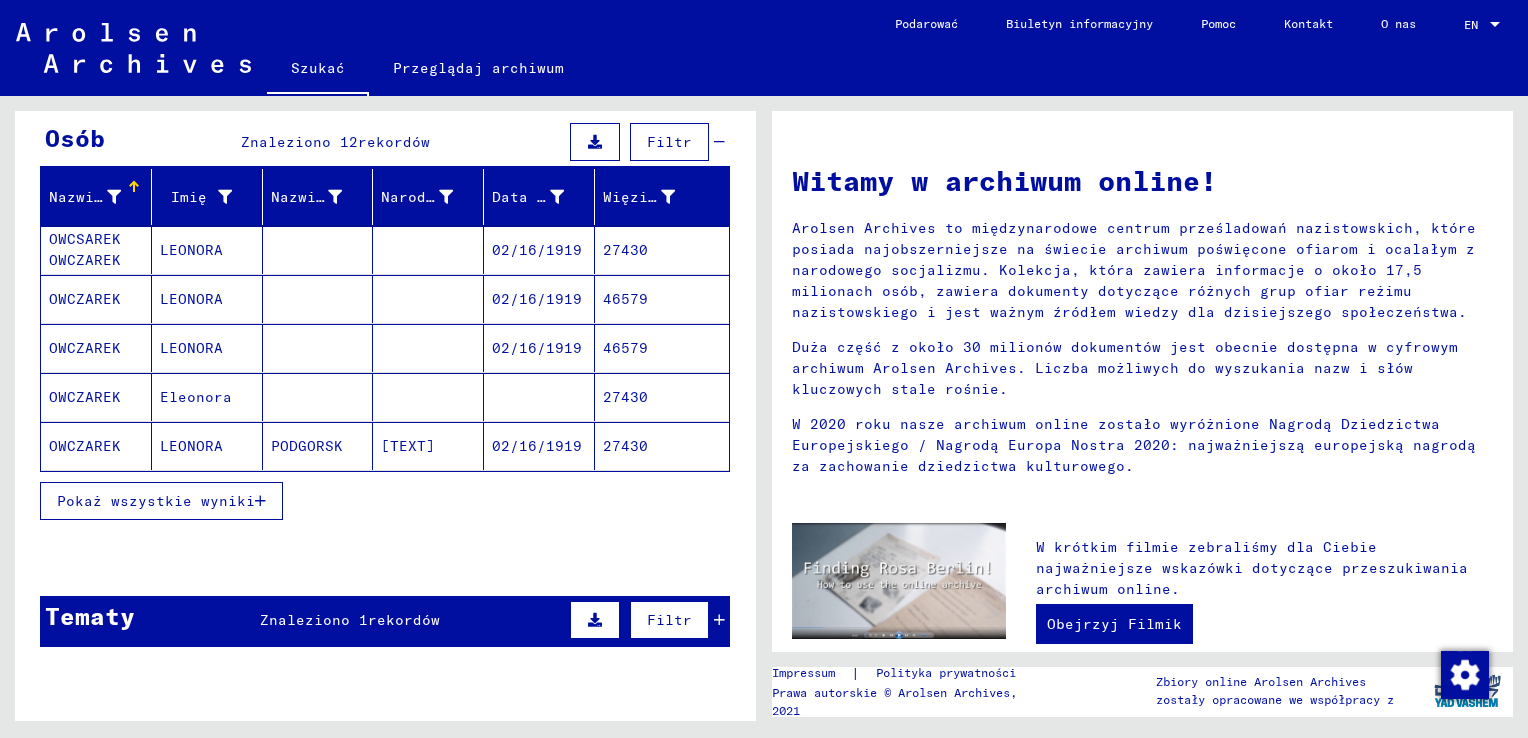 click on "Pokaż wszystkie wyniki" at bounding box center (156, 501) 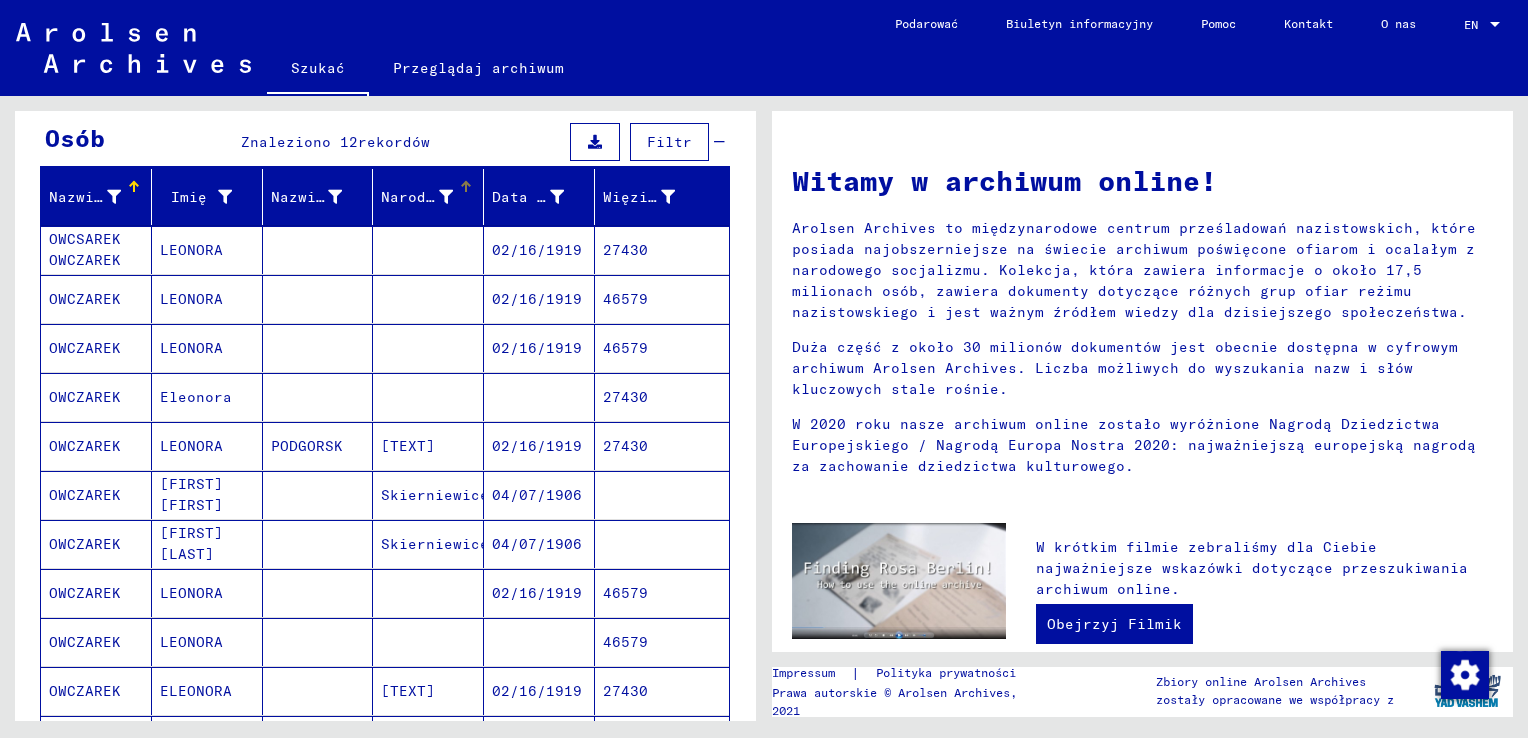 click on "Narodziny" at bounding box center (421, 197) 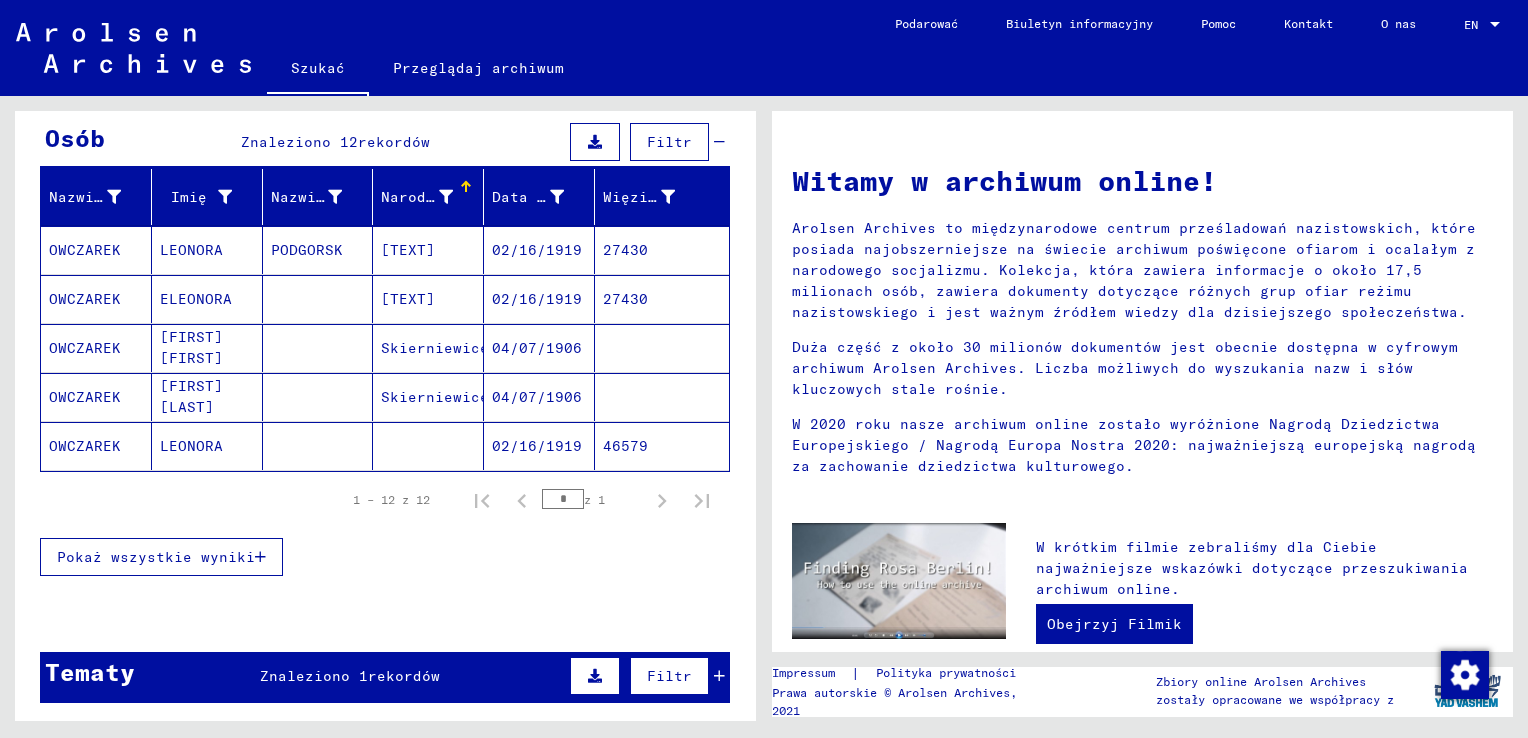 click on "Narodziny" at bounding box center (421, 197) 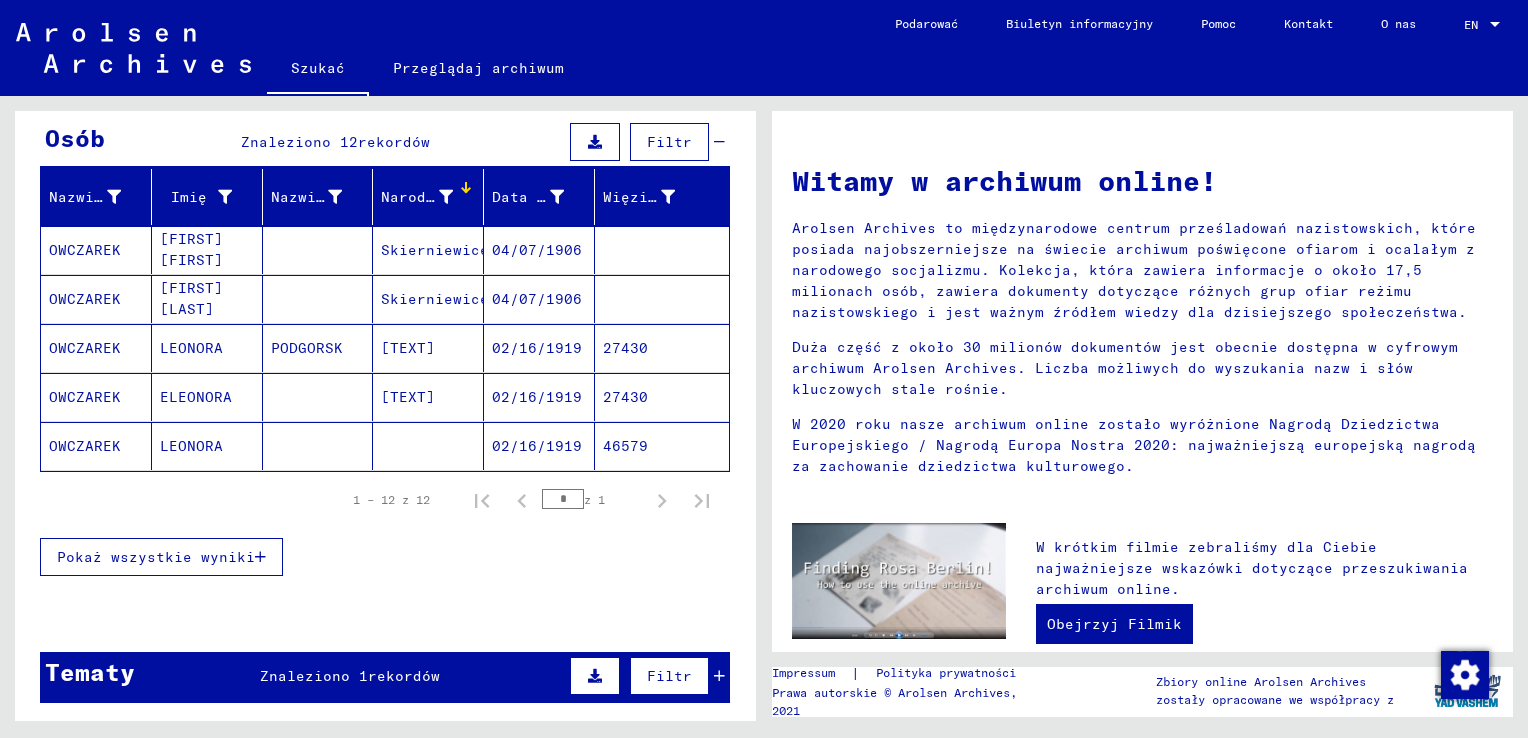 click at bounding box center (260, 557) 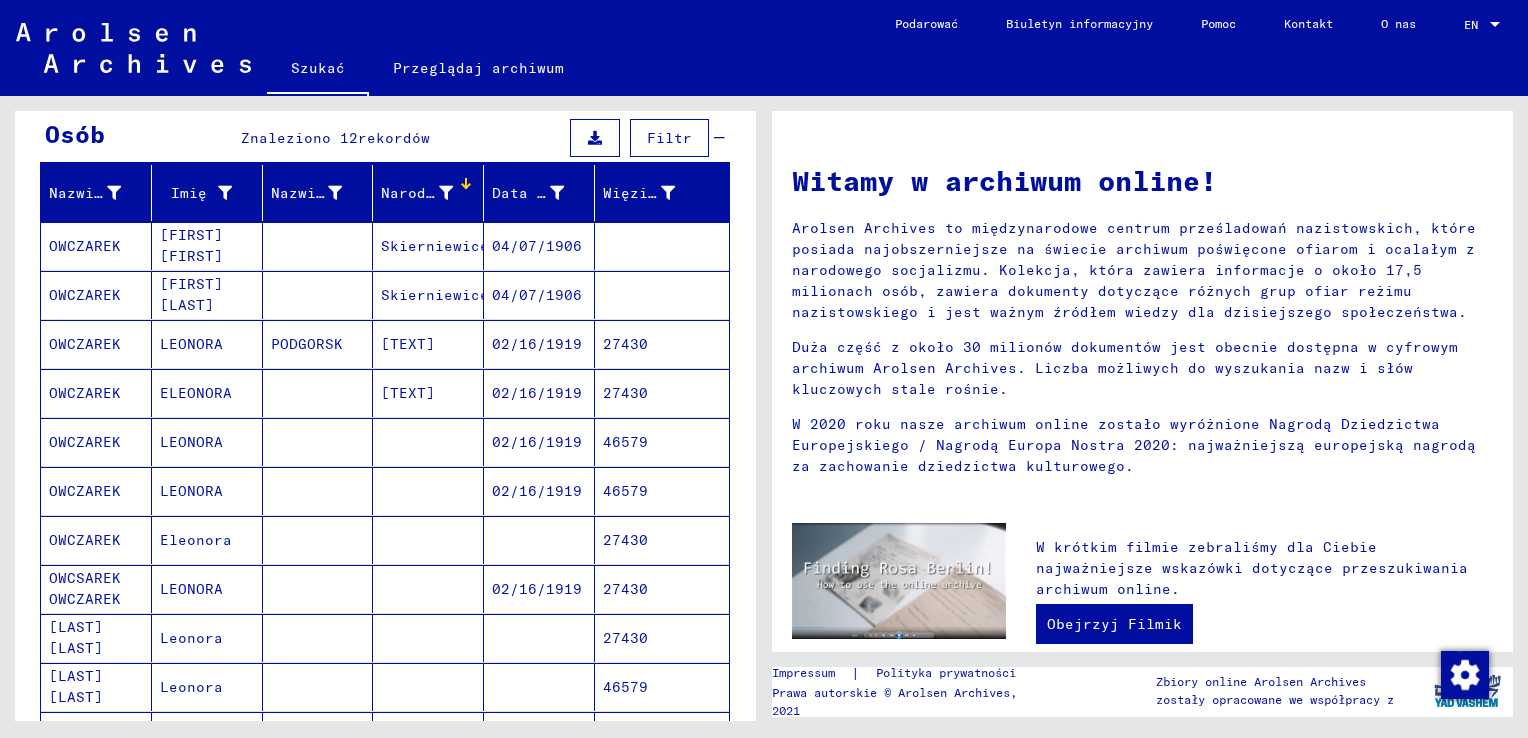 scroll, scrollTop: 200, scrollLeft: 0, axis: vertical 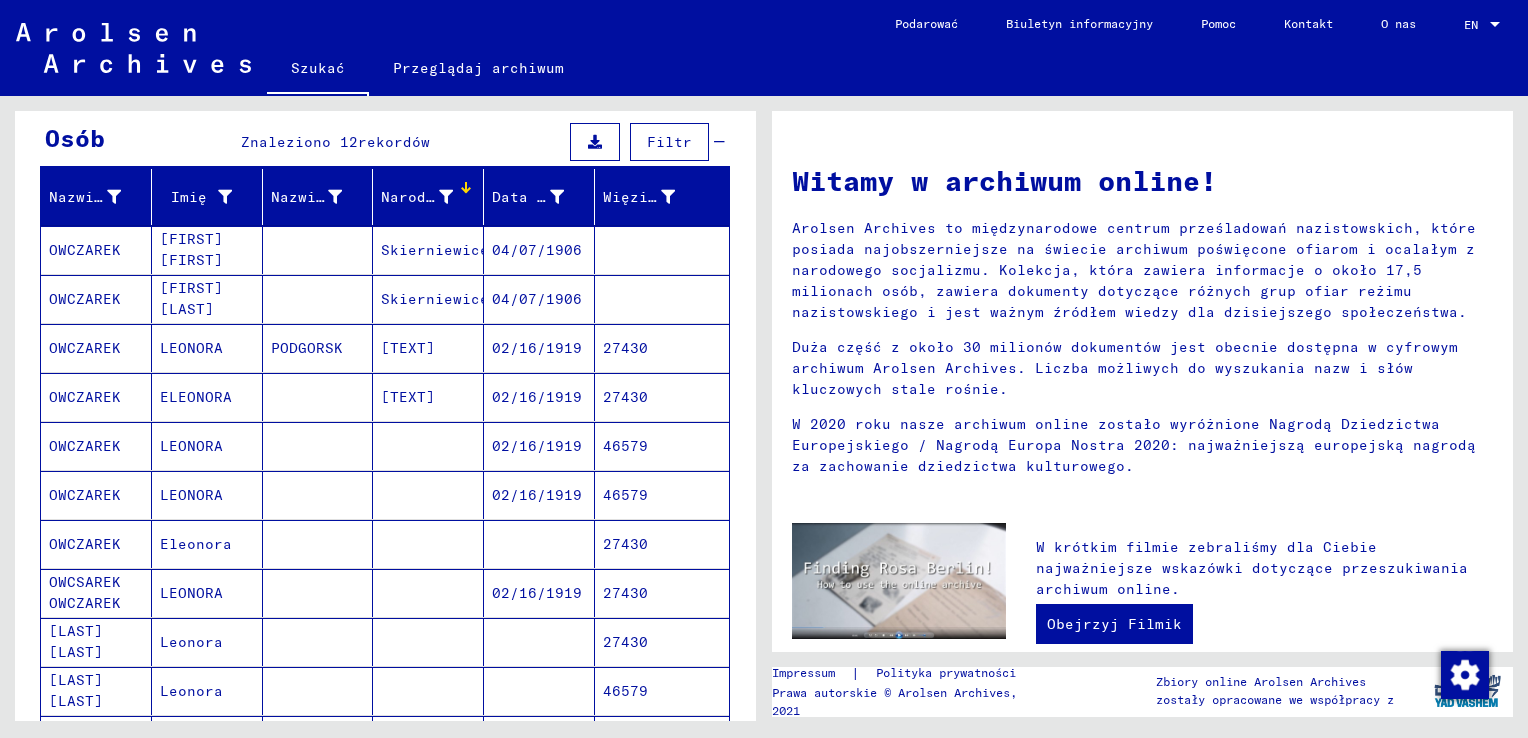click on "LEONORA" at bounding box center [207, 642] 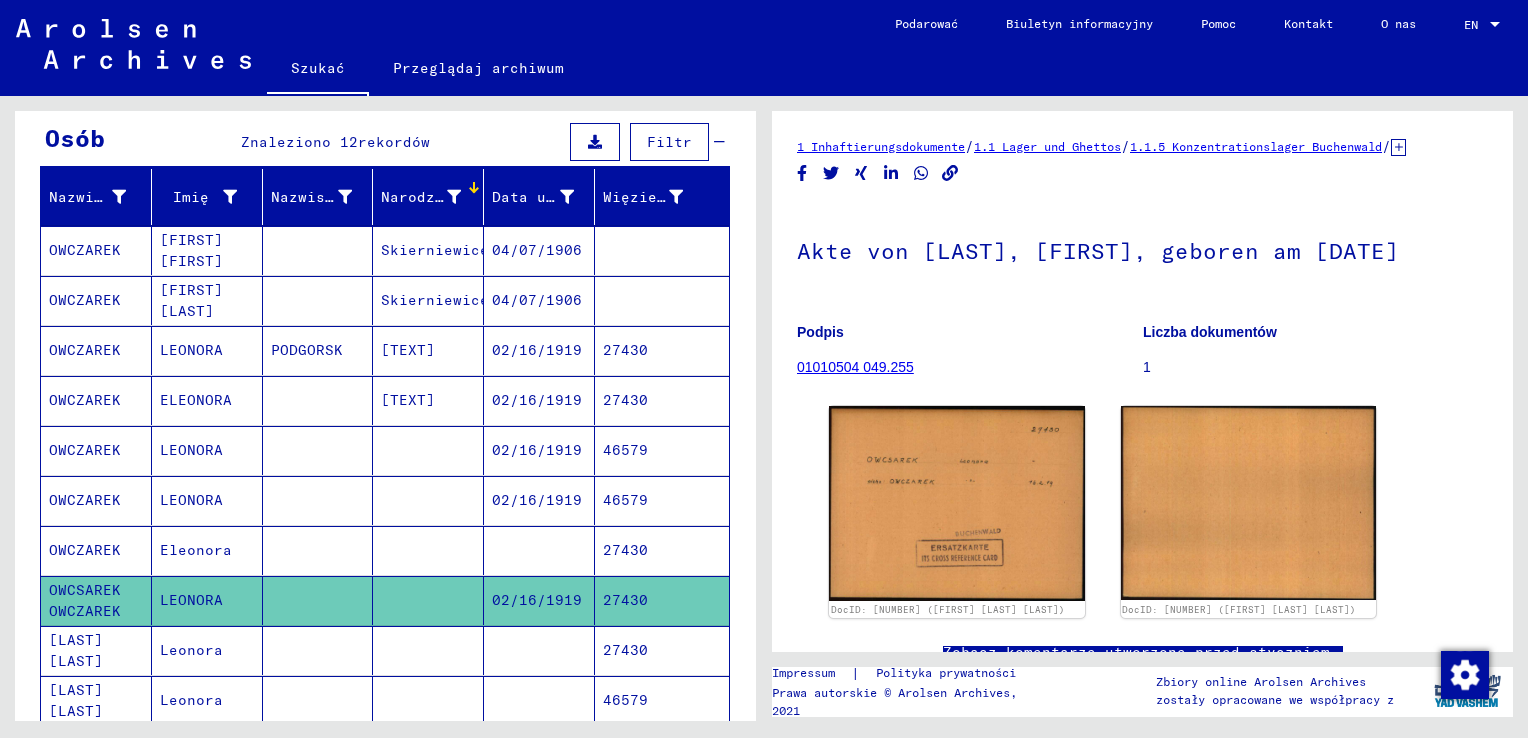 scroll, scrollTop: 0, scrollLeft: 0, axis: both 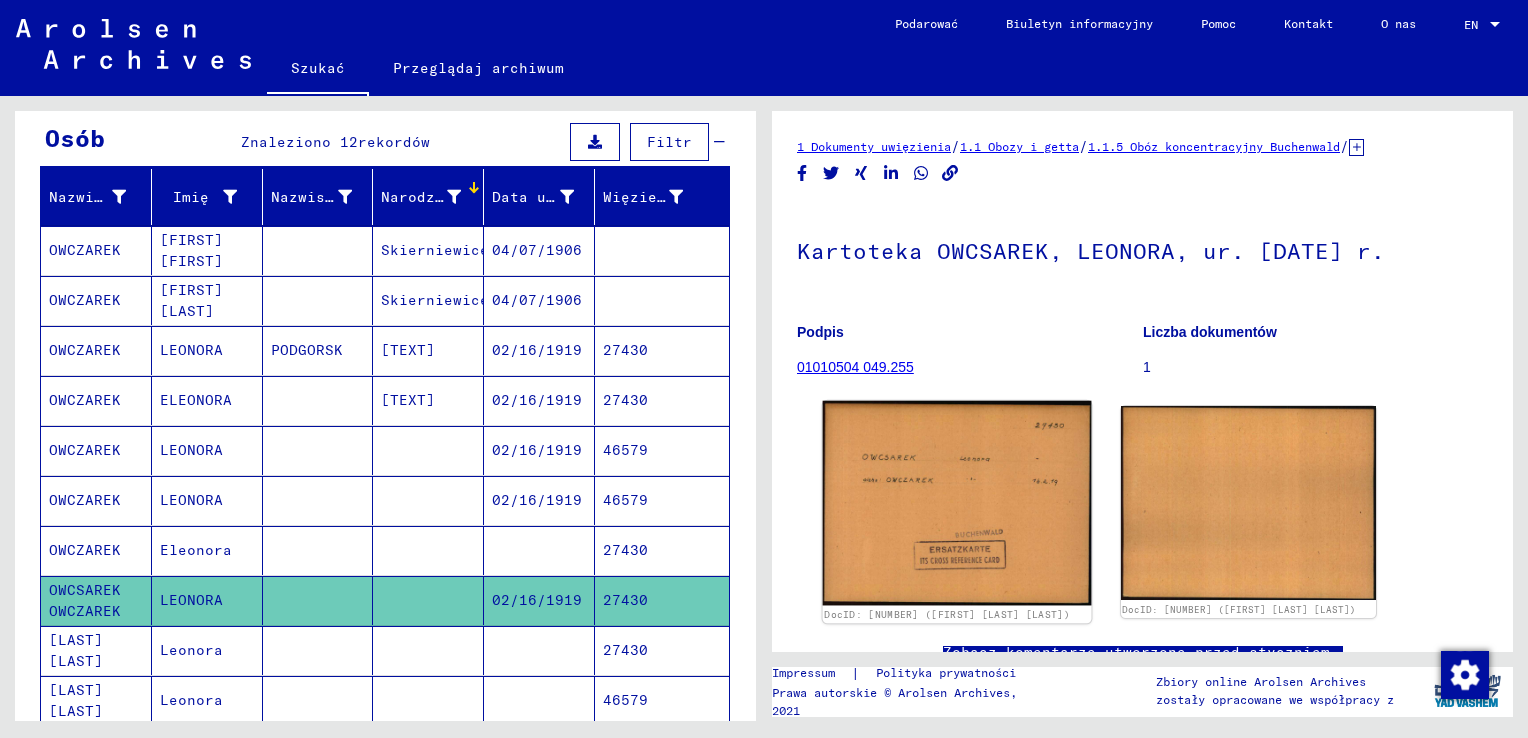 click 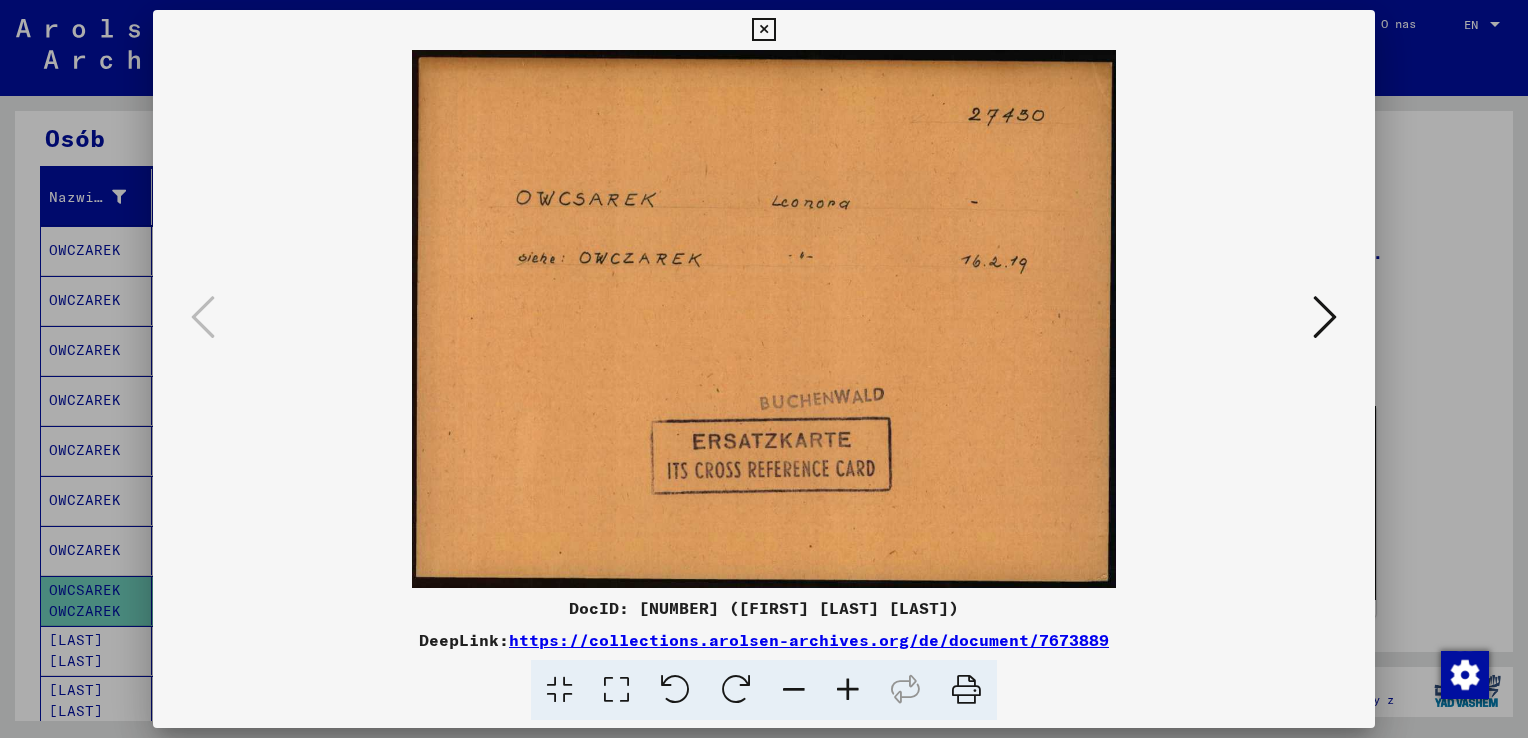click at bounding box center [1325, 317] 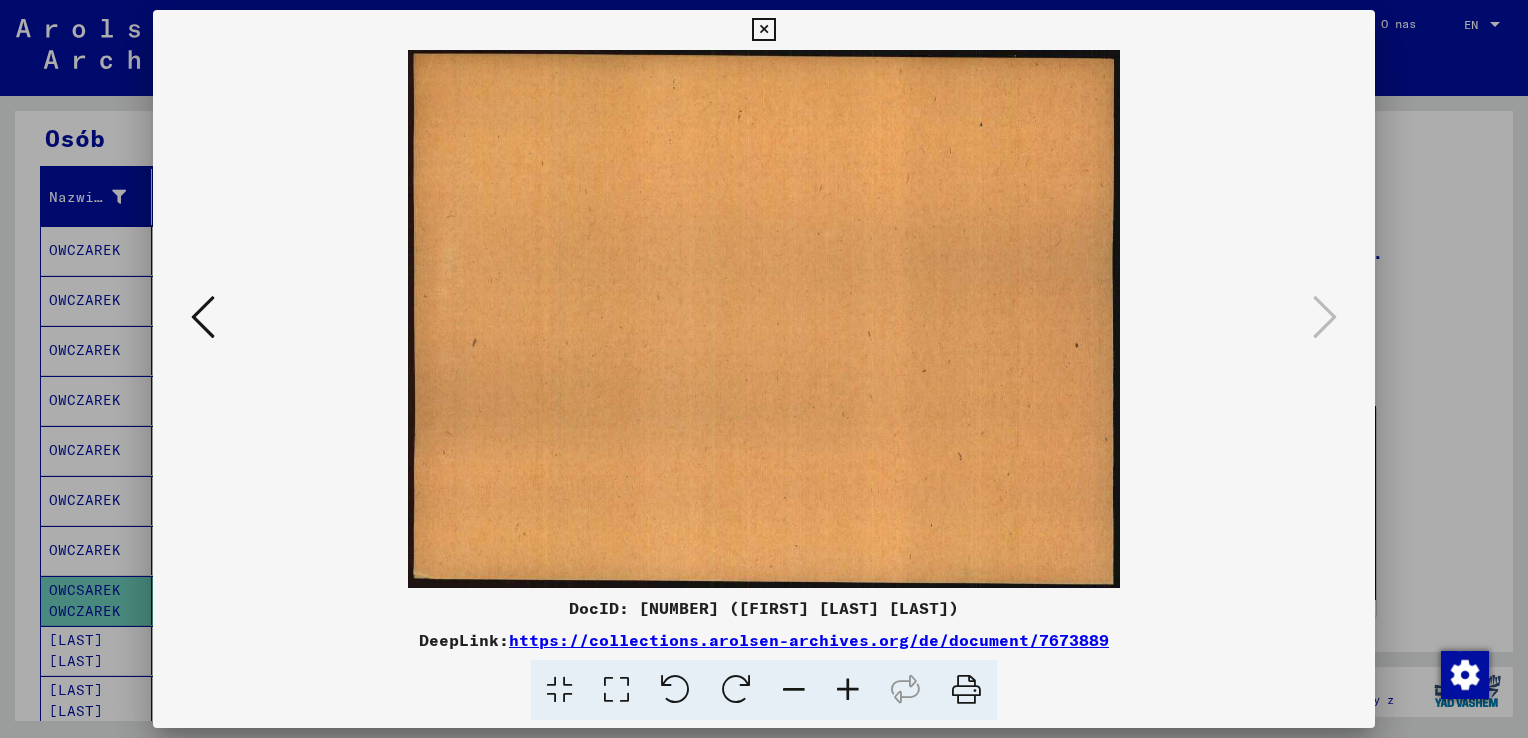 click at bounding box center (763, 30) 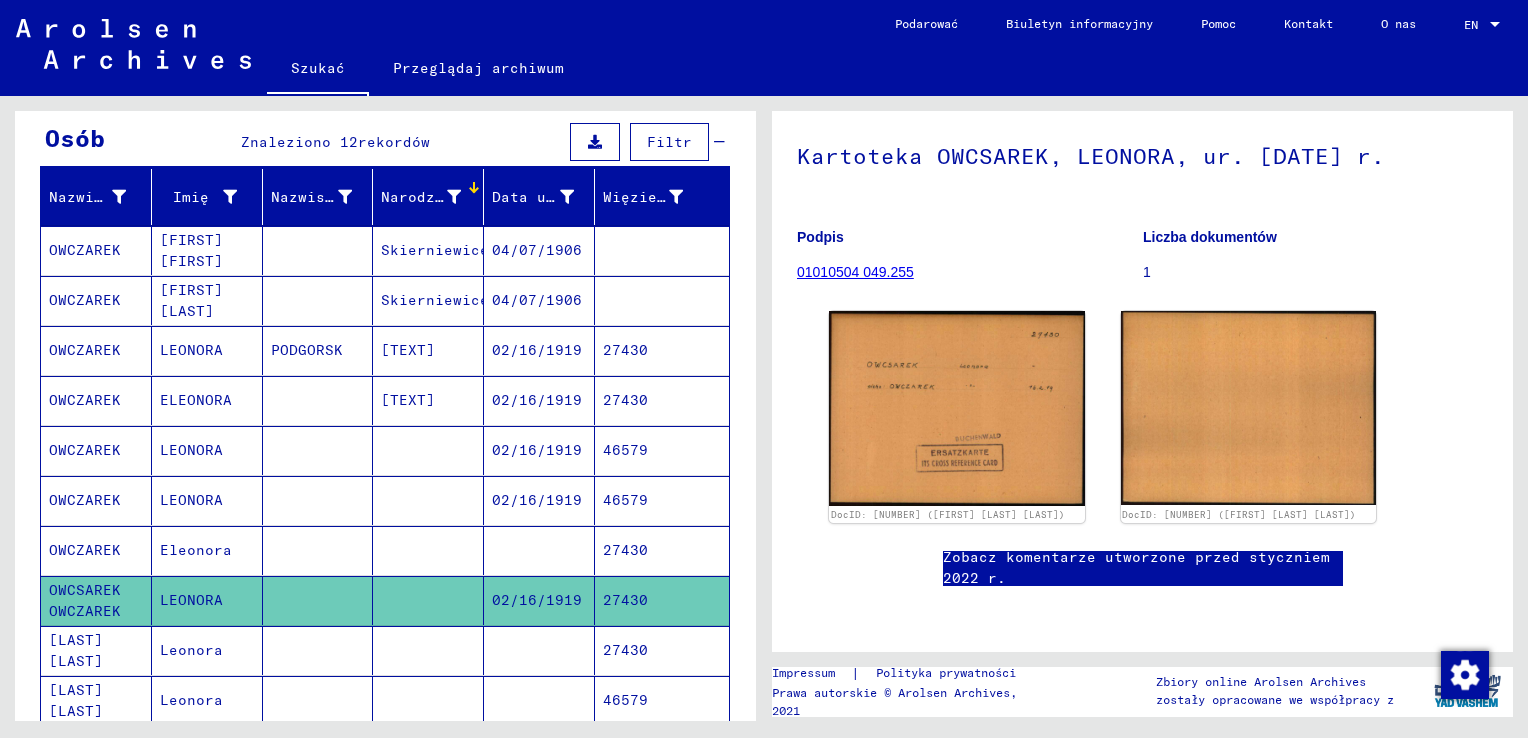 scroll, scrollTop: 100, scrollLeft: 0, axis: vertical 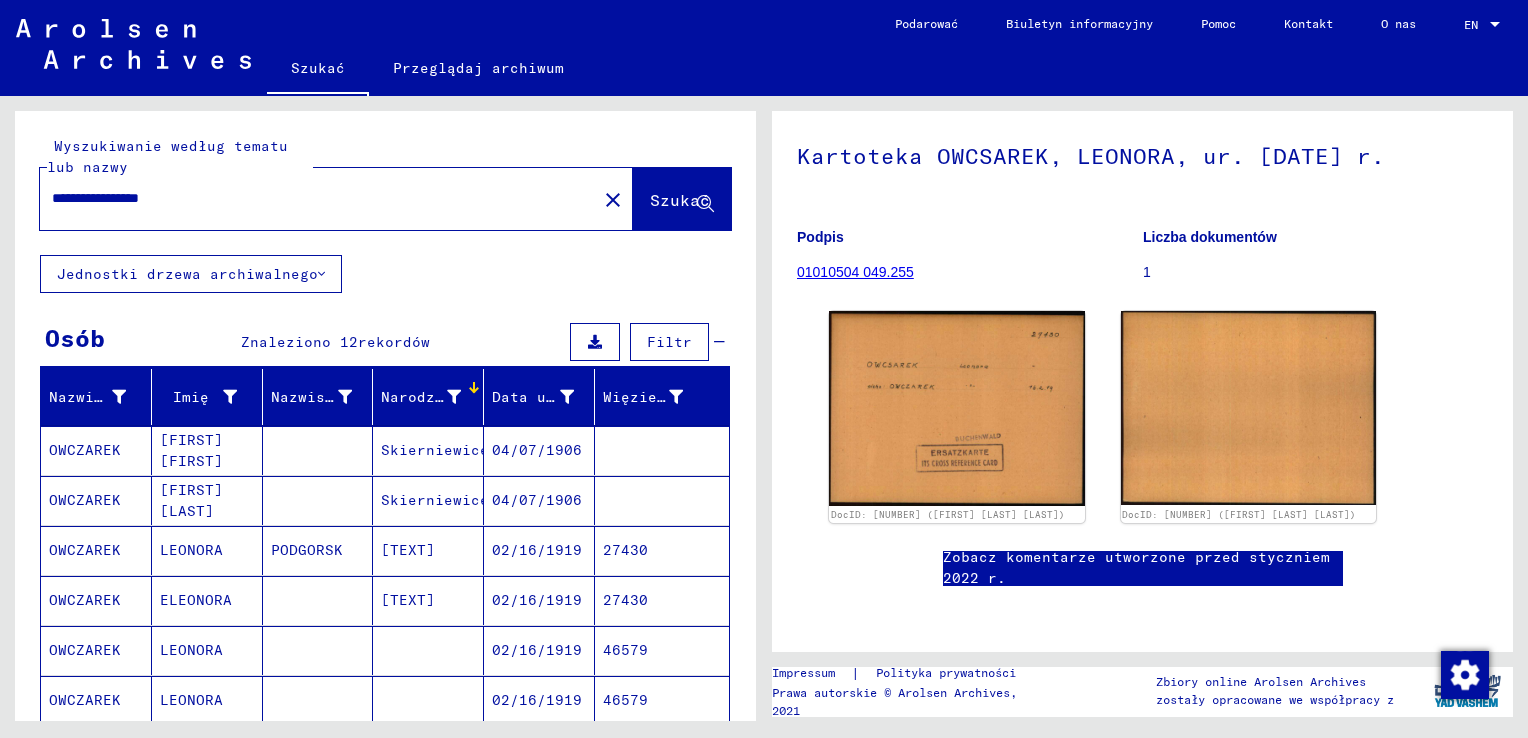 click on "**********" at bounding box center [318, 198] 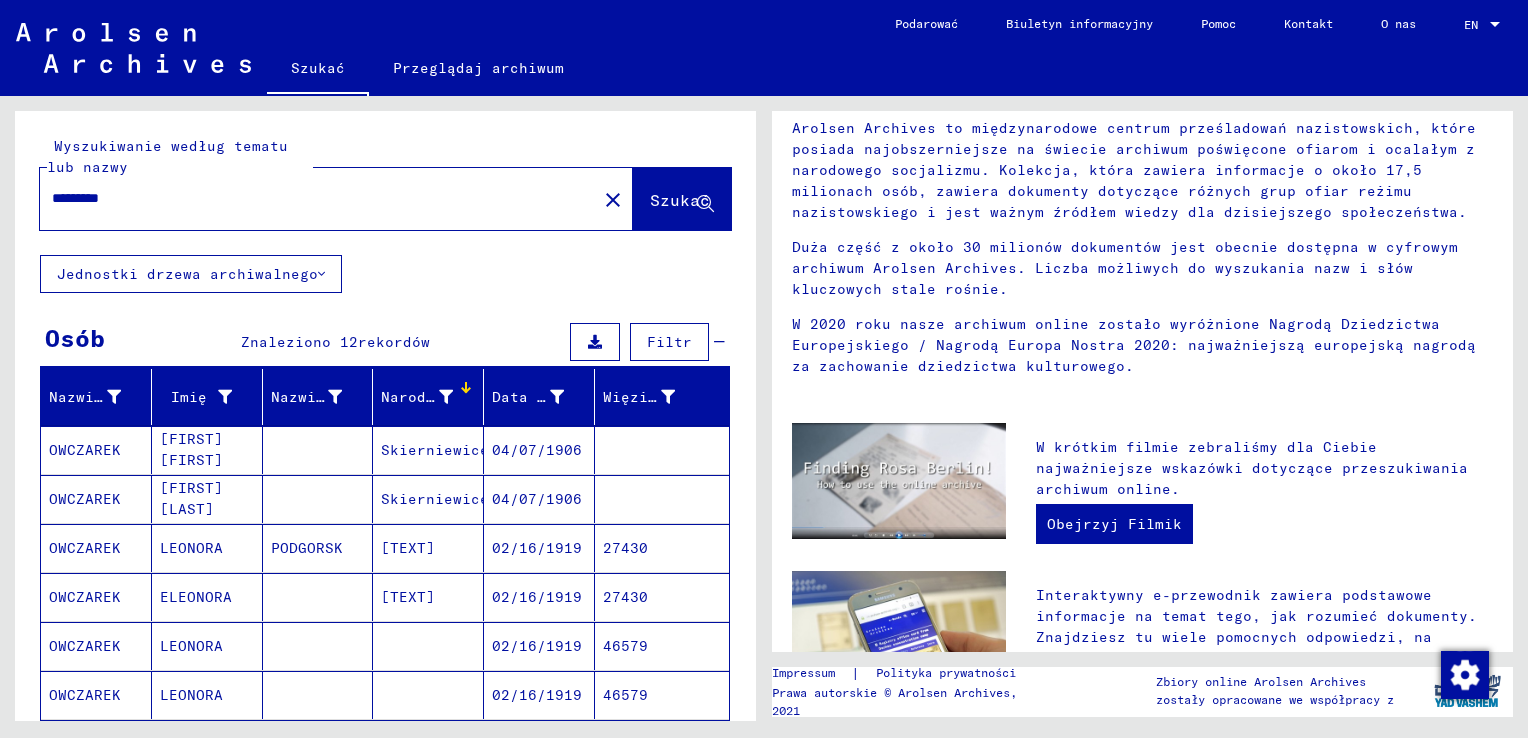 scroll, scrollTop: 0, scrollLeft: 0, axis: both 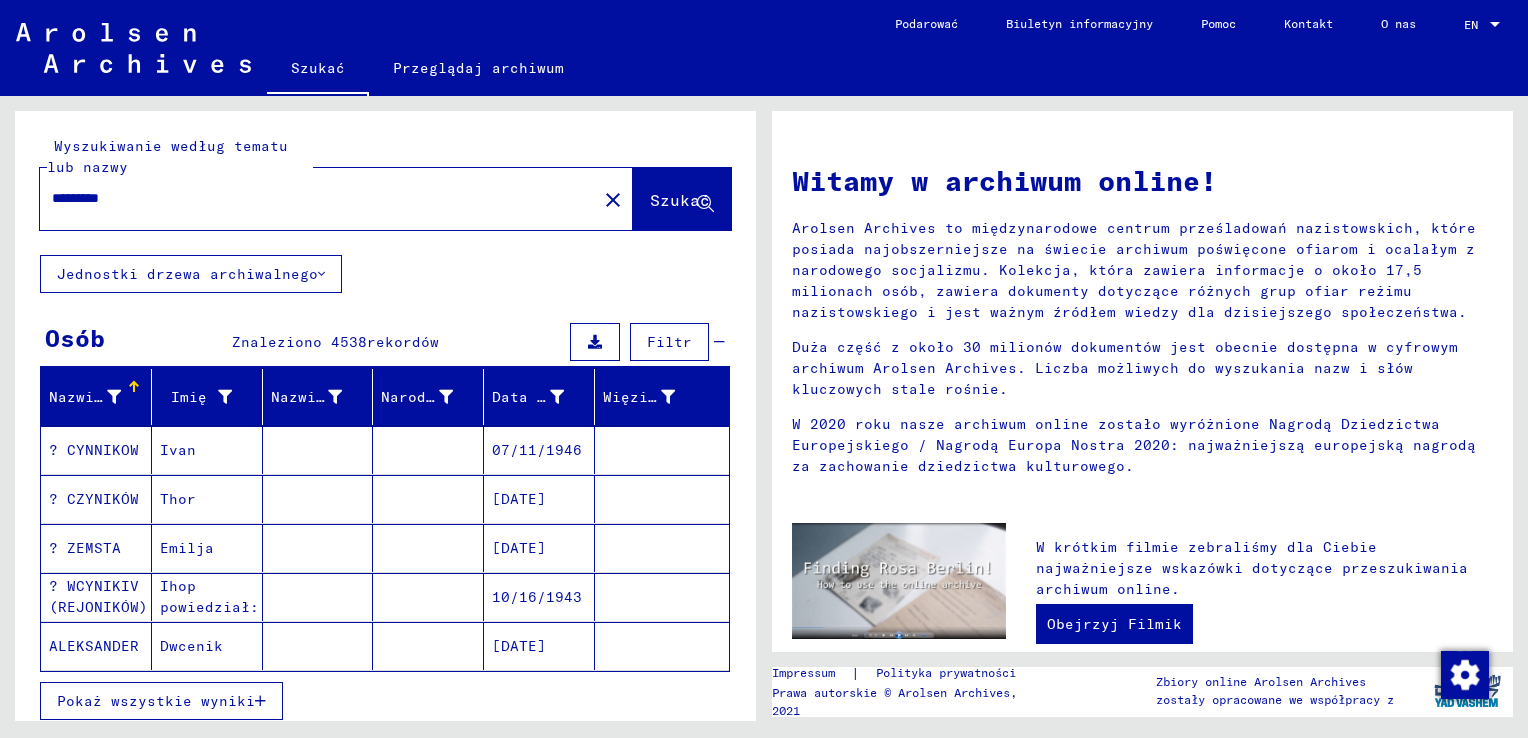click on "********" at bounding box center (312, 198) 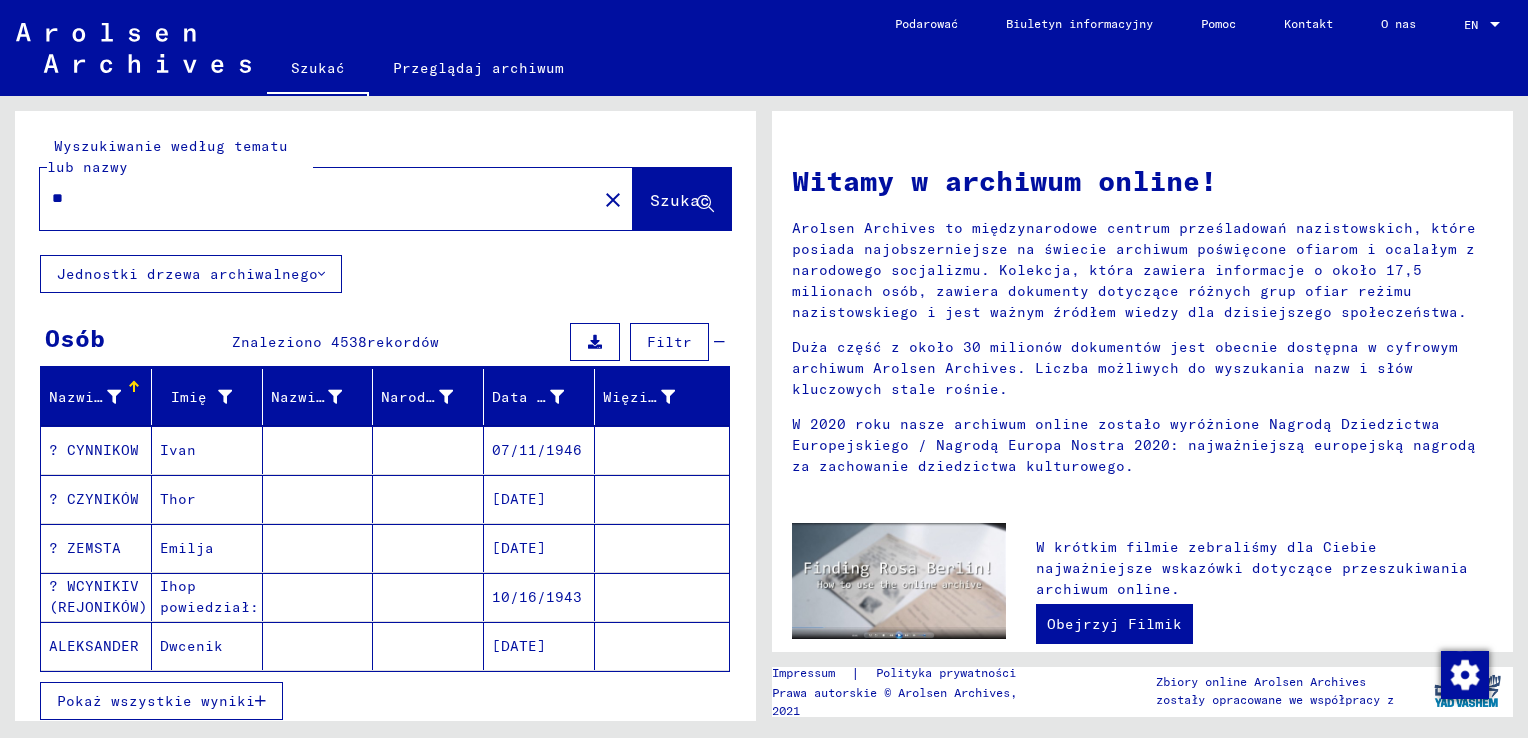type on "*" 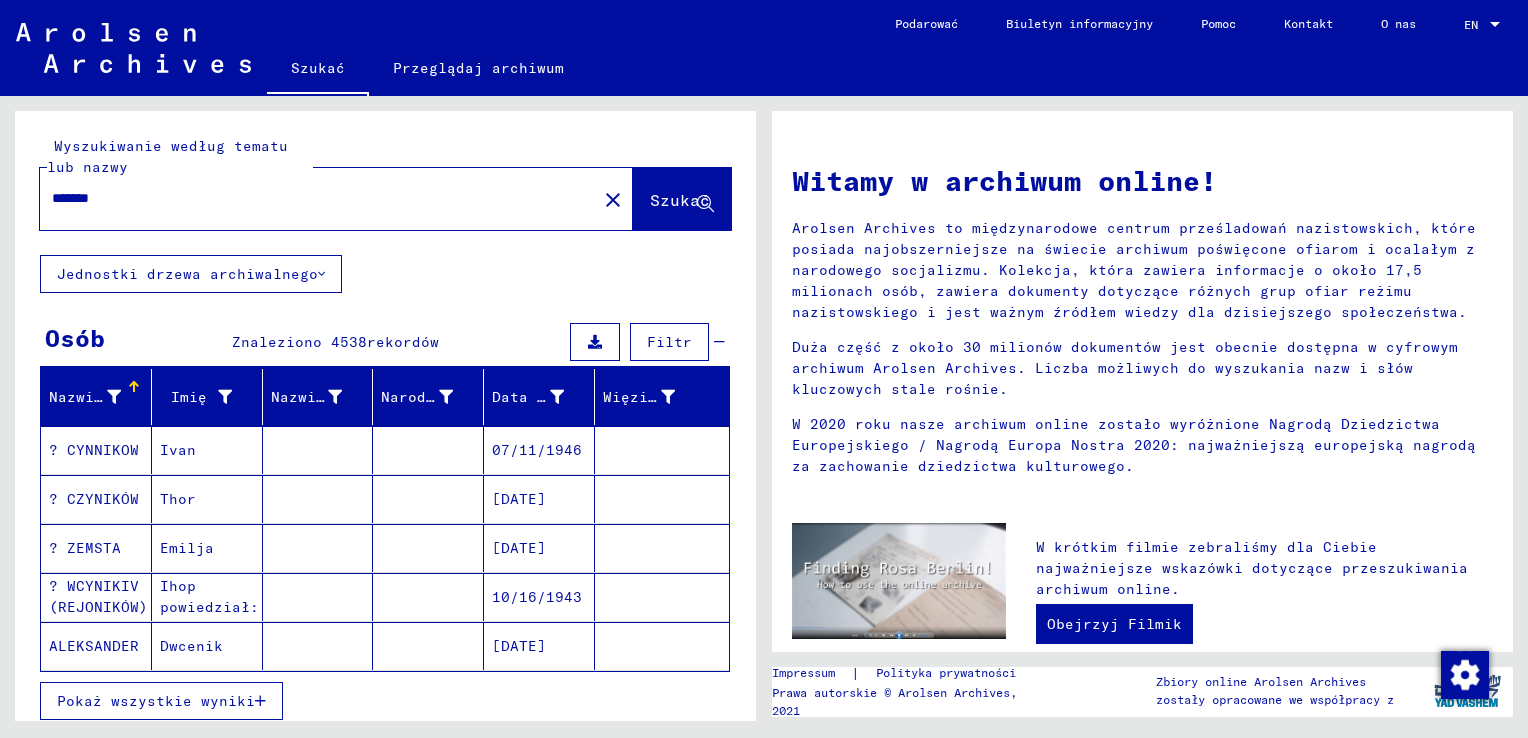type on "*******" 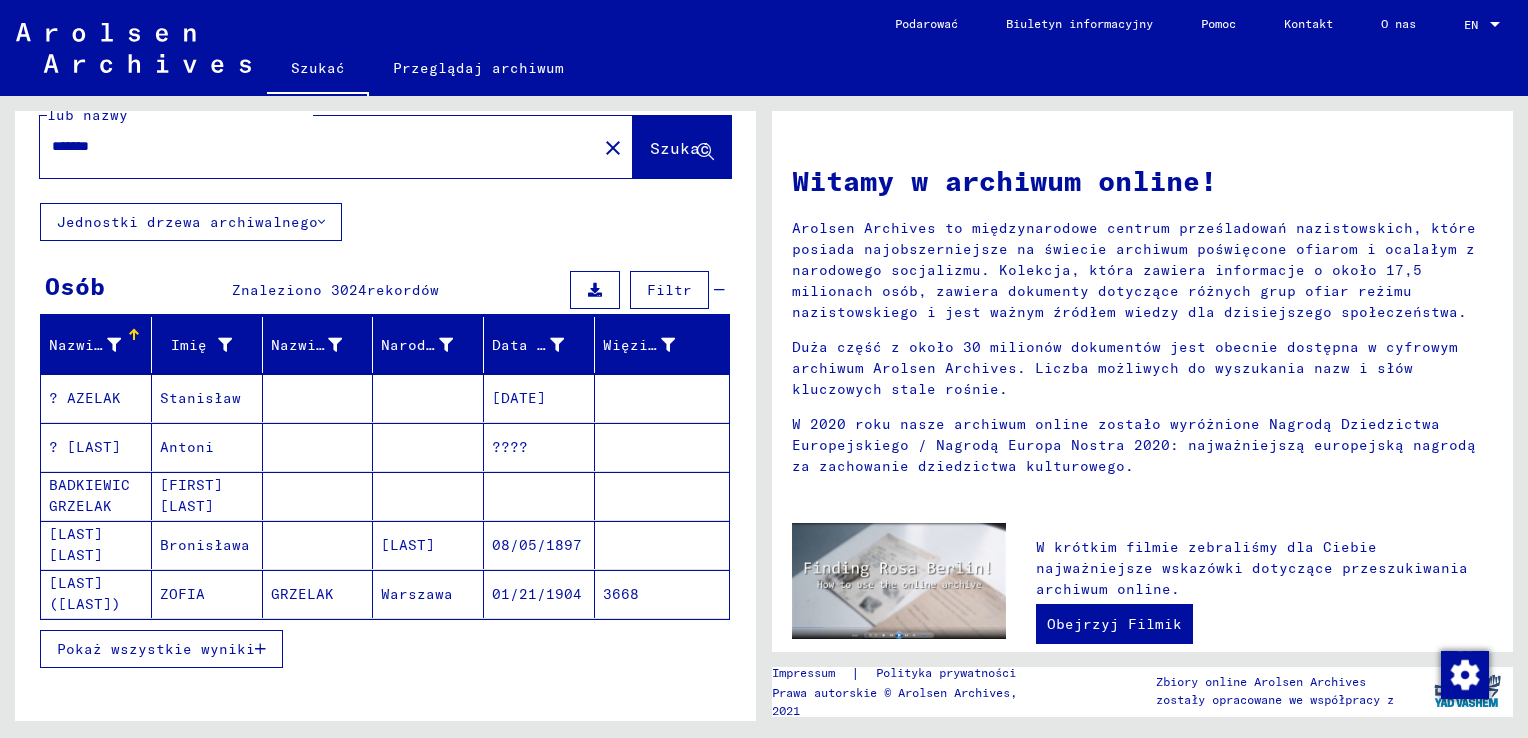scroll, scrollTop: 100, scrollLeft: 0, axis: vertical 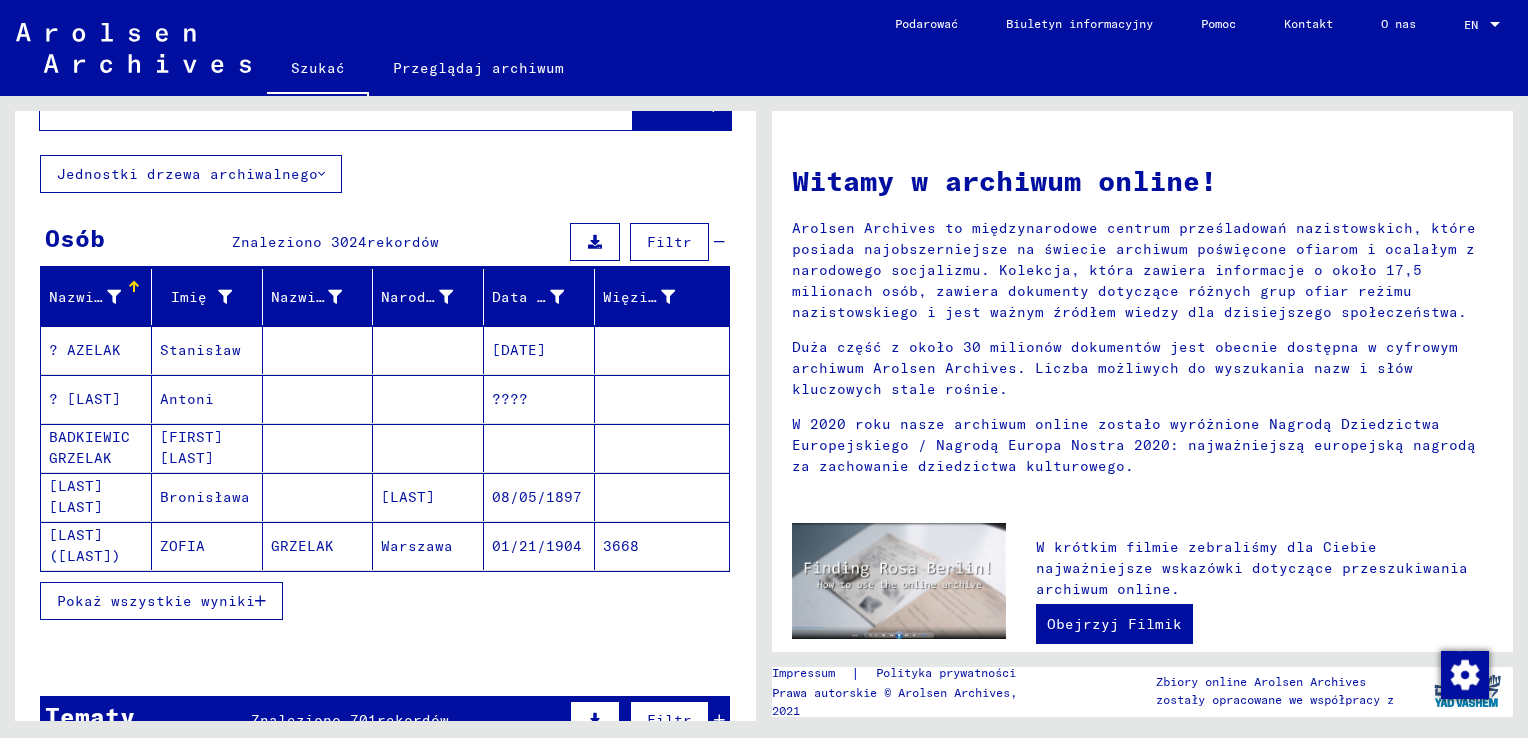 click on "Pokaż wszystkie wyniki" at bounding box center (156, 601) 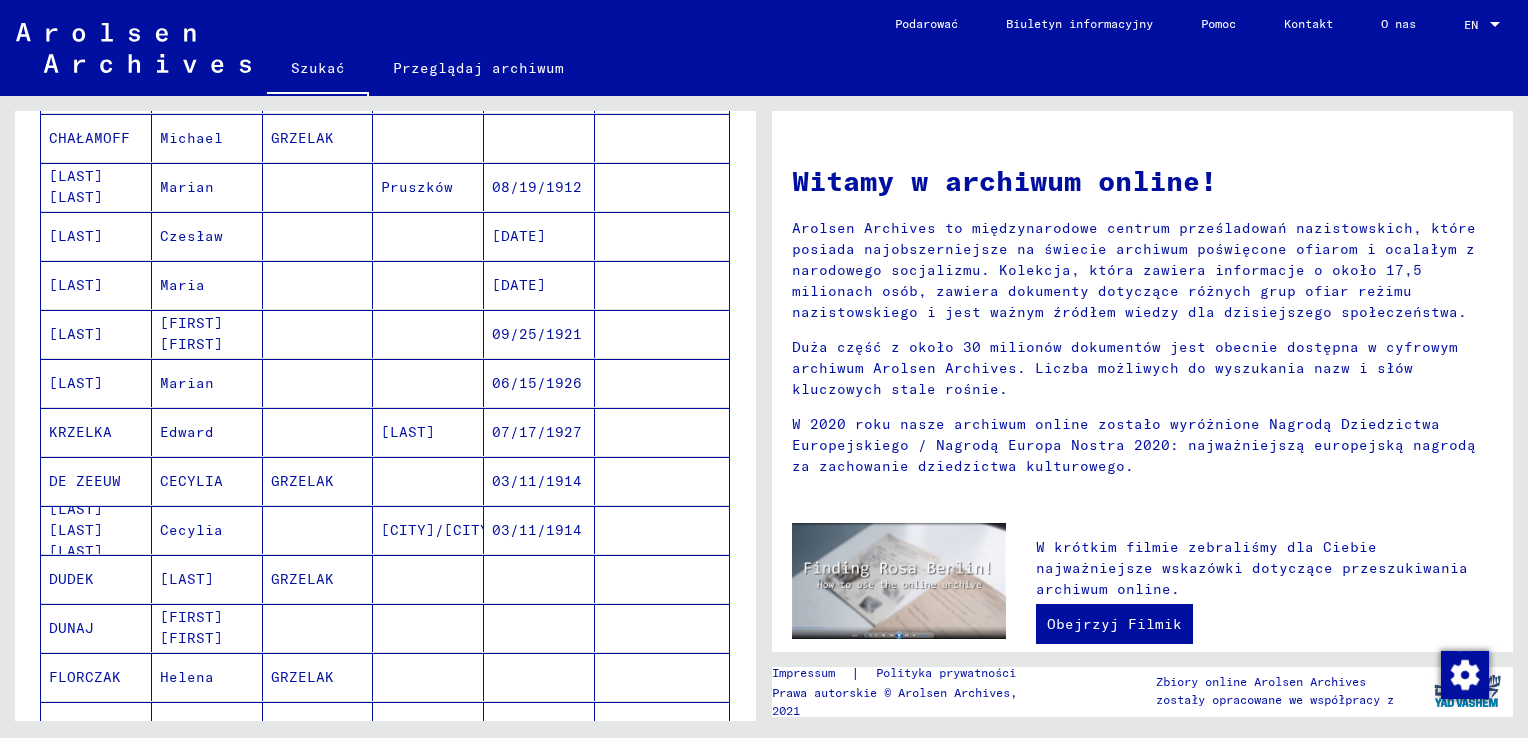 scroll, scrollTop: 1000, scrollLeft: 0, axis: vertical 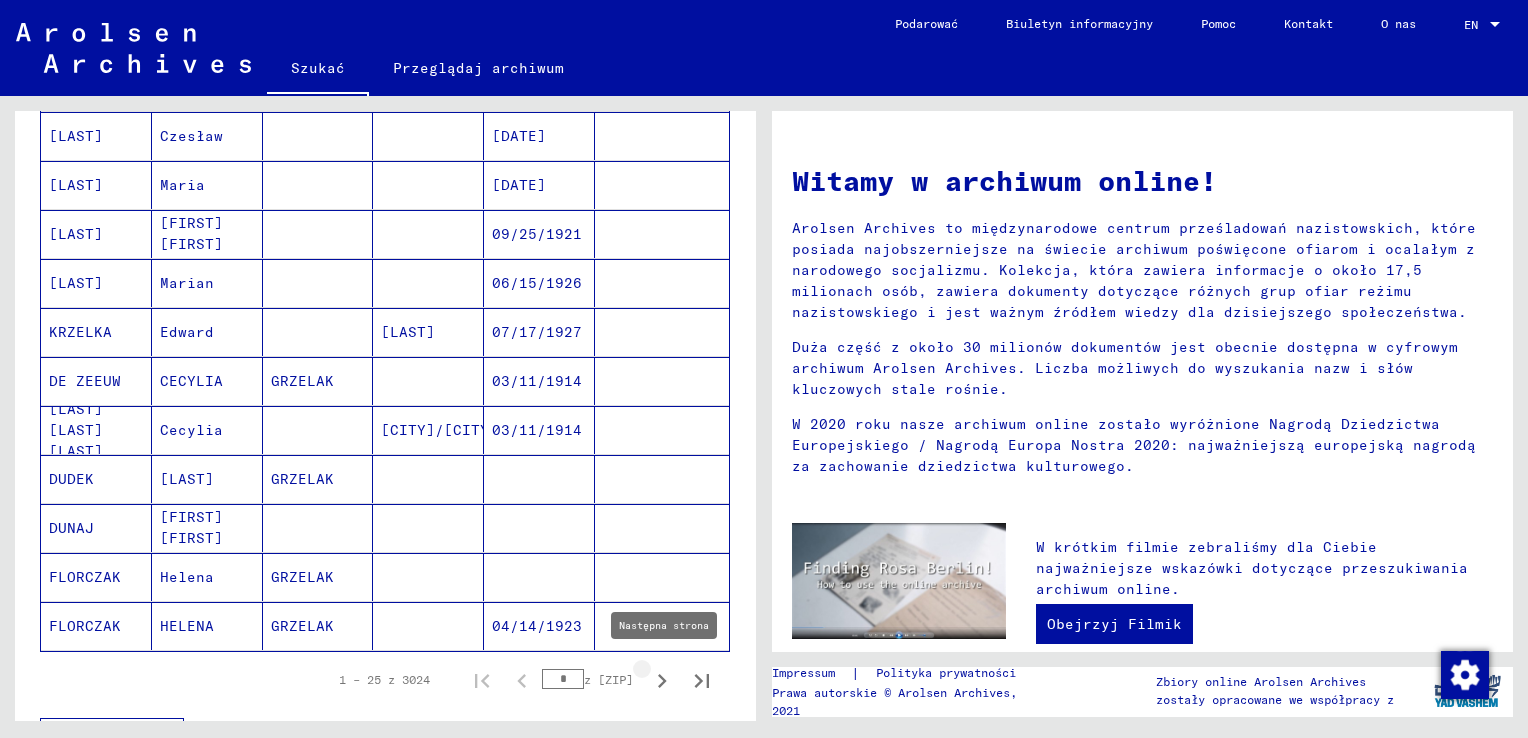 click 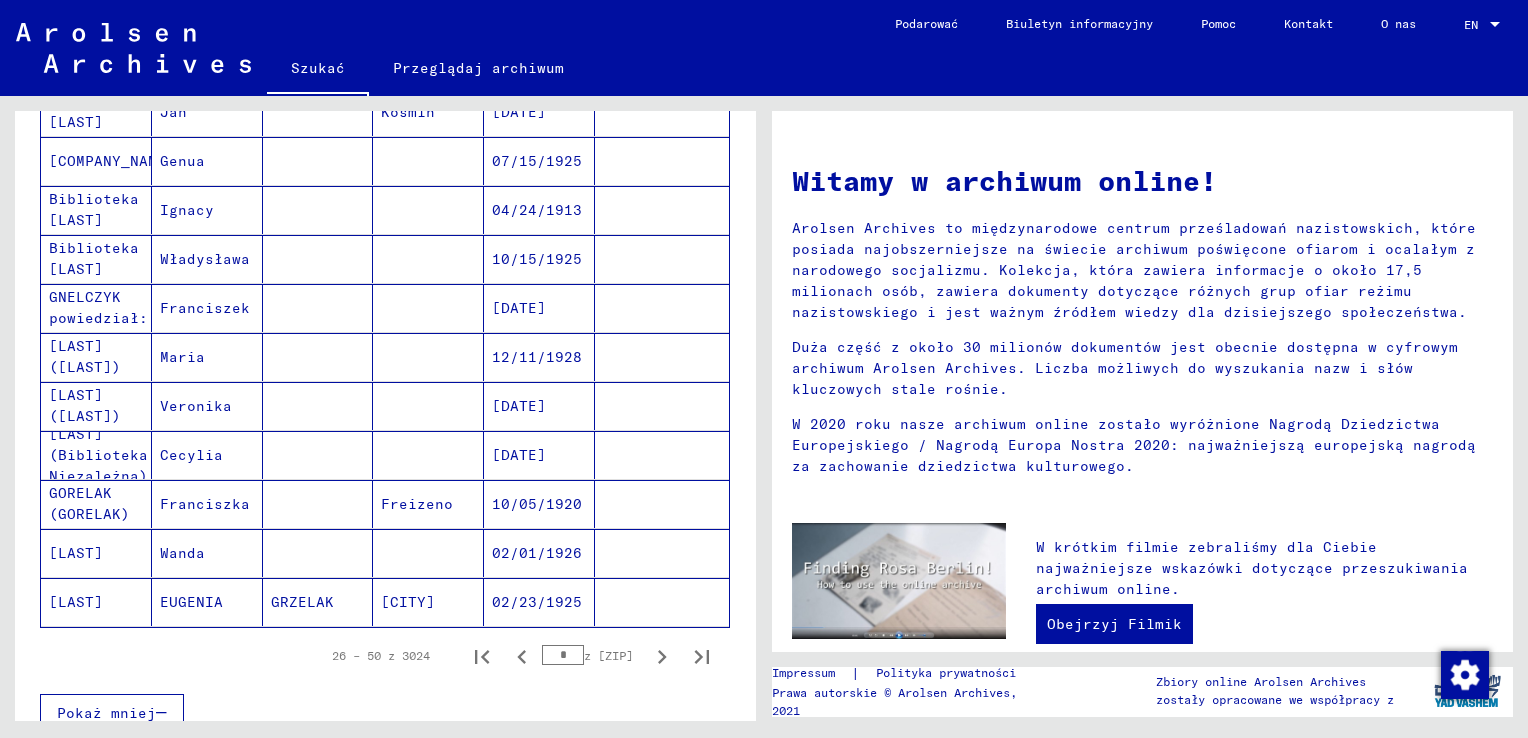 scroll, scrollTop: 1300, scrollLeft: 0, axis: vertical 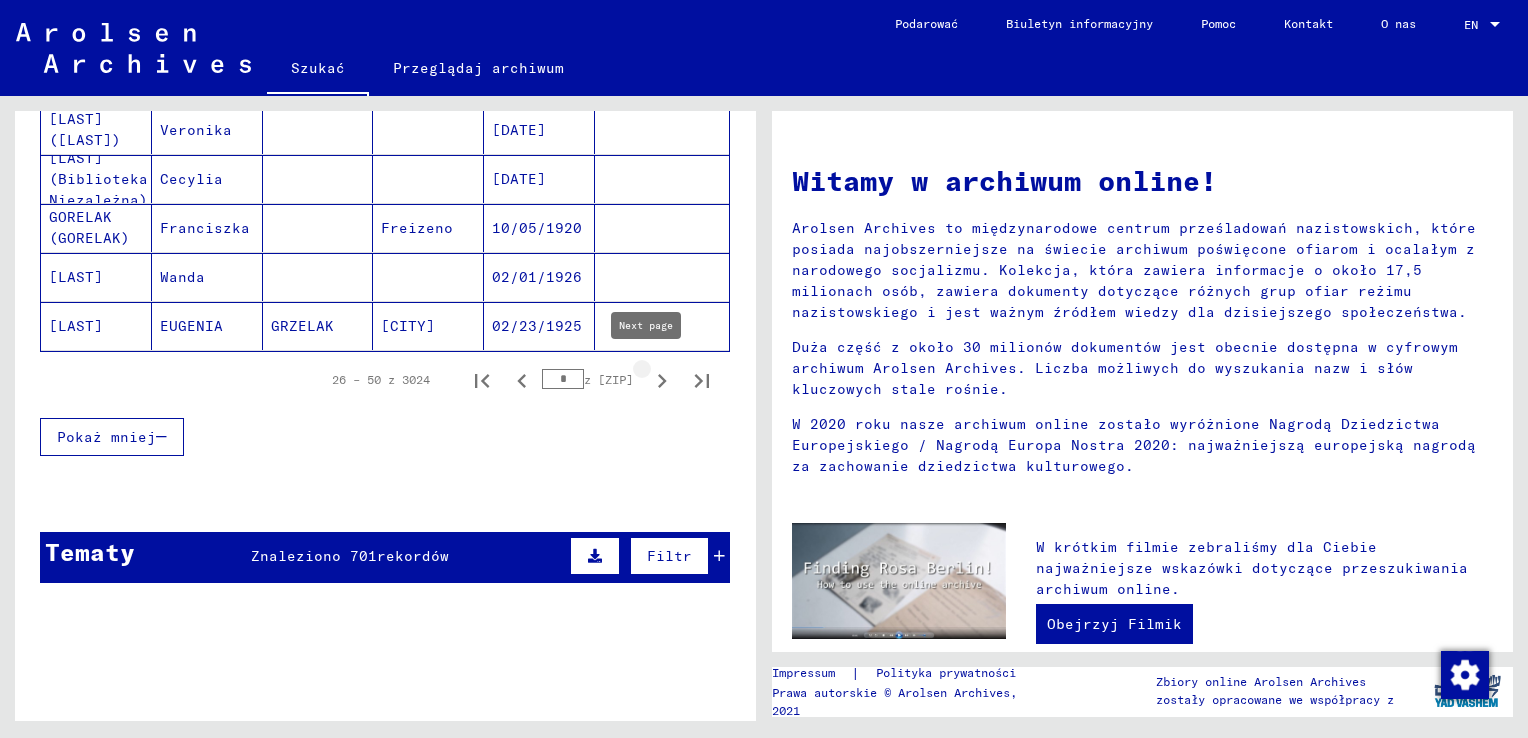 click 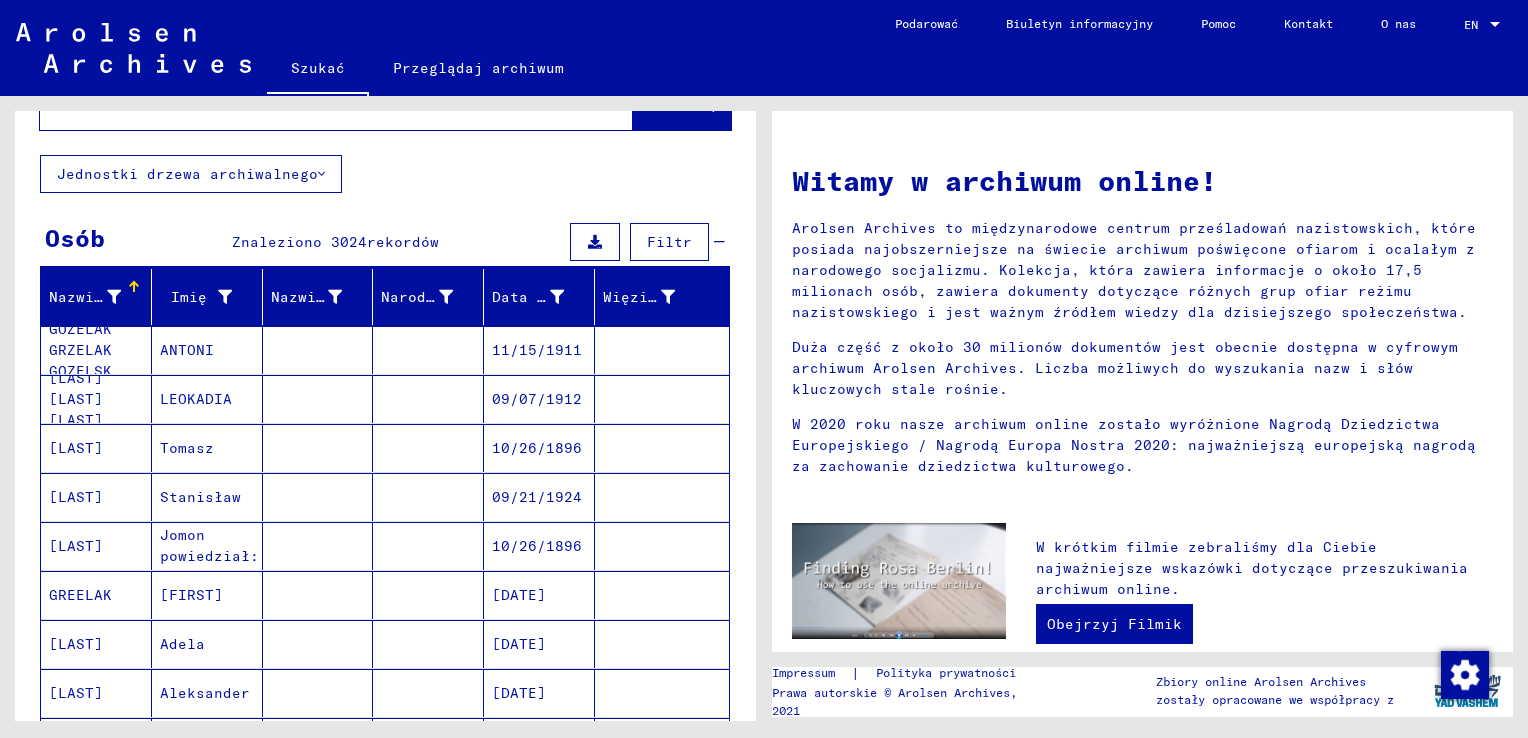 scroll, scrollTop: 0, scrollLeft: 0, axis: both 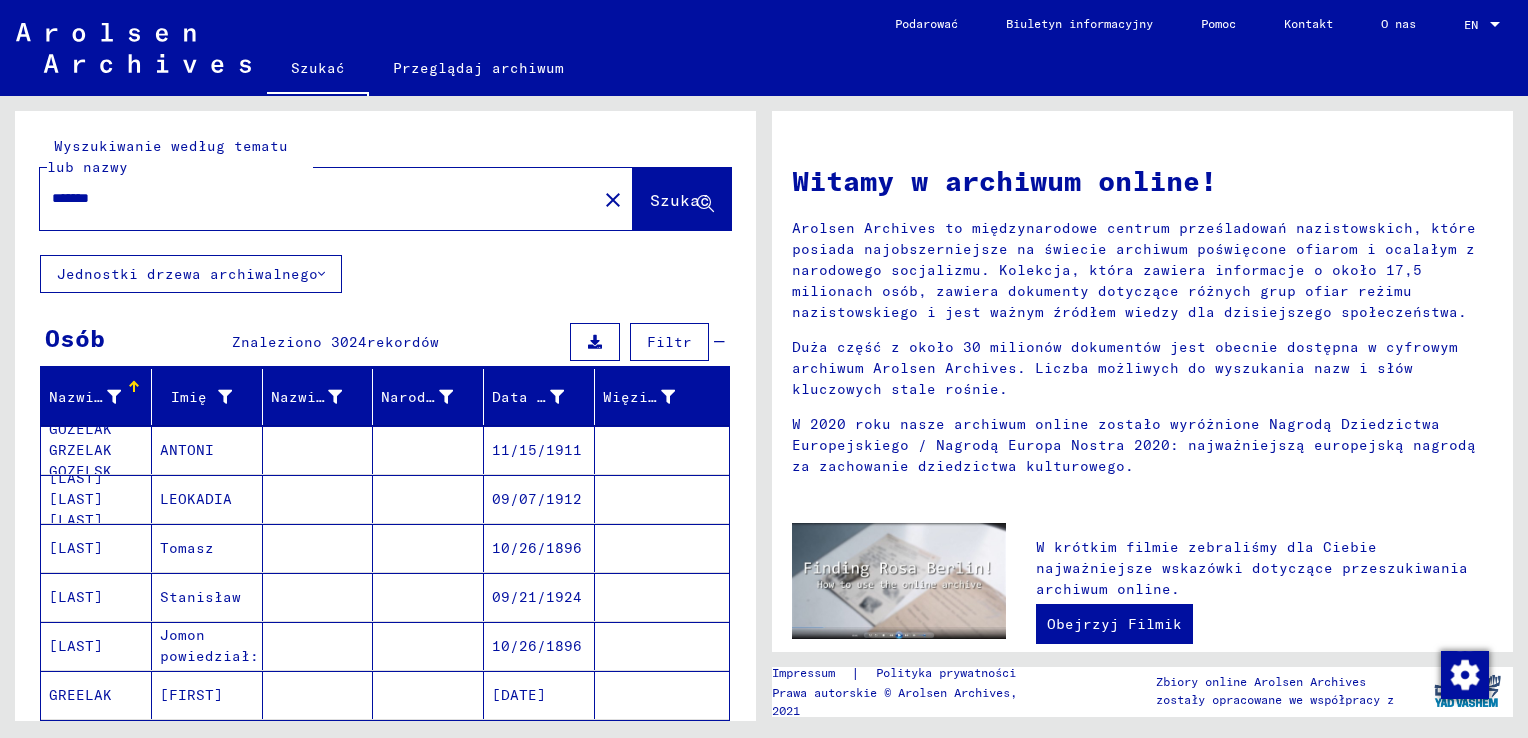 click on "*******" at bounding box center (312, 198) 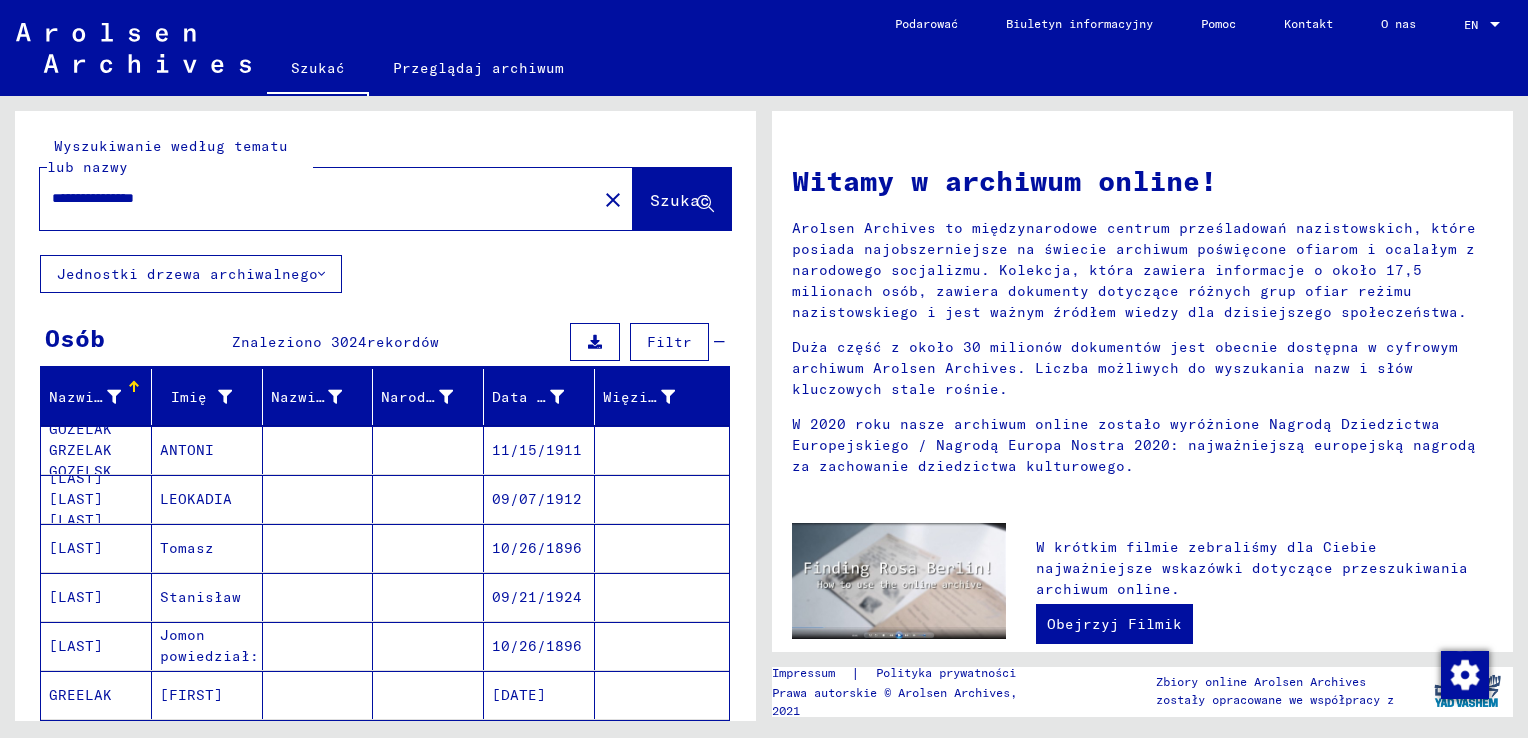 type on "**********" 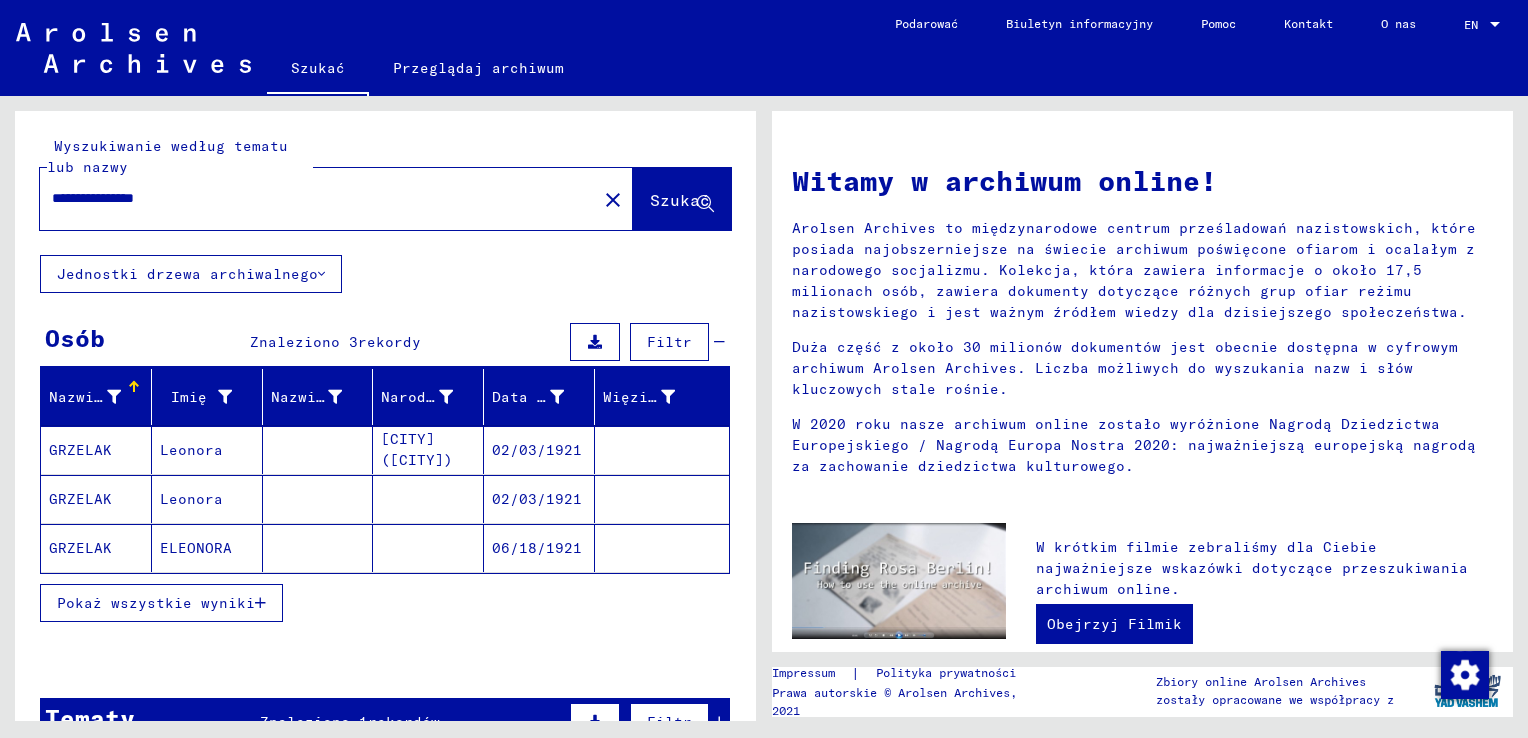 click on "ELEONORA" 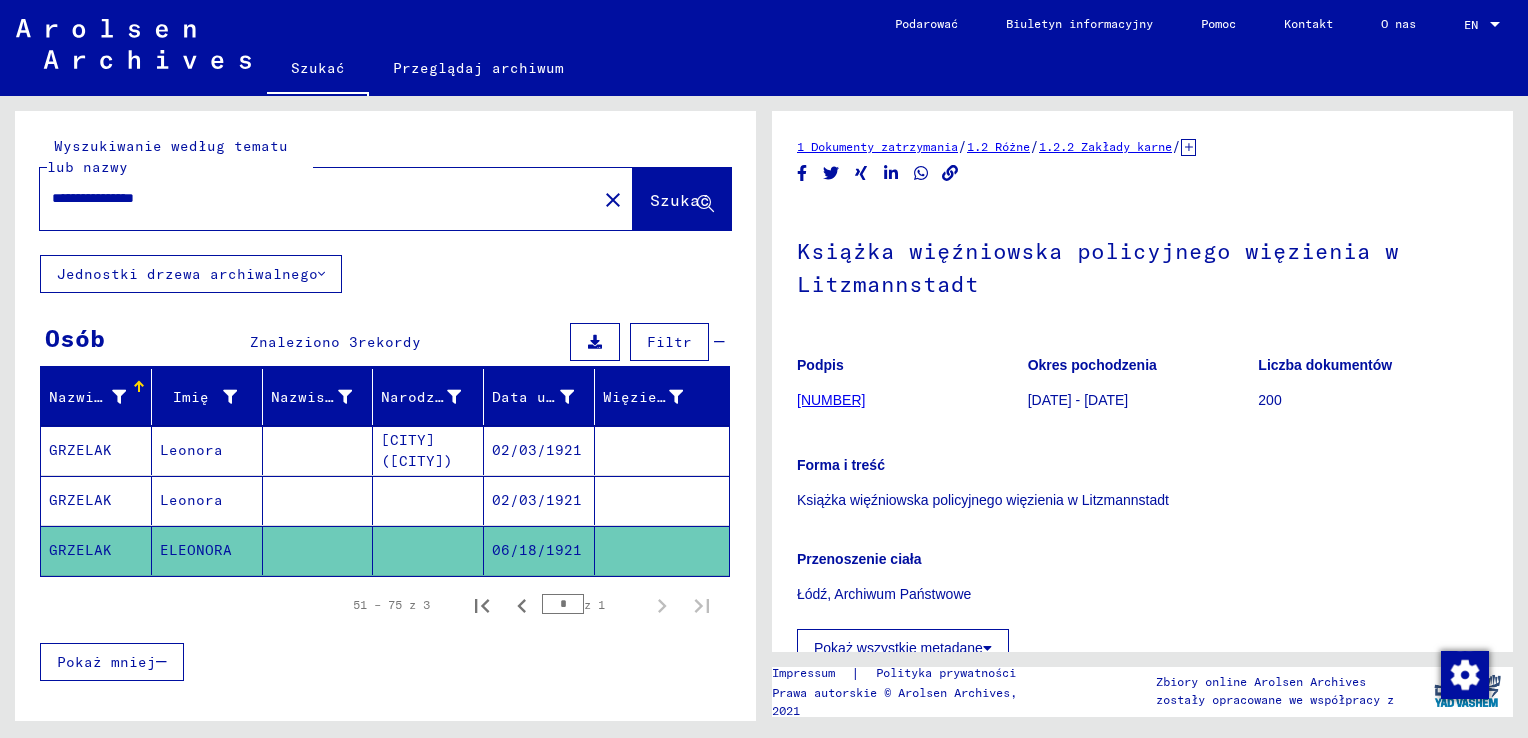 scroll, scrollTop: 0, scrollLeft: 0, axis: both 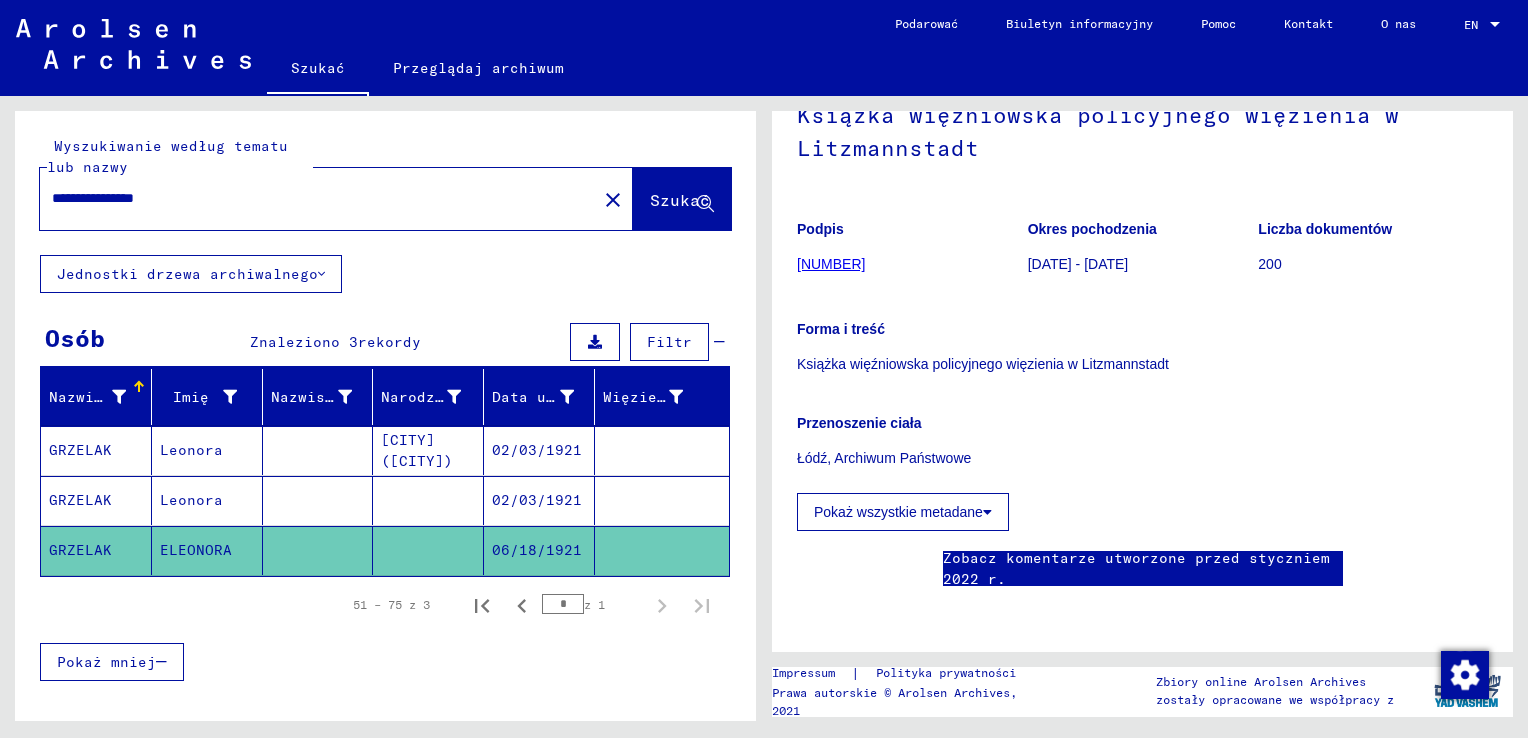click on "Pokaż wszystkie metadane" 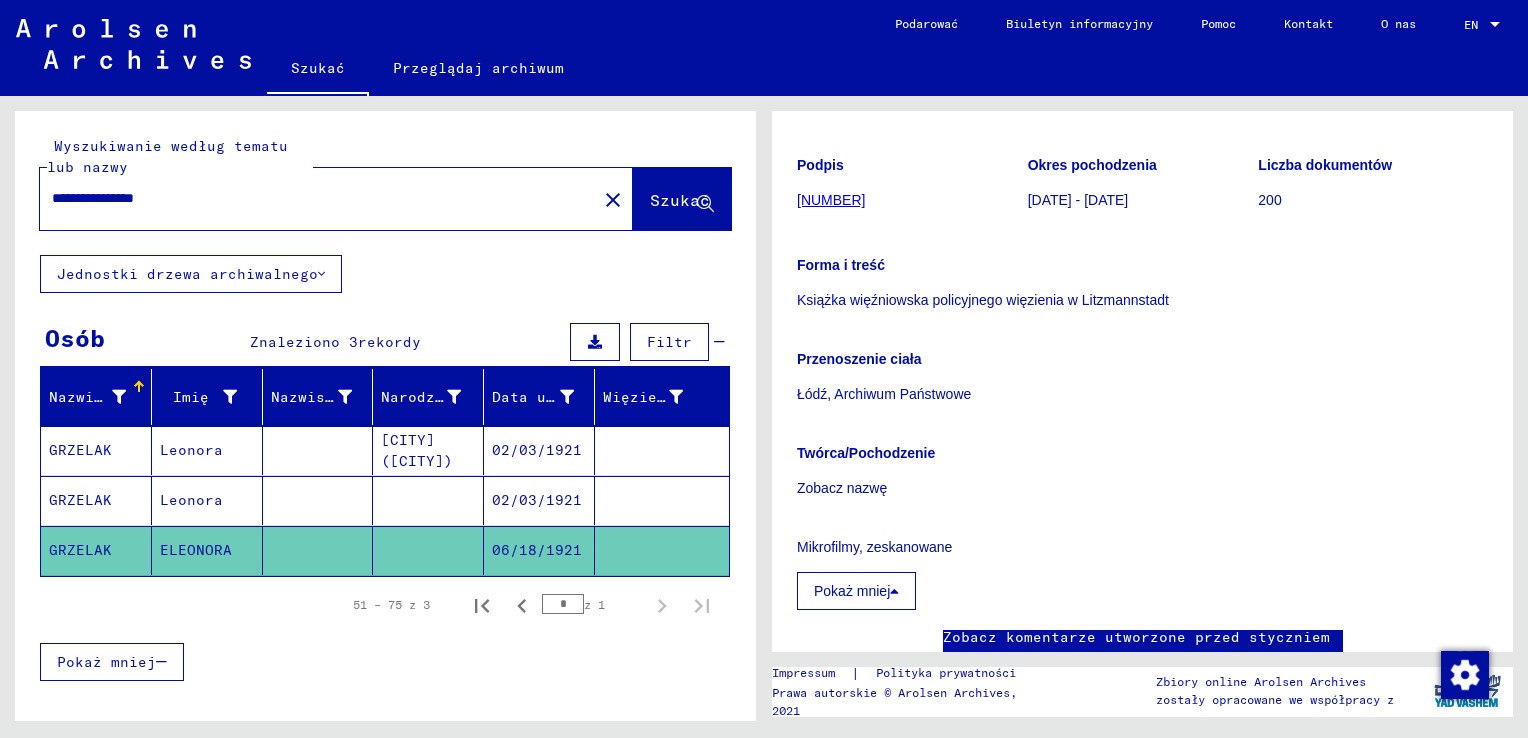 click on "close" 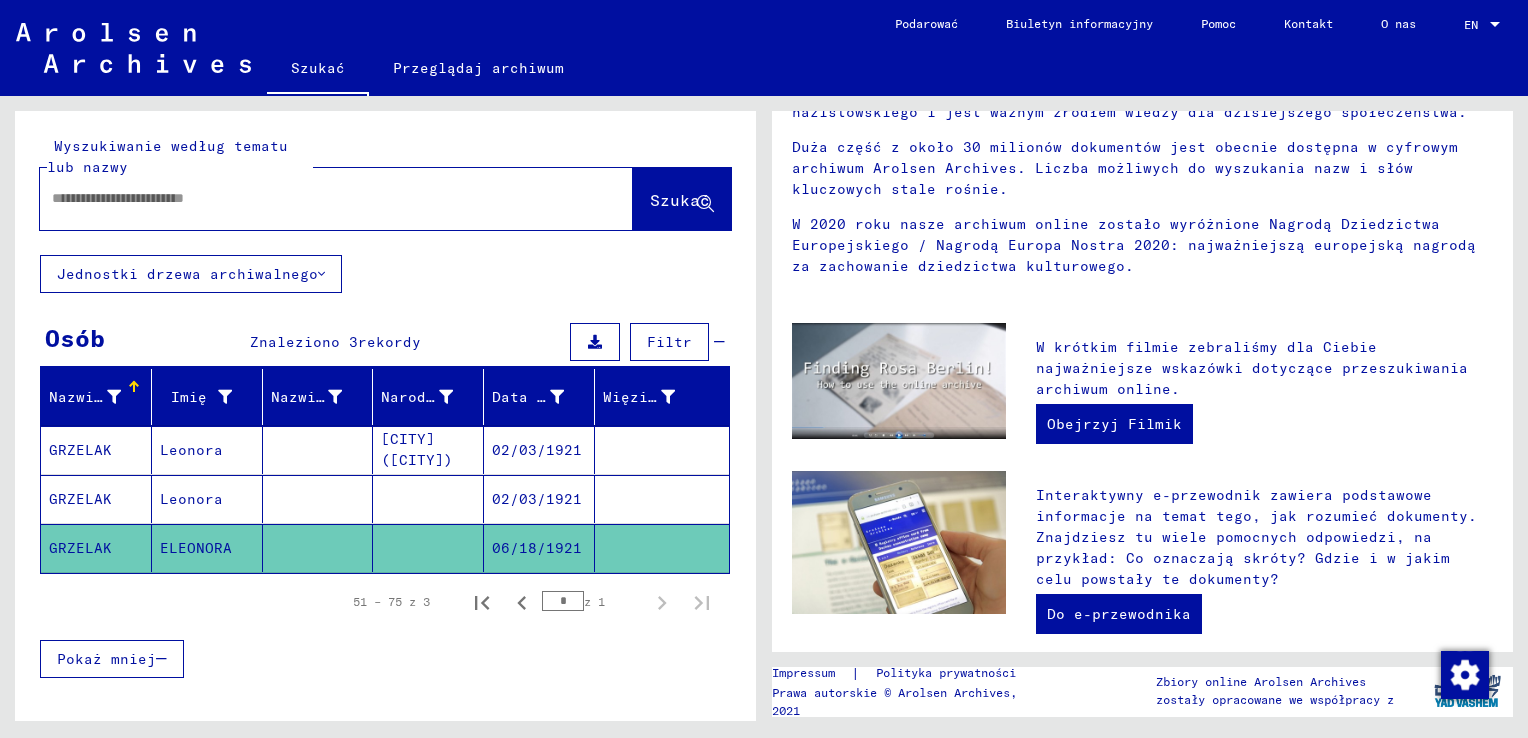 scroll, scrollTop: 0, scrollLeft: 0, axis: both 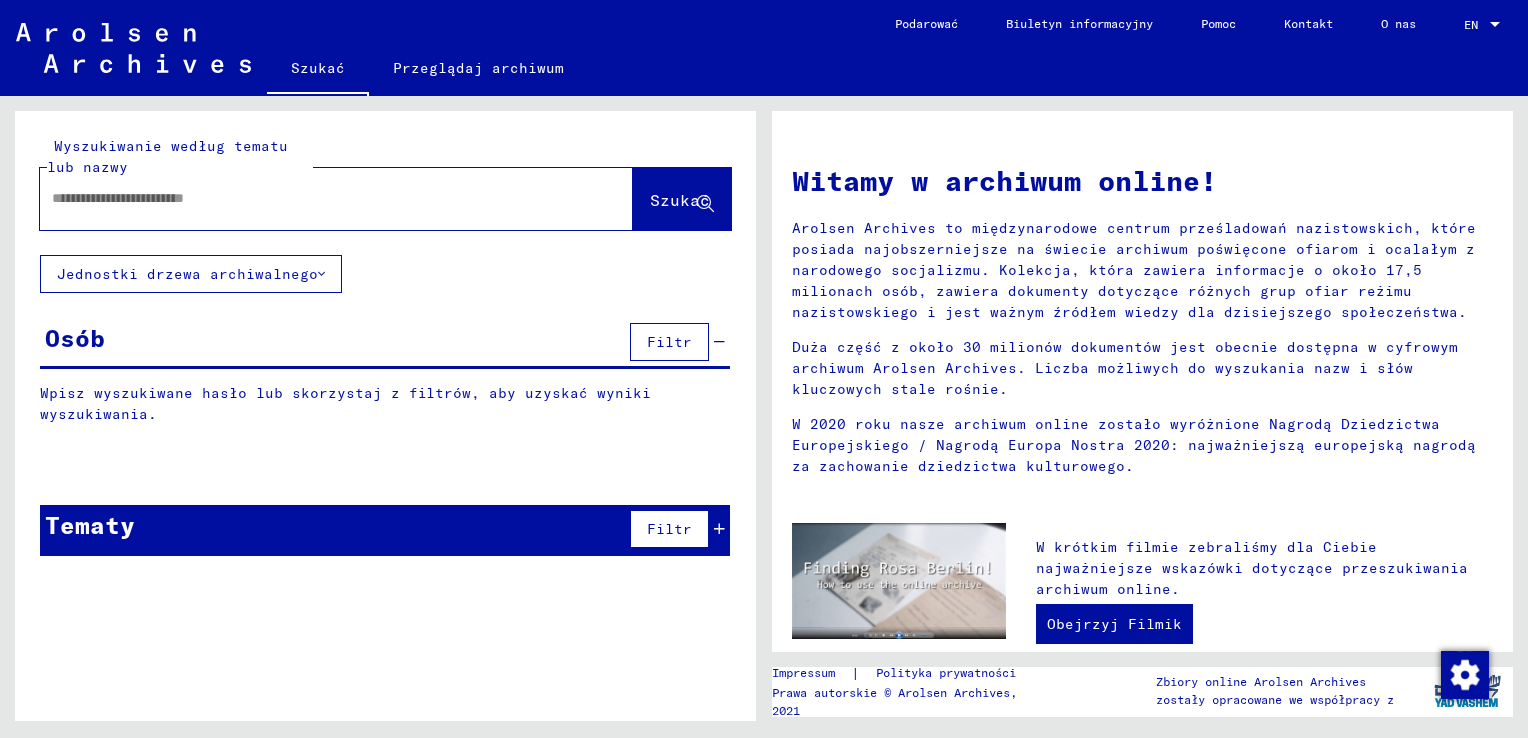click 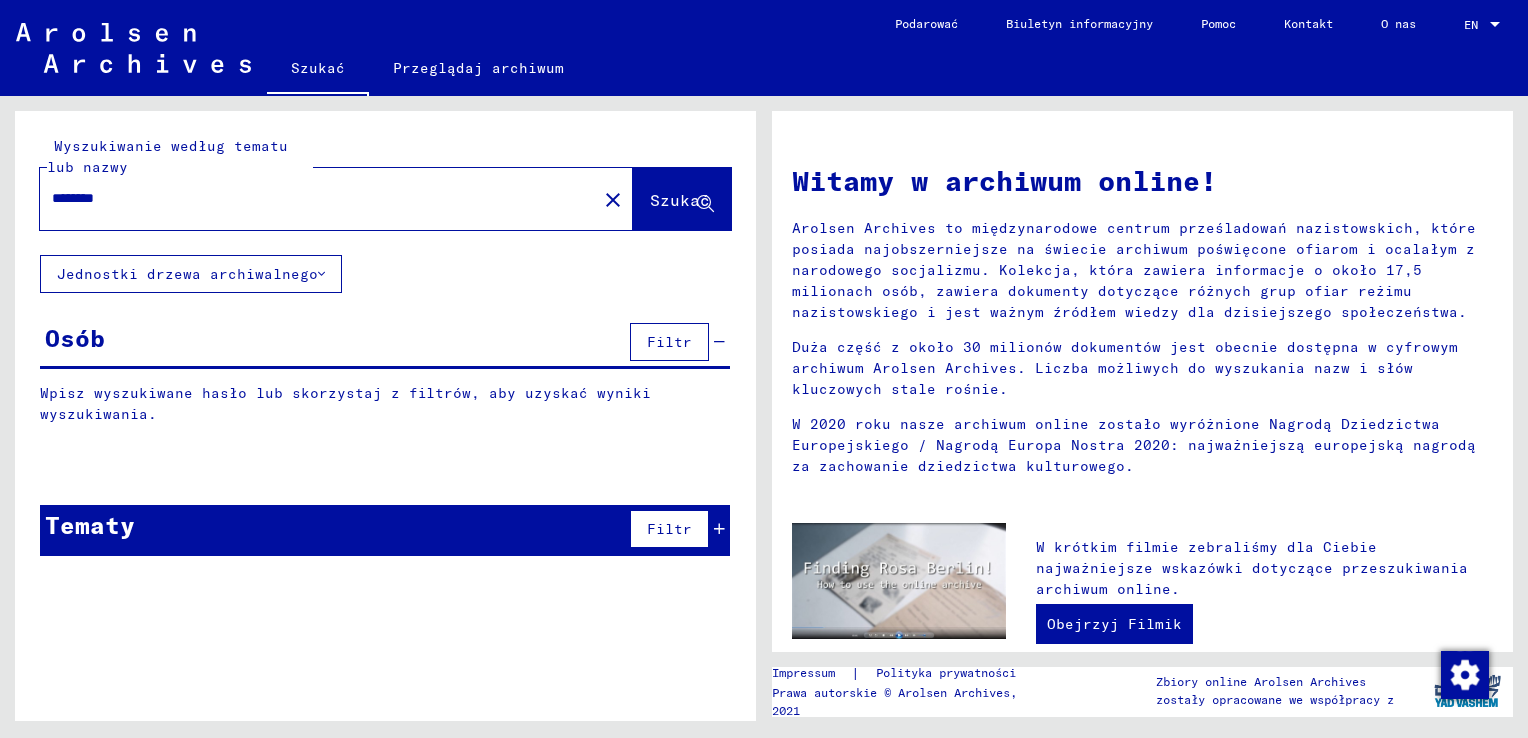 type on "********" 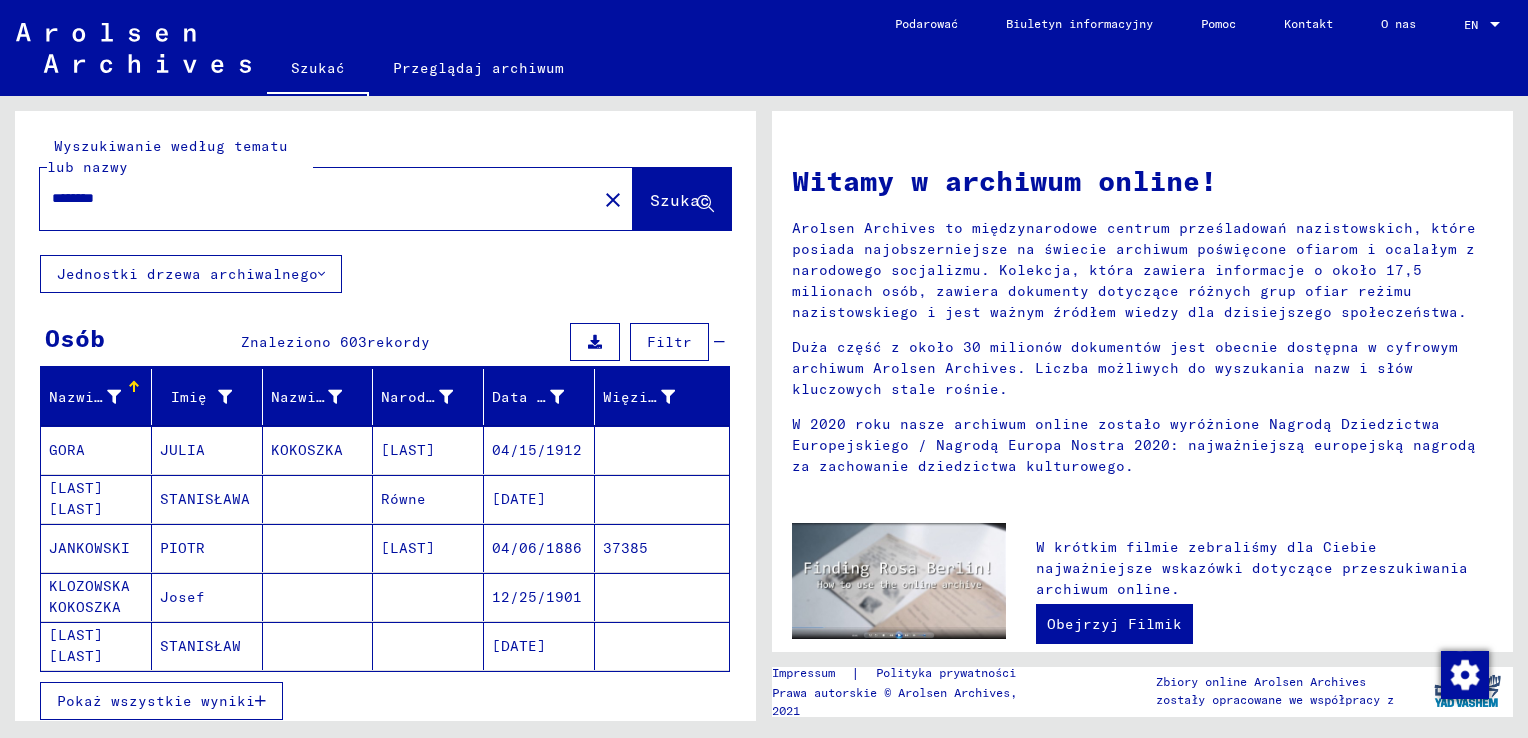click at bounding box center (260, 701) 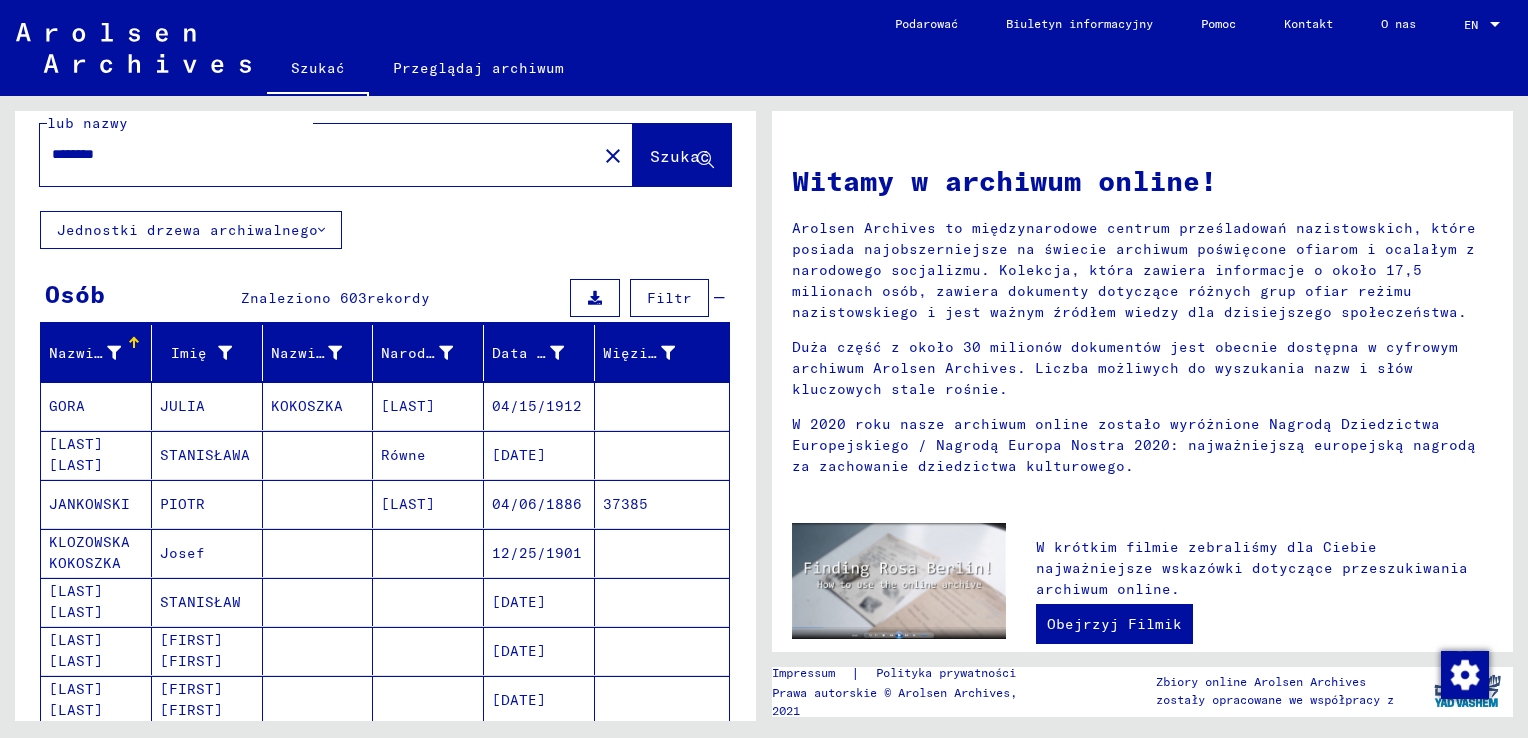 scroll, scrollTop: 100, scrollLeft: 0, axis: vertical 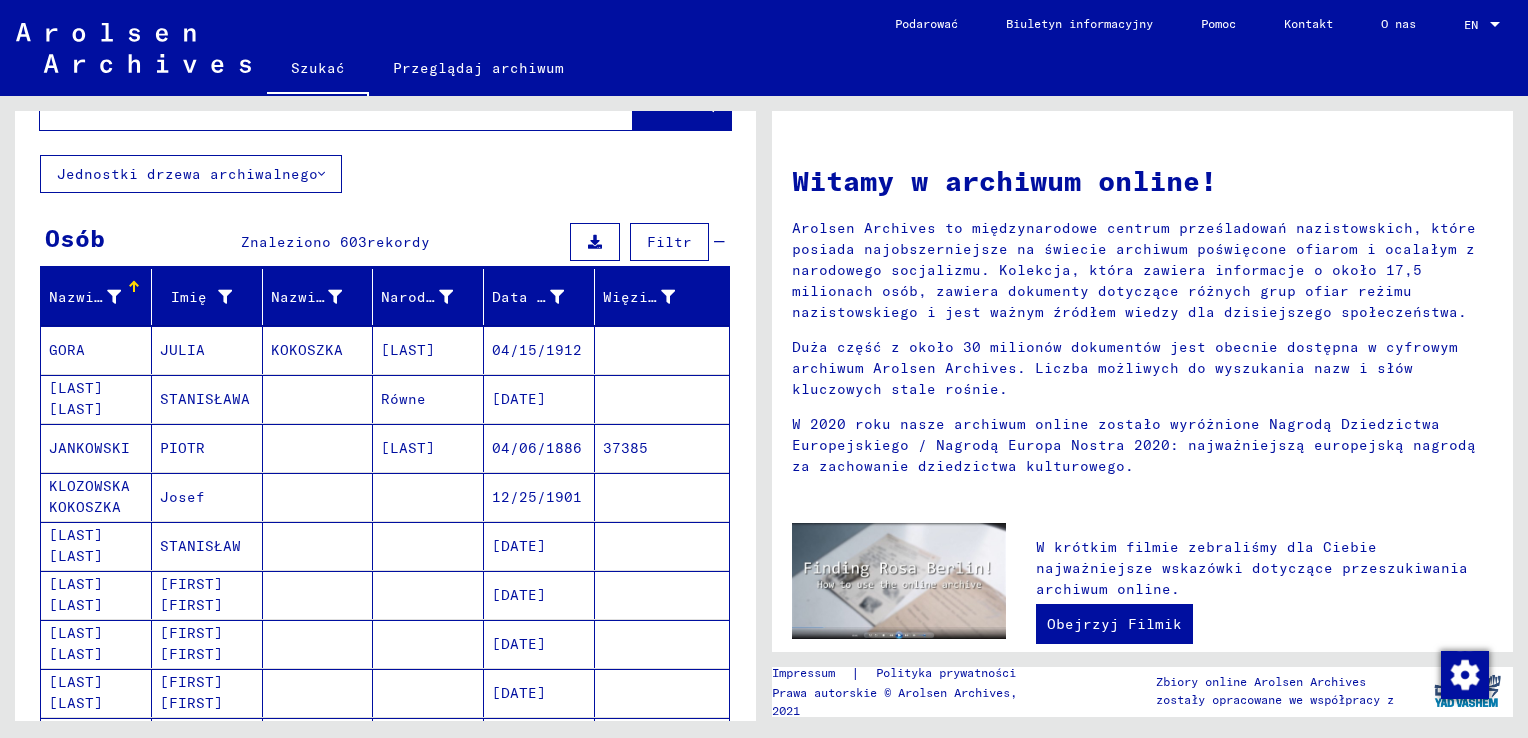click on "[DATE]" at bounding box center [539, 644] 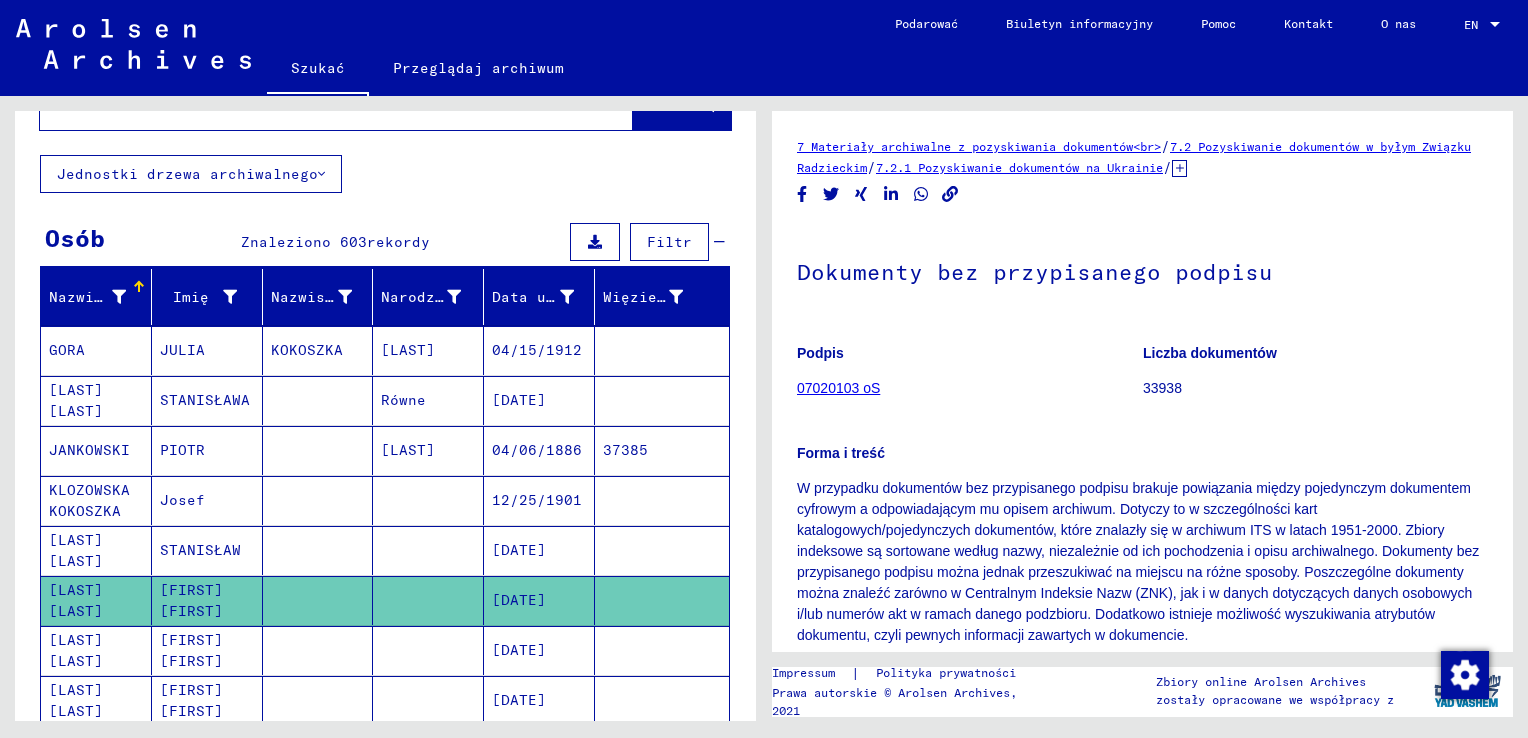 scroll, scrollTop: 0, scrollLeft: 0, axis: both 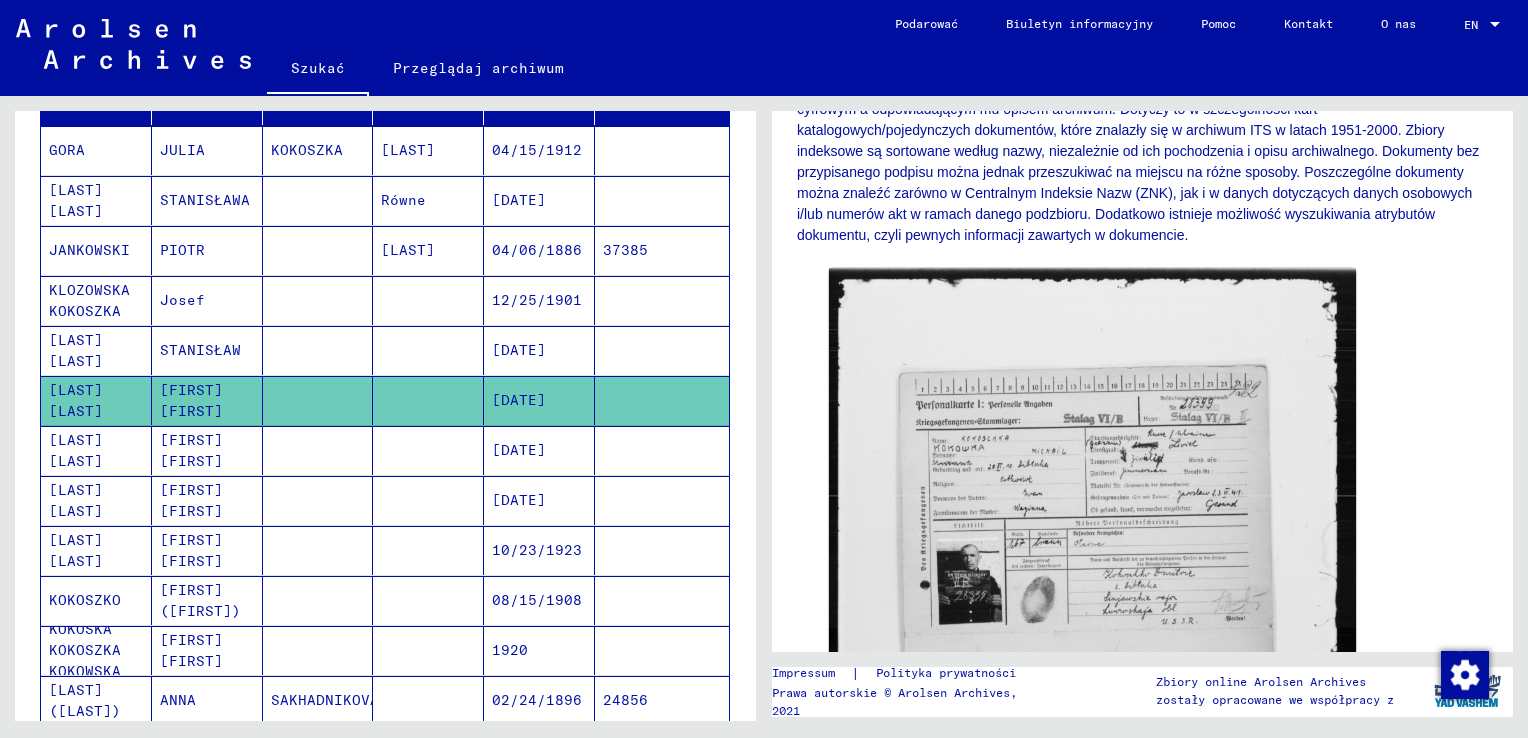 click at bounding box center [428, 700] 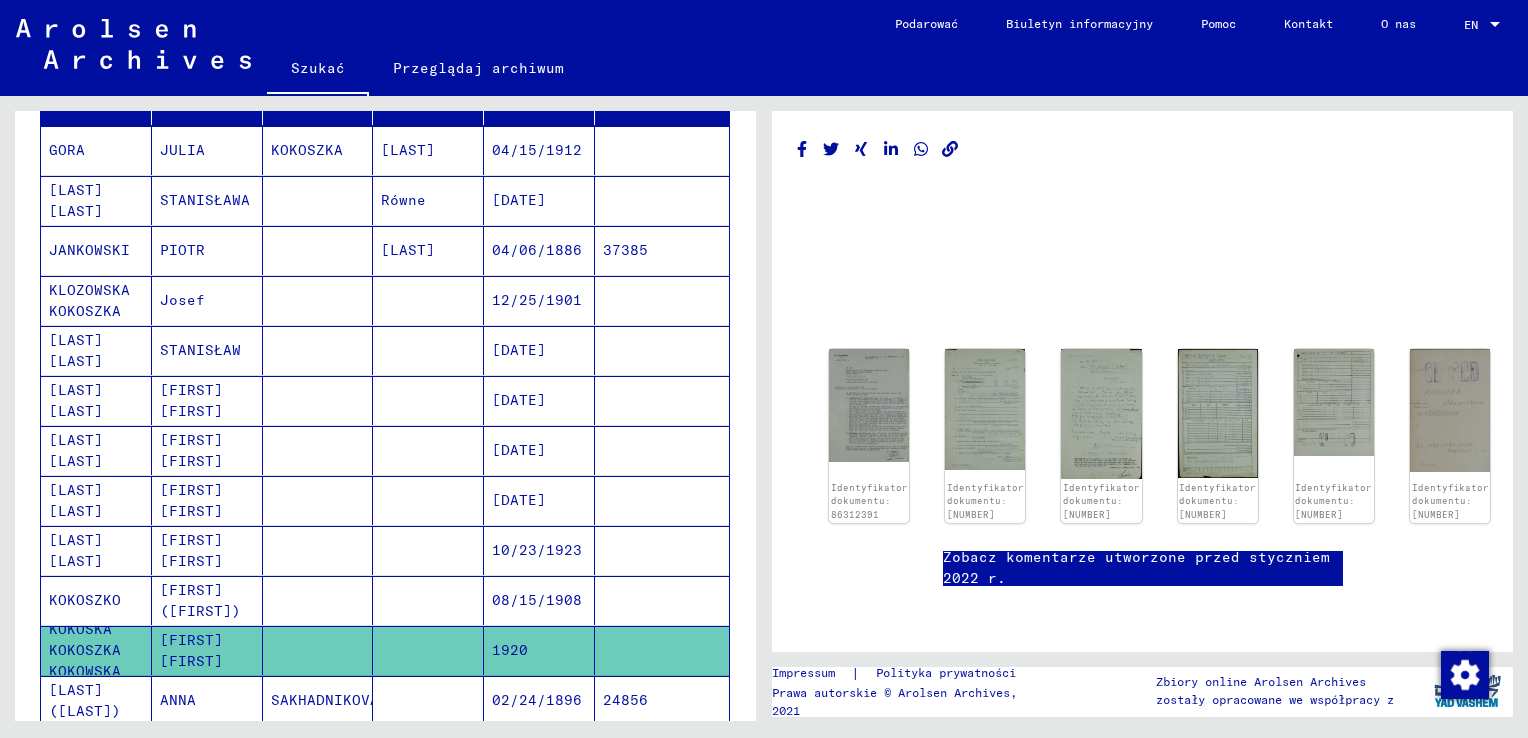 scroll, scrollTop: 24, scrollLeft: 0, axis: vertical 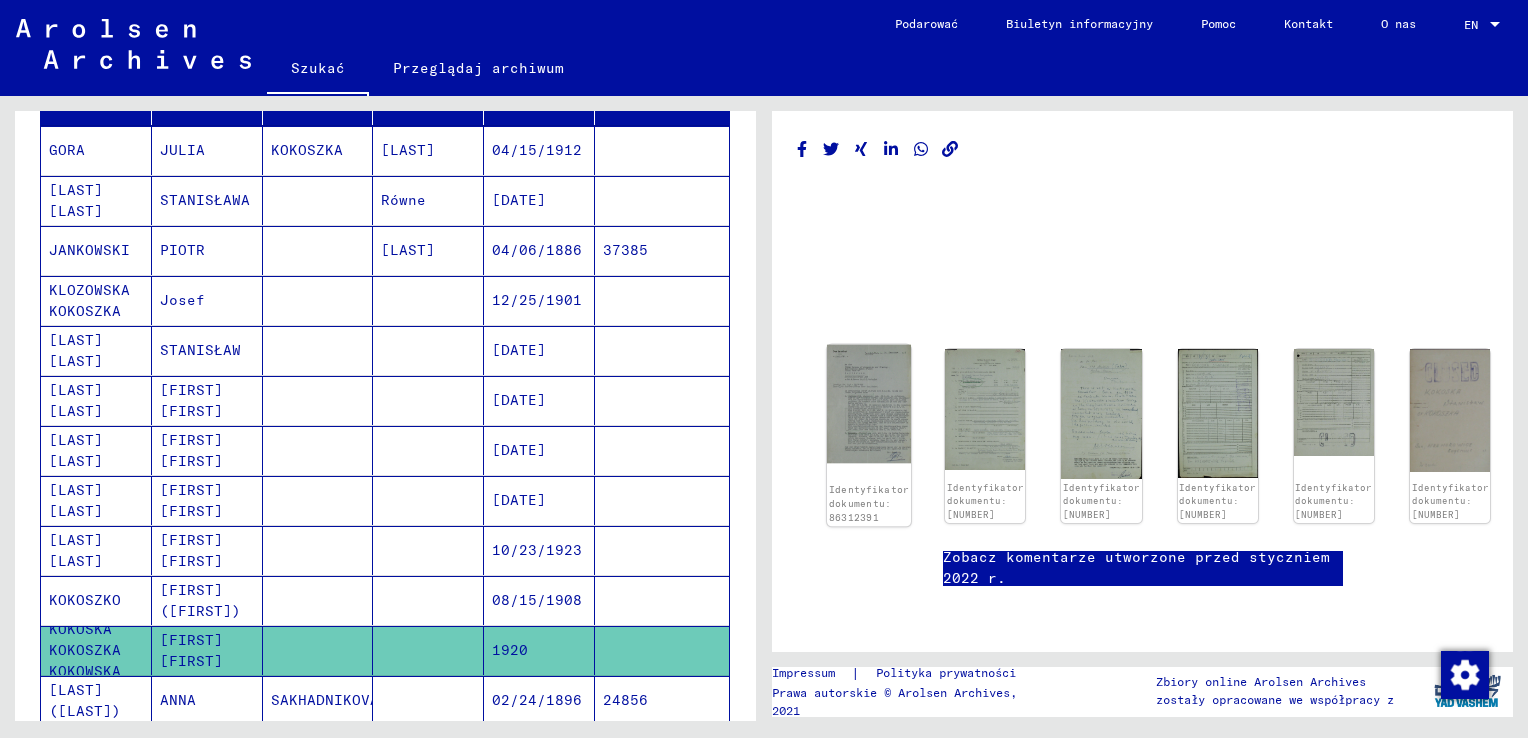 click 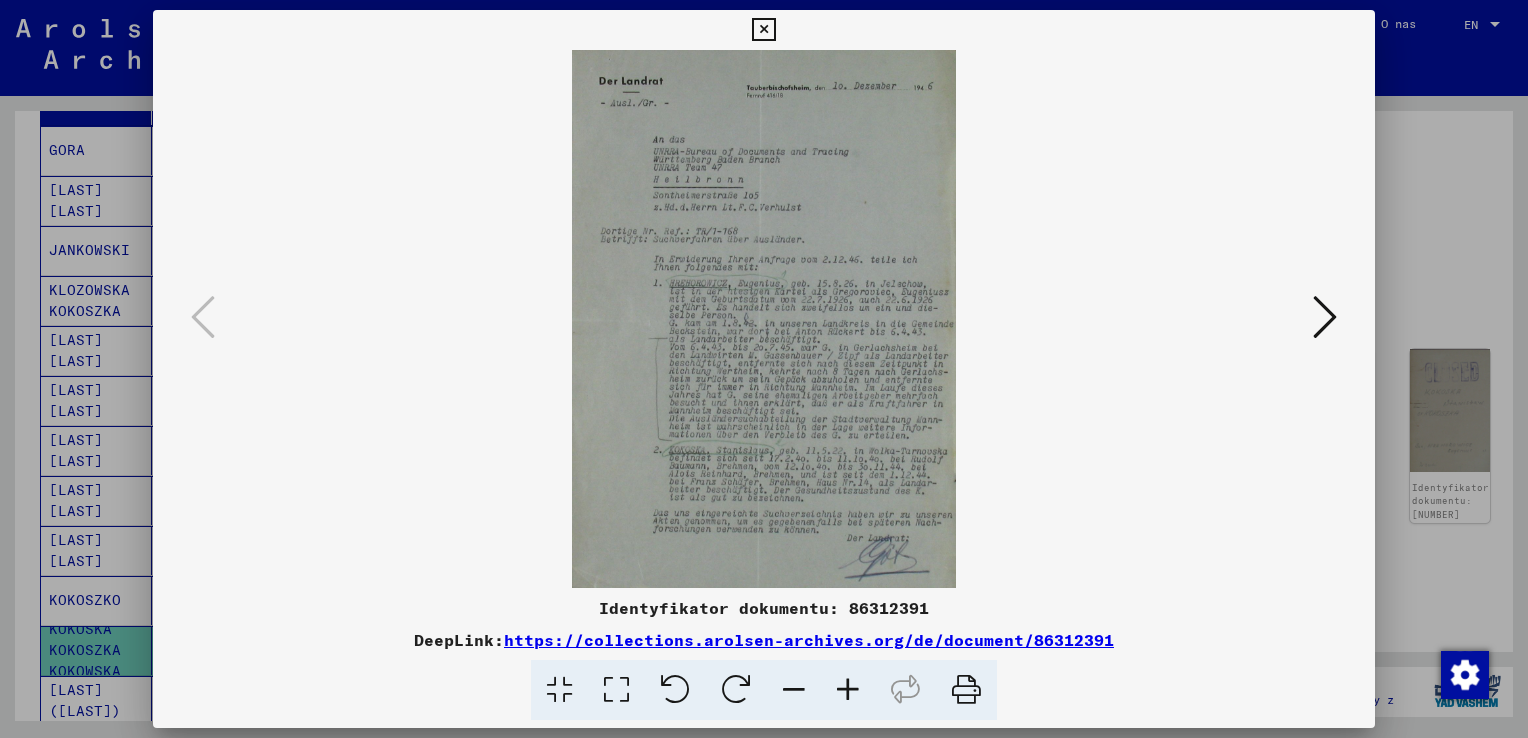 click at bounding box center (848, 690) 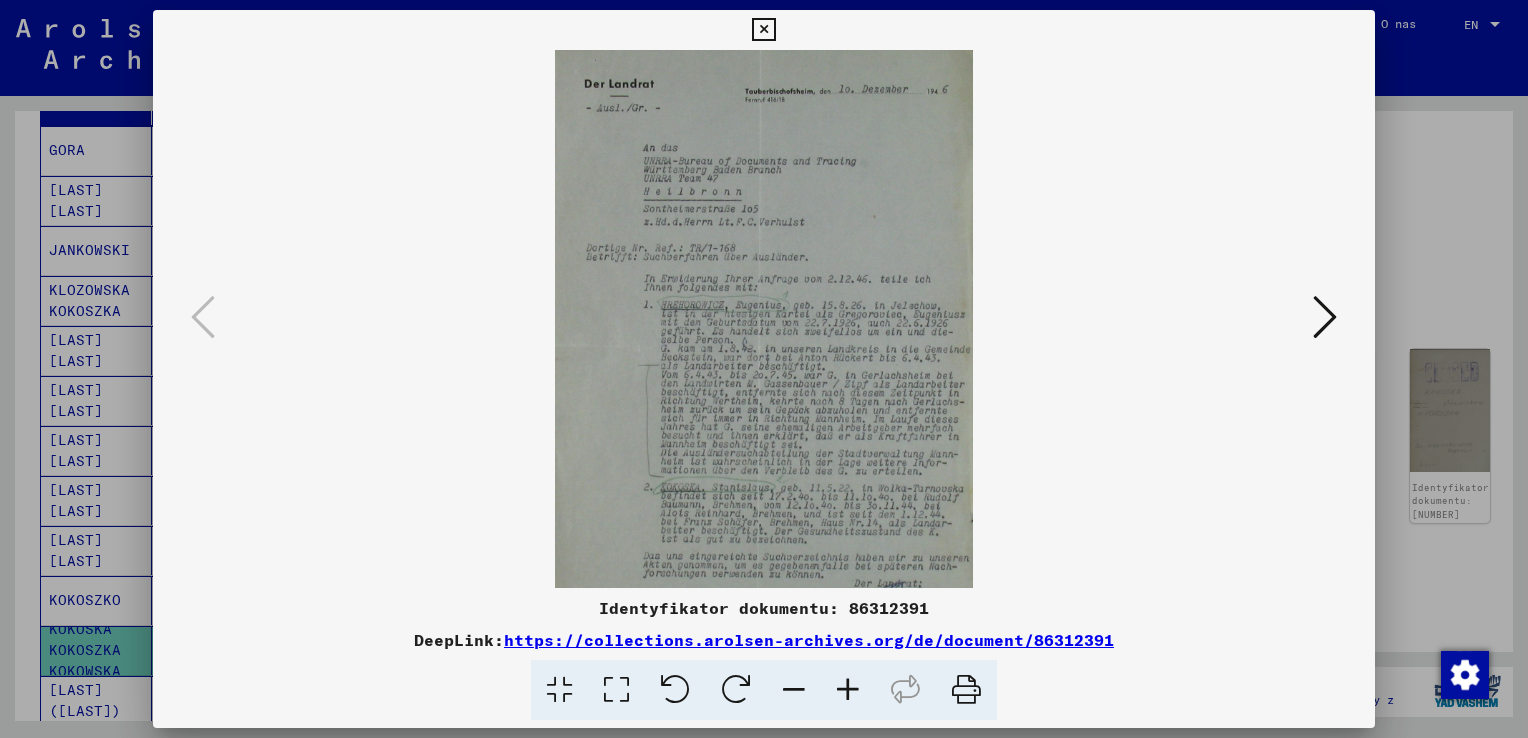 click at bounding box center (848, 690) 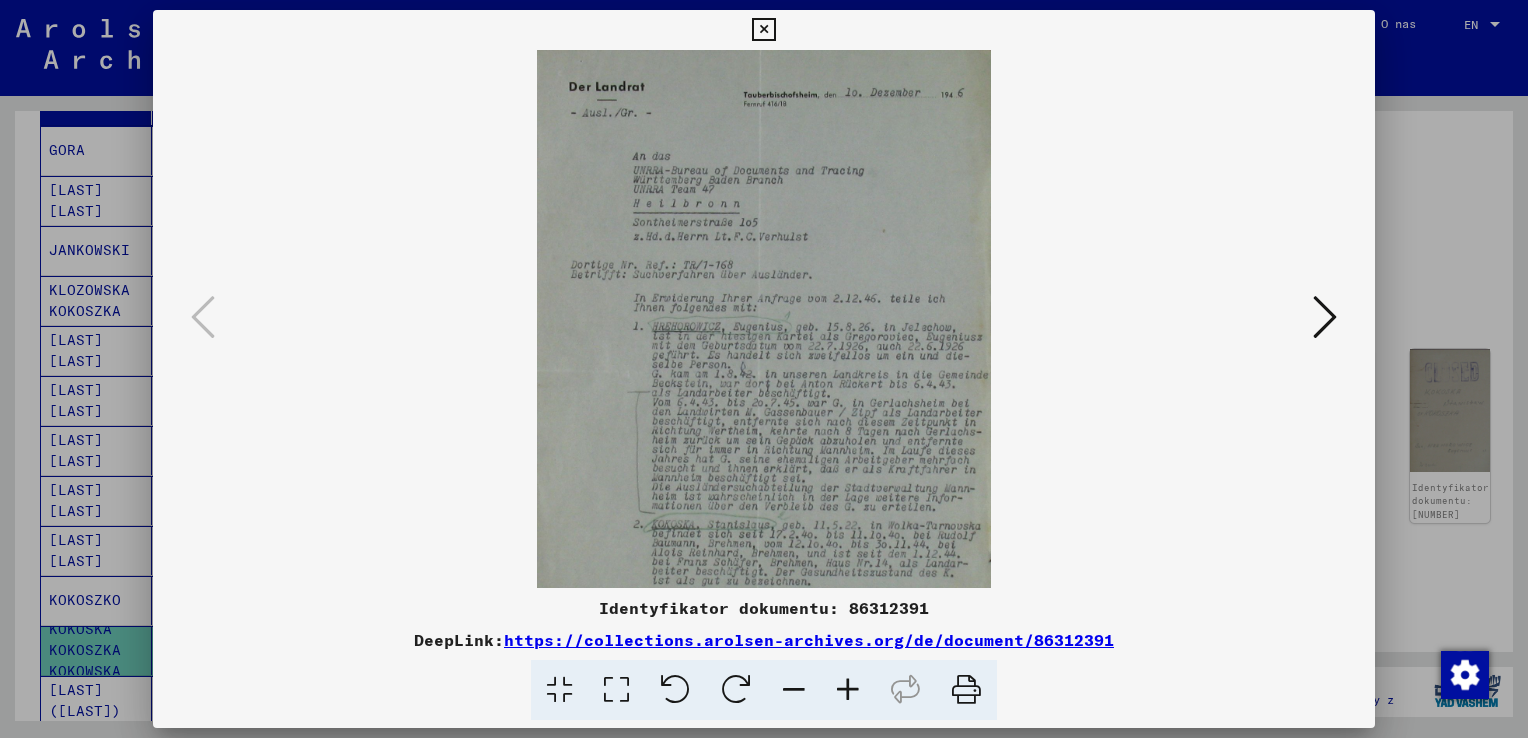 click at bounding box center [848, 690] 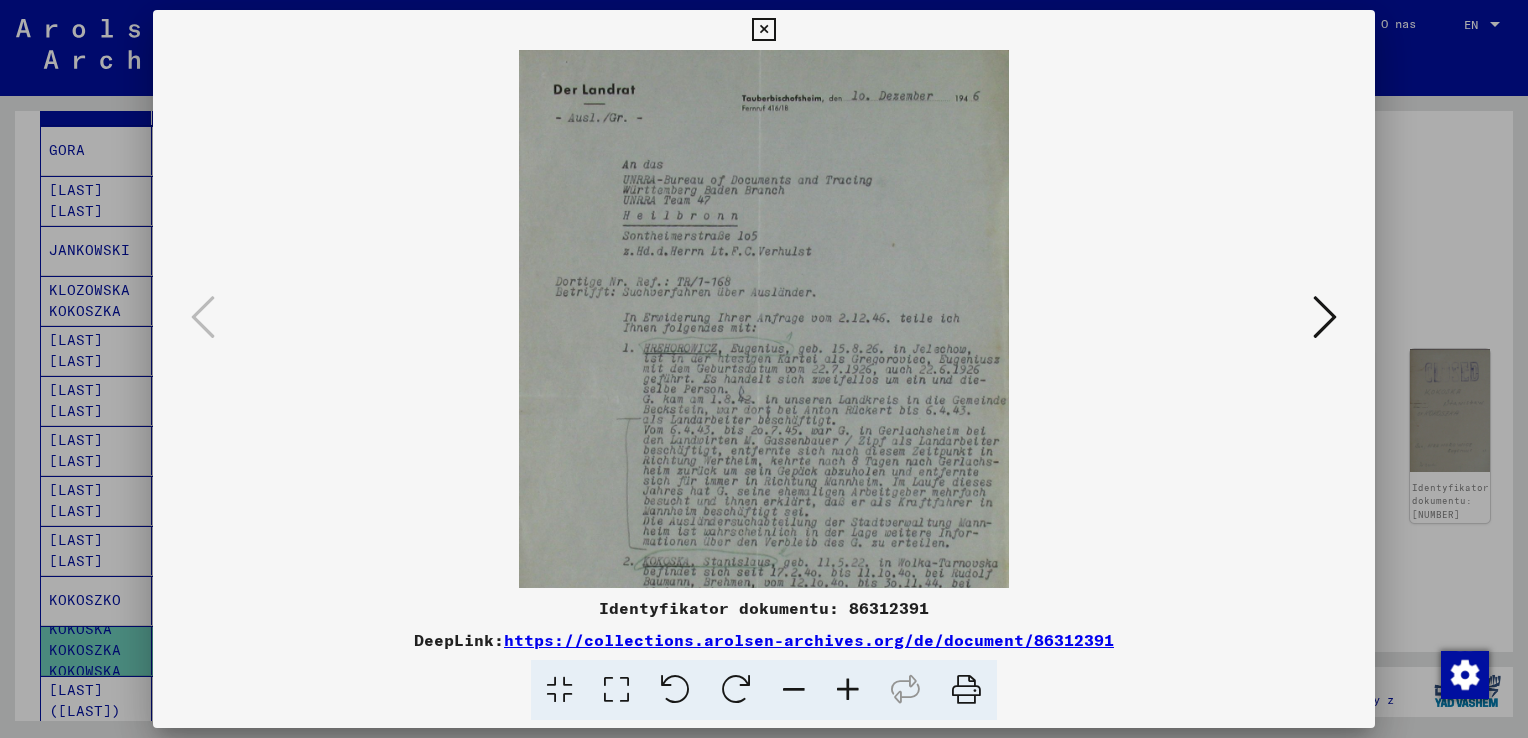 click at bounding box center [848, 690] 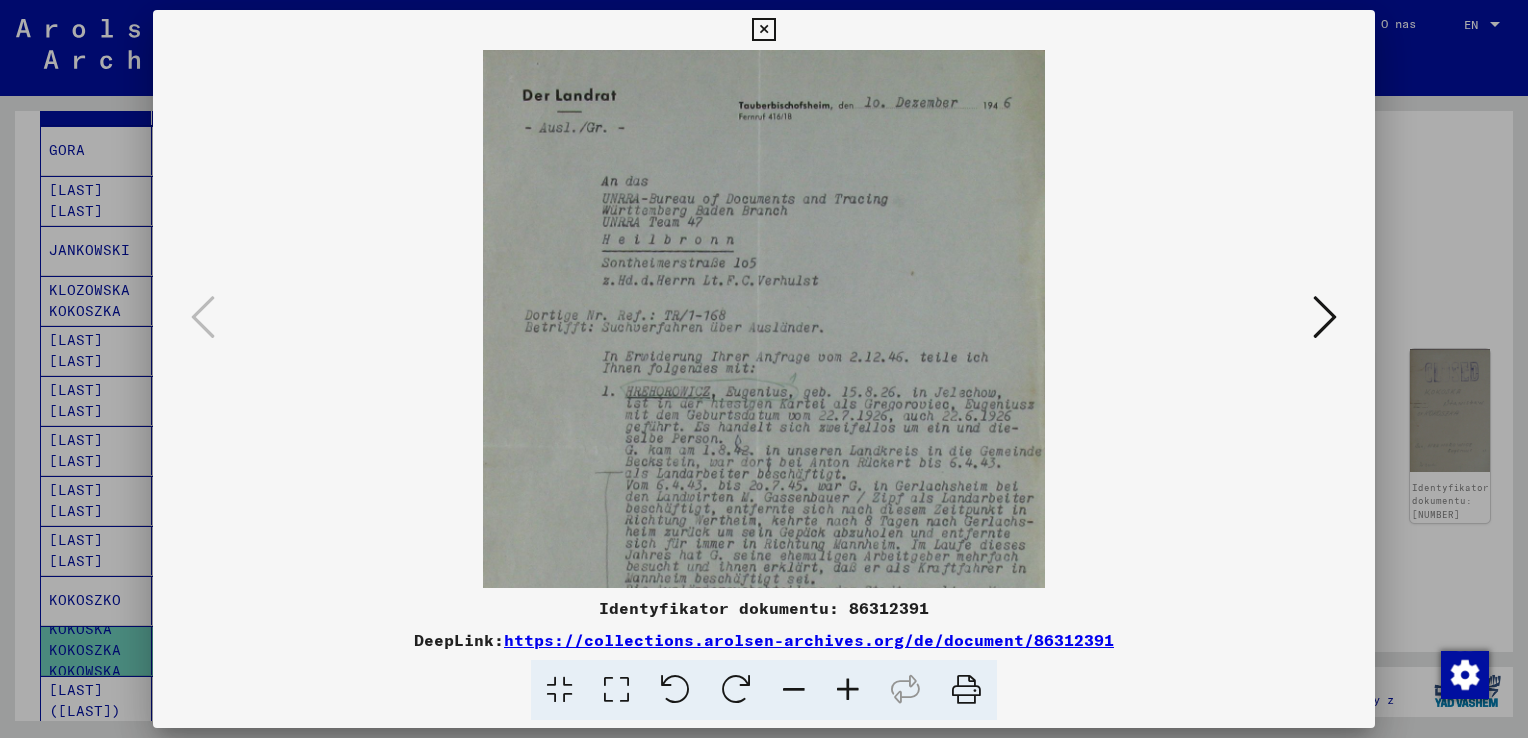 click at bounding box center [848, 690] 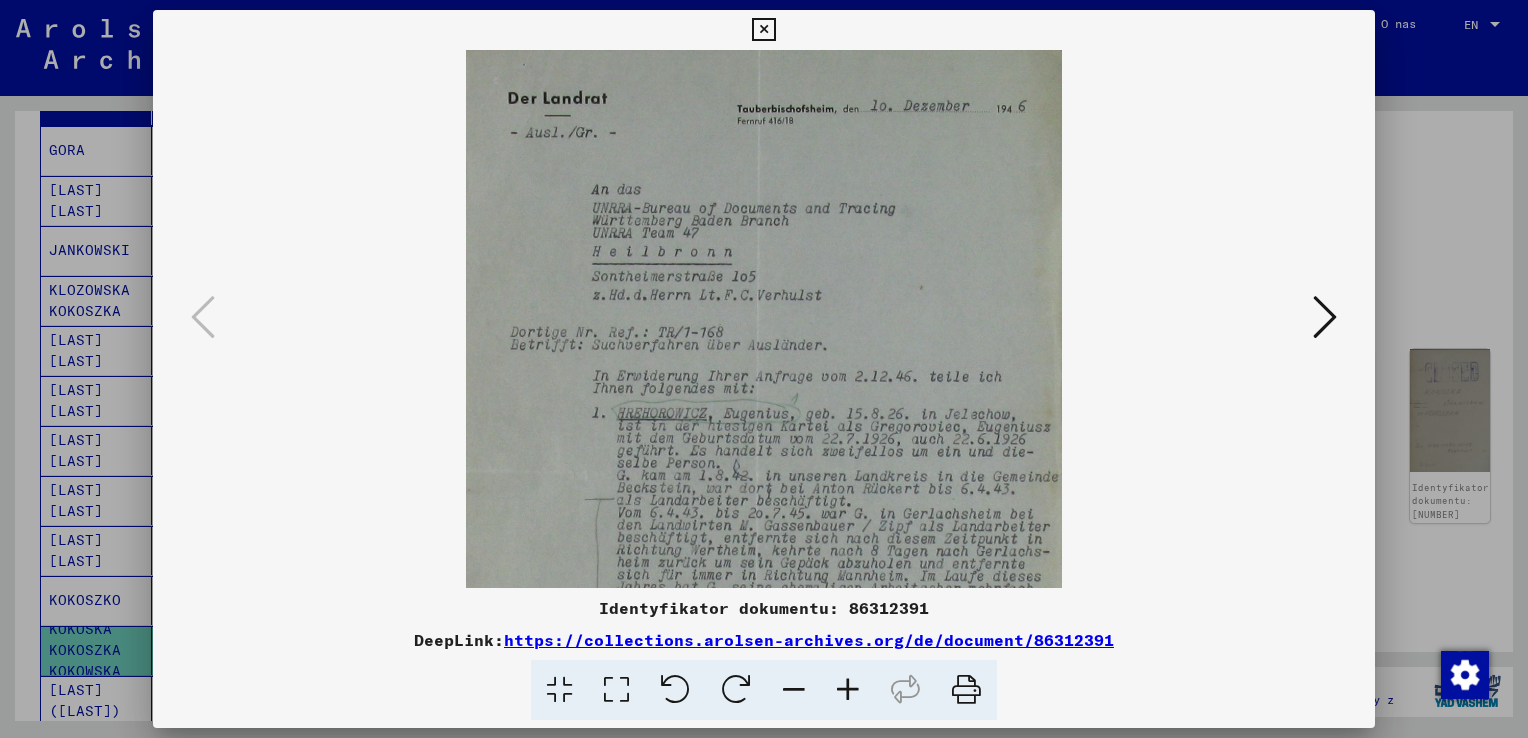 click at bounding box center [848, 690] 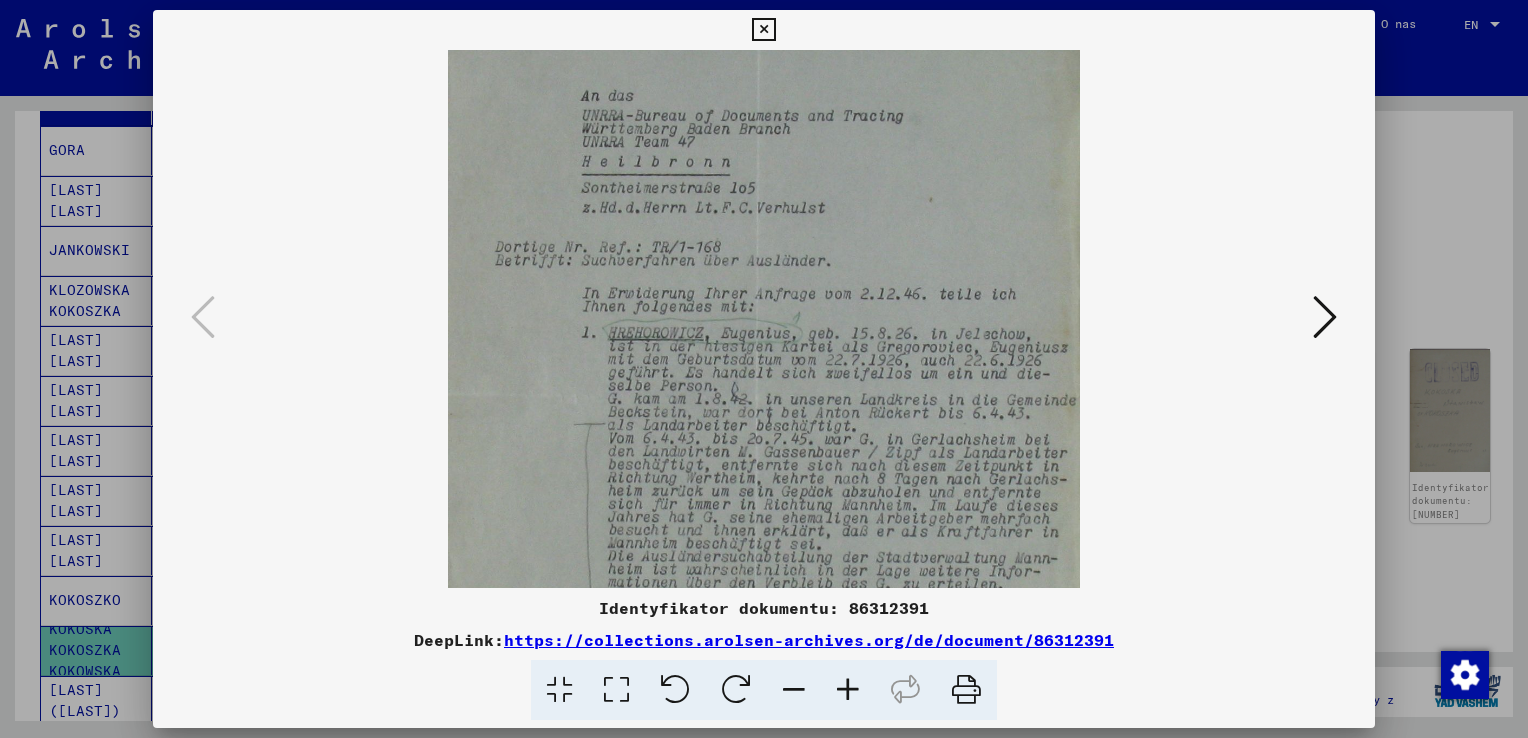 scroll, scrollTop: 77, scrollLeft: 0, axis: vertical 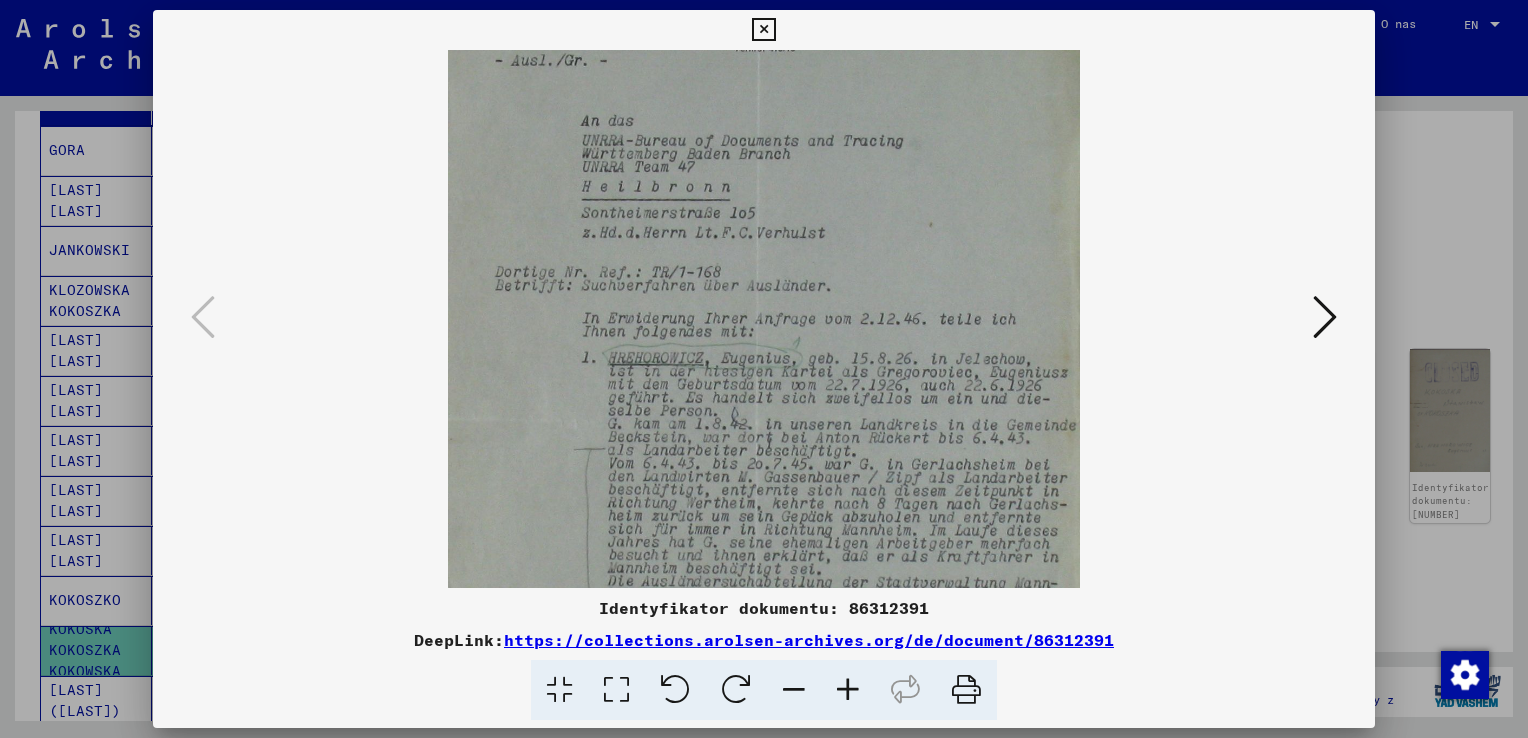 drag, startPoint x: 902, startPoint y: 438, endPoint x: 822, endPoint y: 424, distance: 81.21576 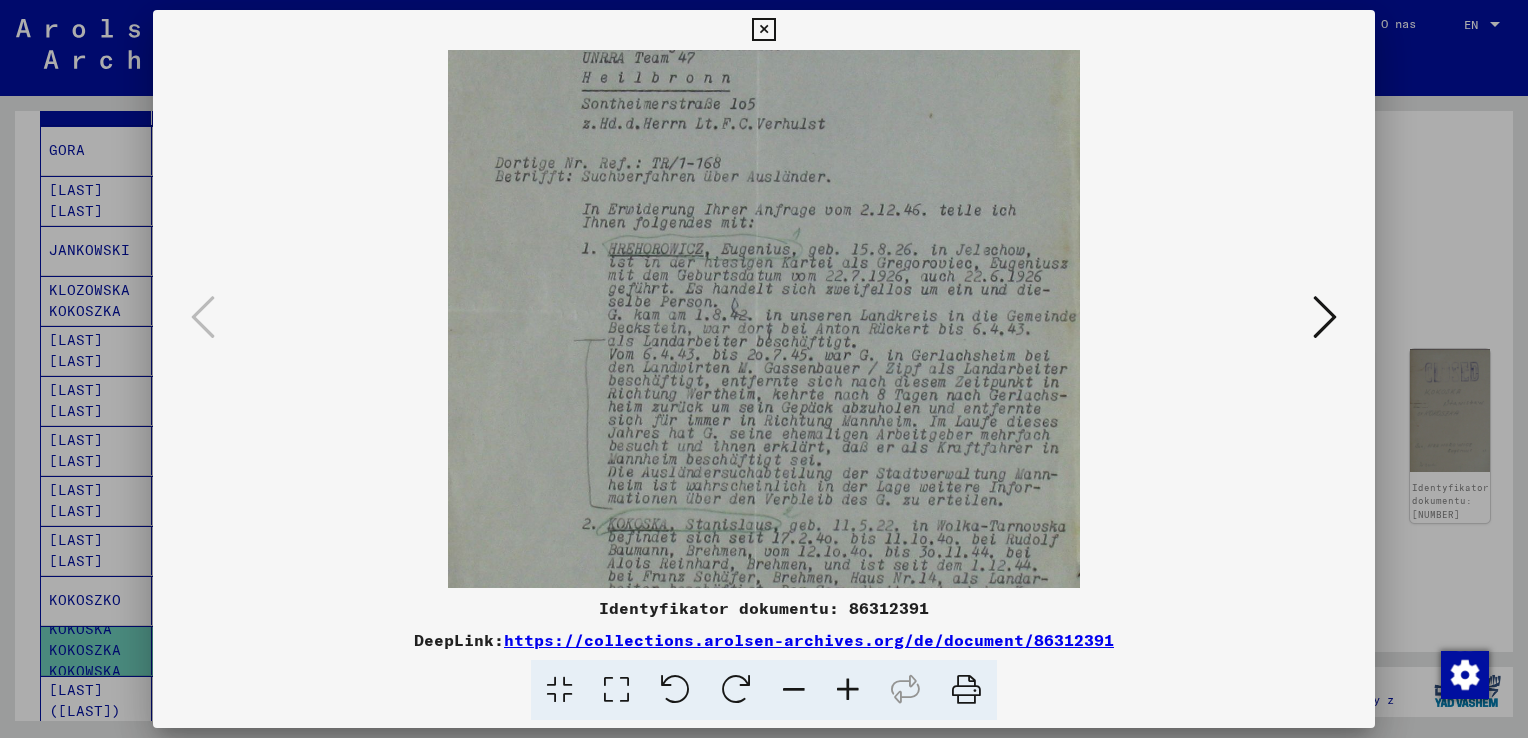 scroll, scrollTop: 205, scrollLeft: 0, axis: vertical 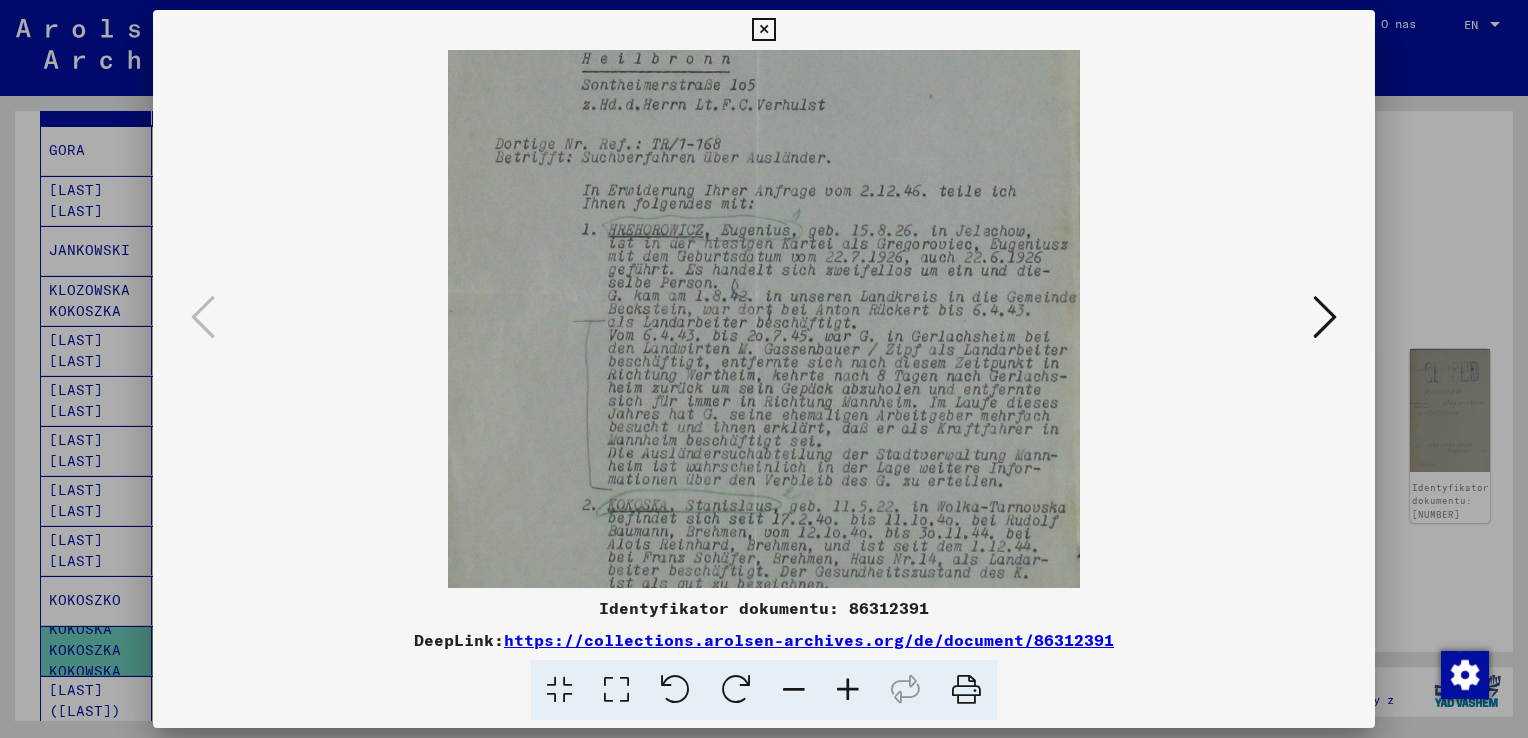 drag, startPoint x: 871, startPoint y: 427, endPoint x: 682, endPoint y: 304, distance: 225.49945 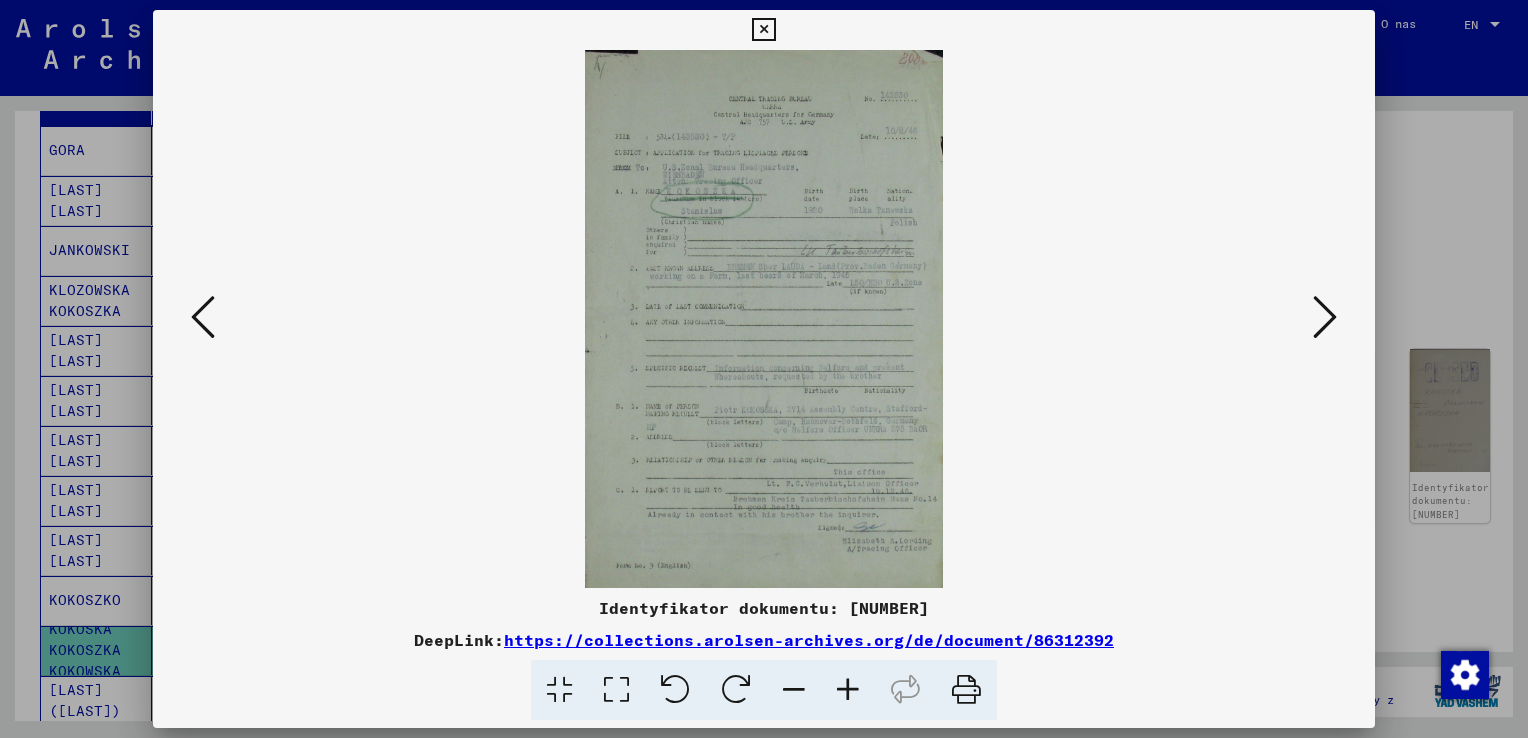 click at bounding box center [763, 30] 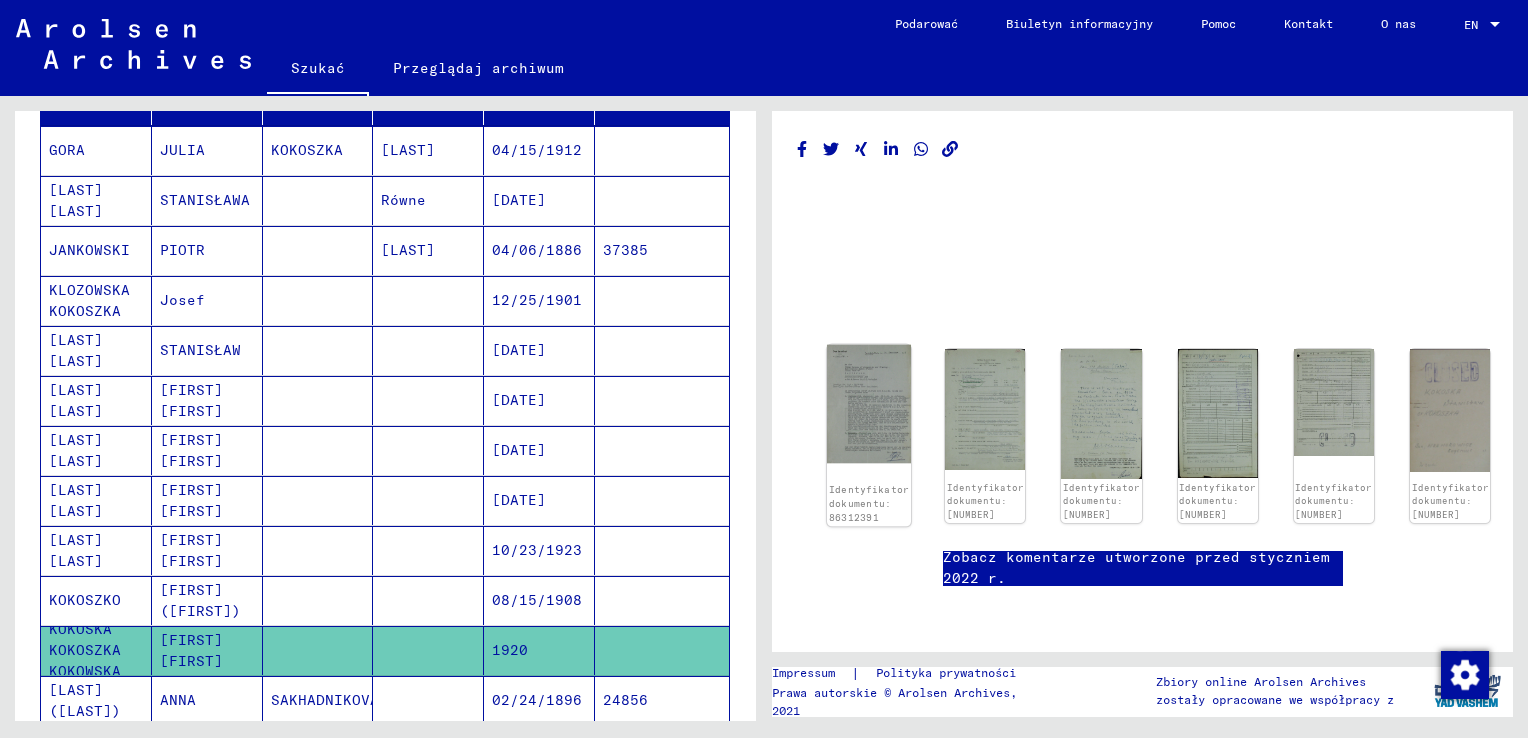 scroll, scrollTop: 0, scrollLeft: 0, axis: both 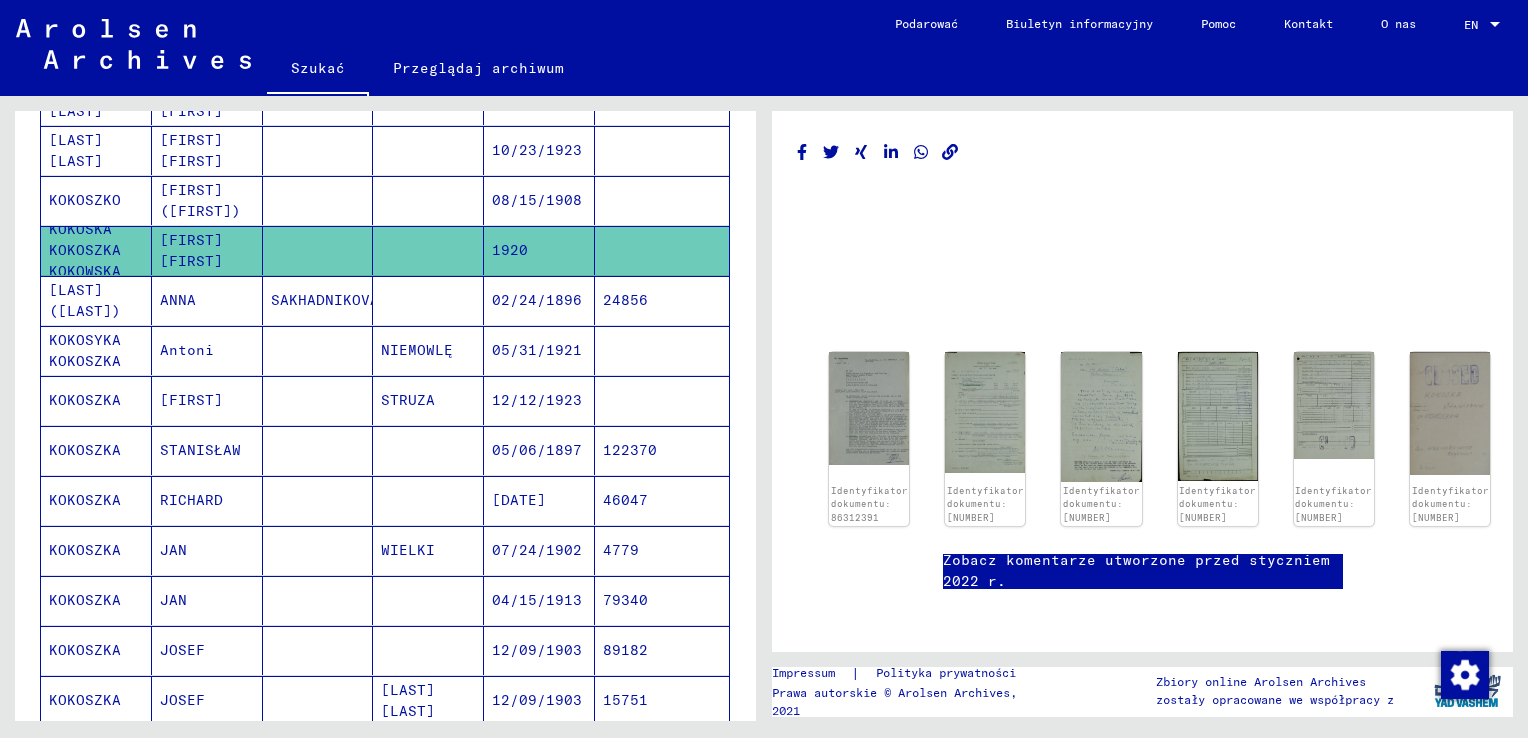 click on "WIELKI" at bounding box center (428, 600) 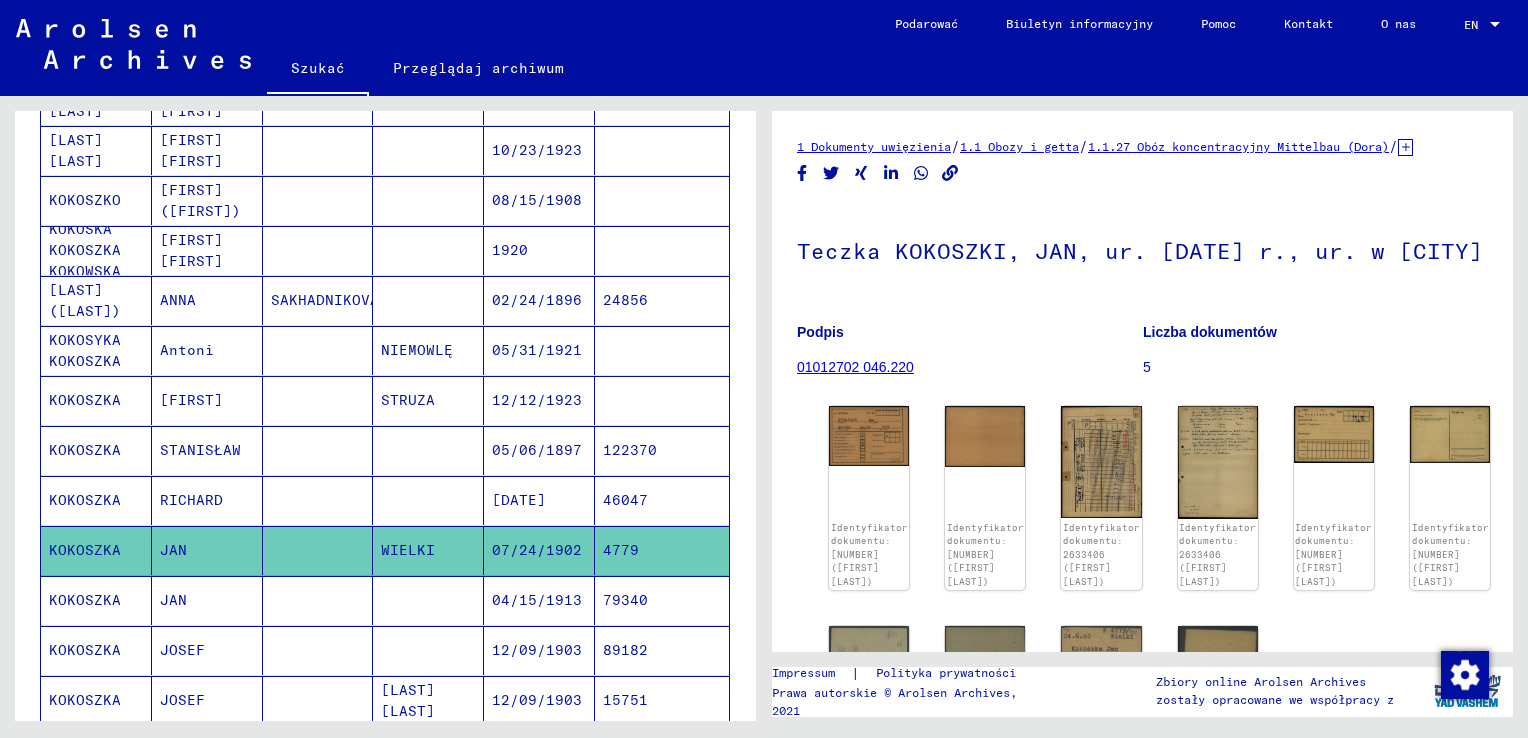 scroll, scrollTop: 0, scrollLeft: 0, axis: both 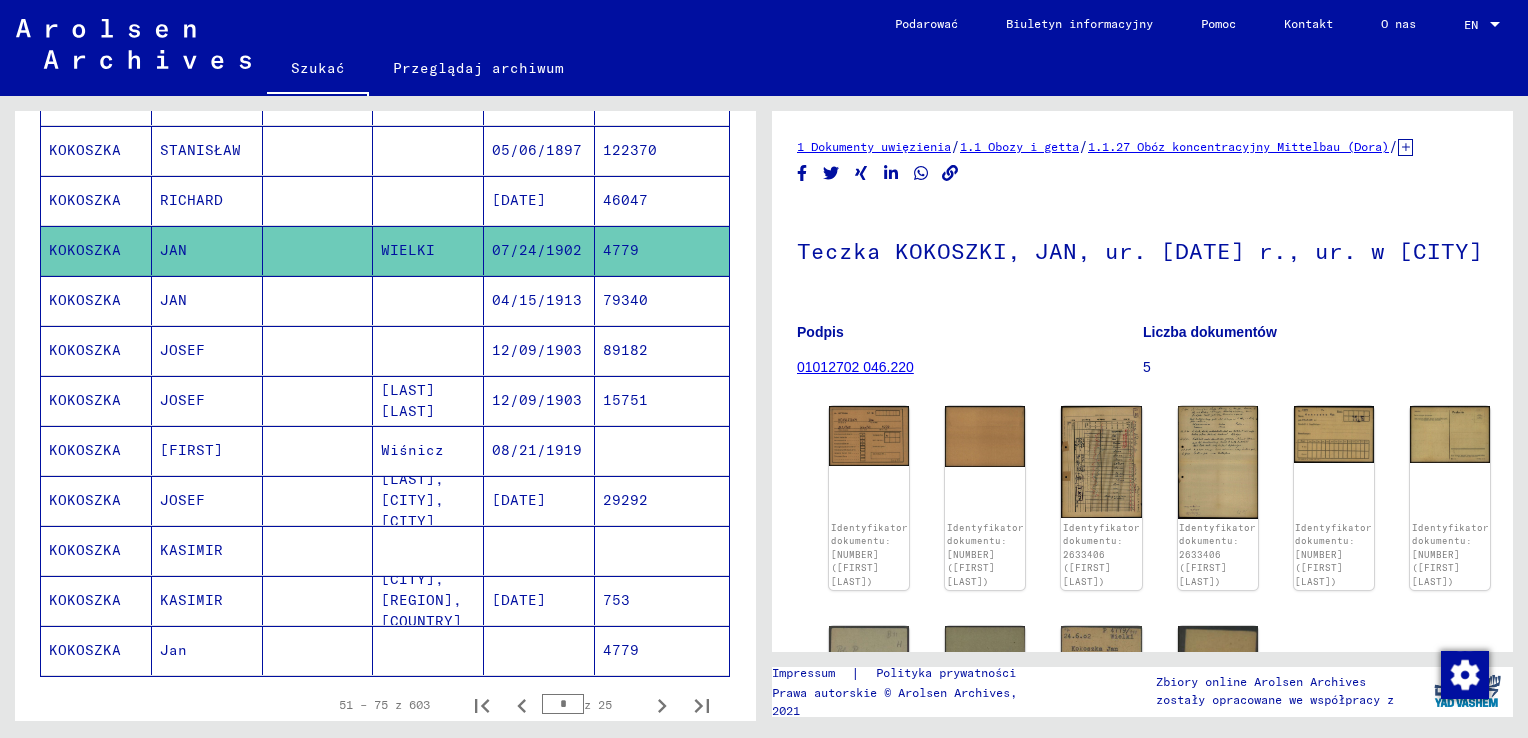 click on "KOKOSZKA" 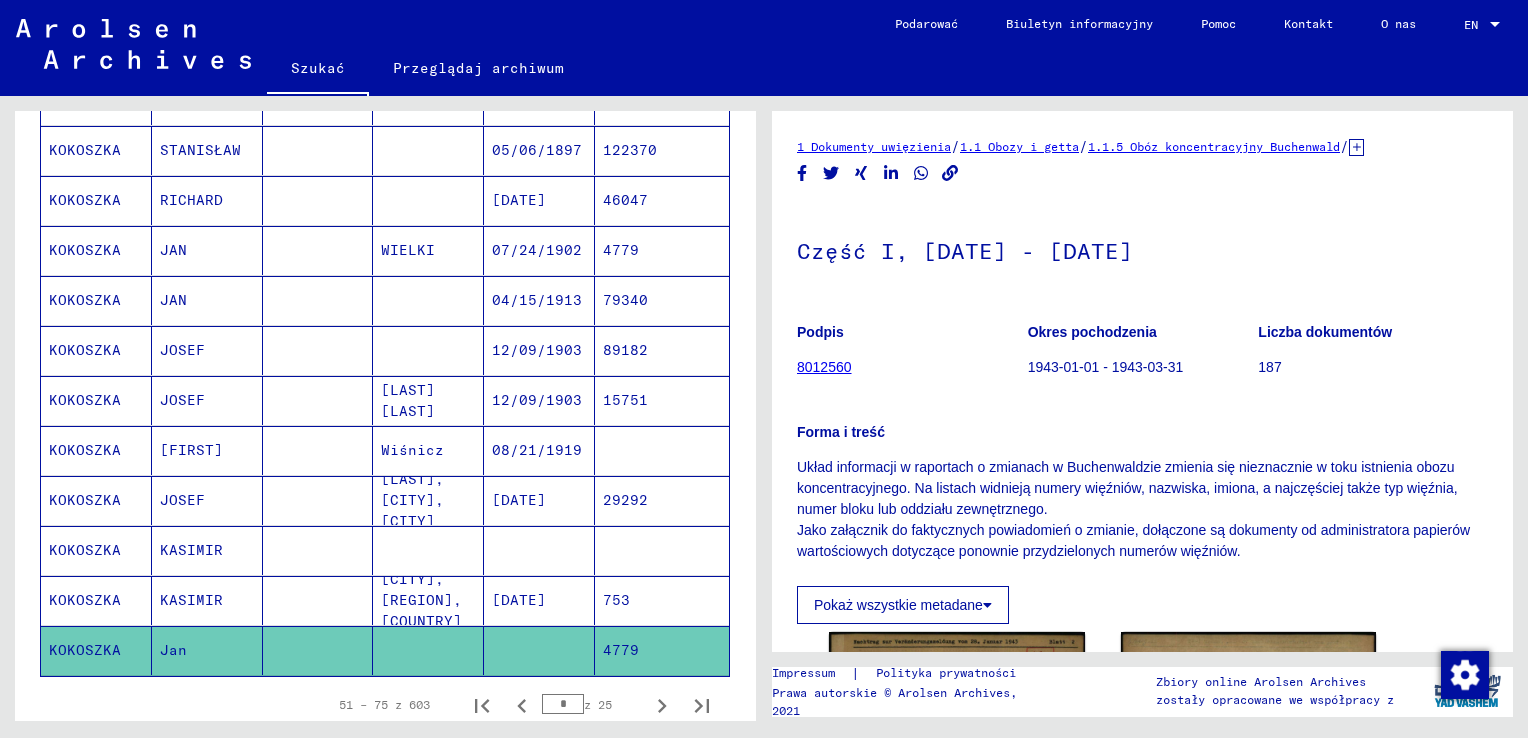 scroll, scrollTop: 0, scrollLeft: 0, axis: both 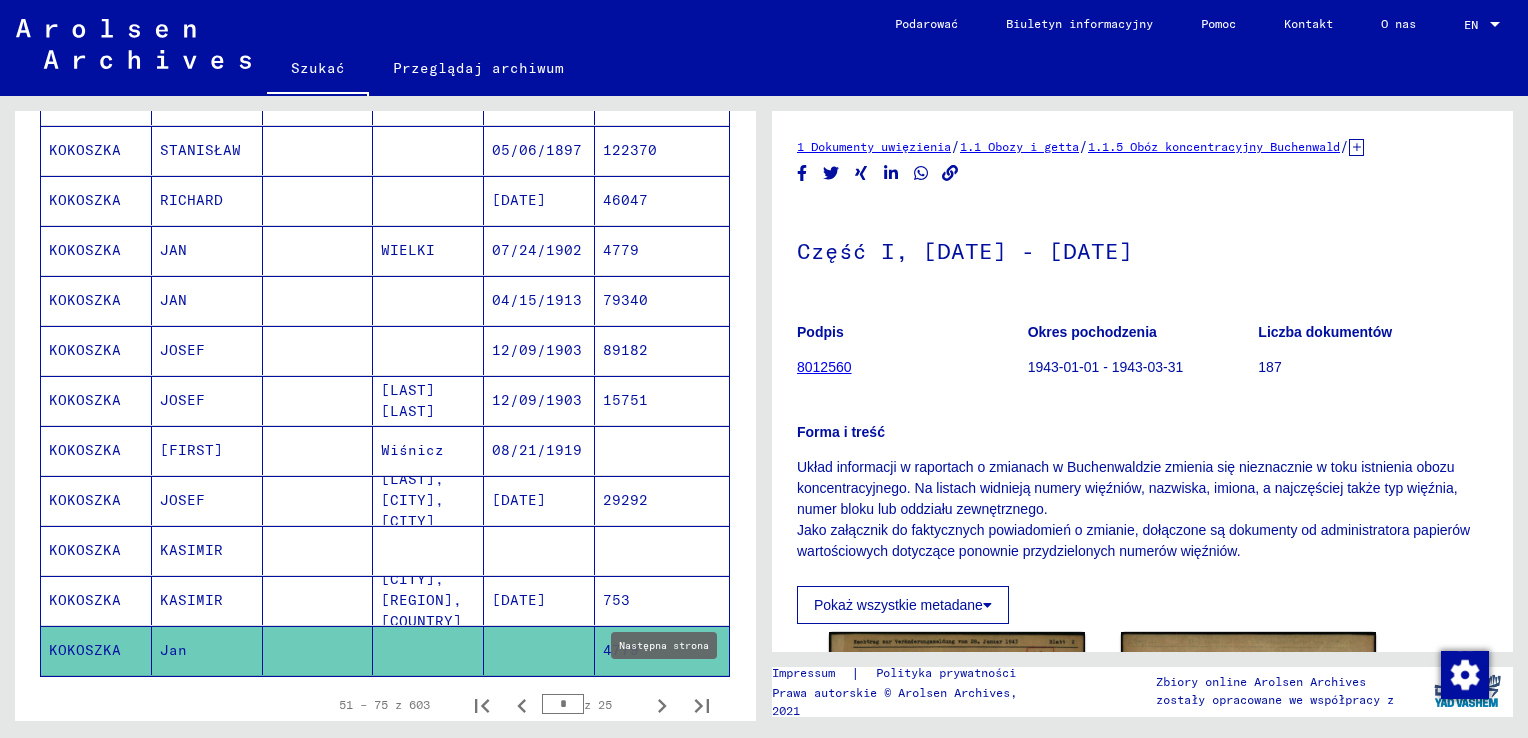 click 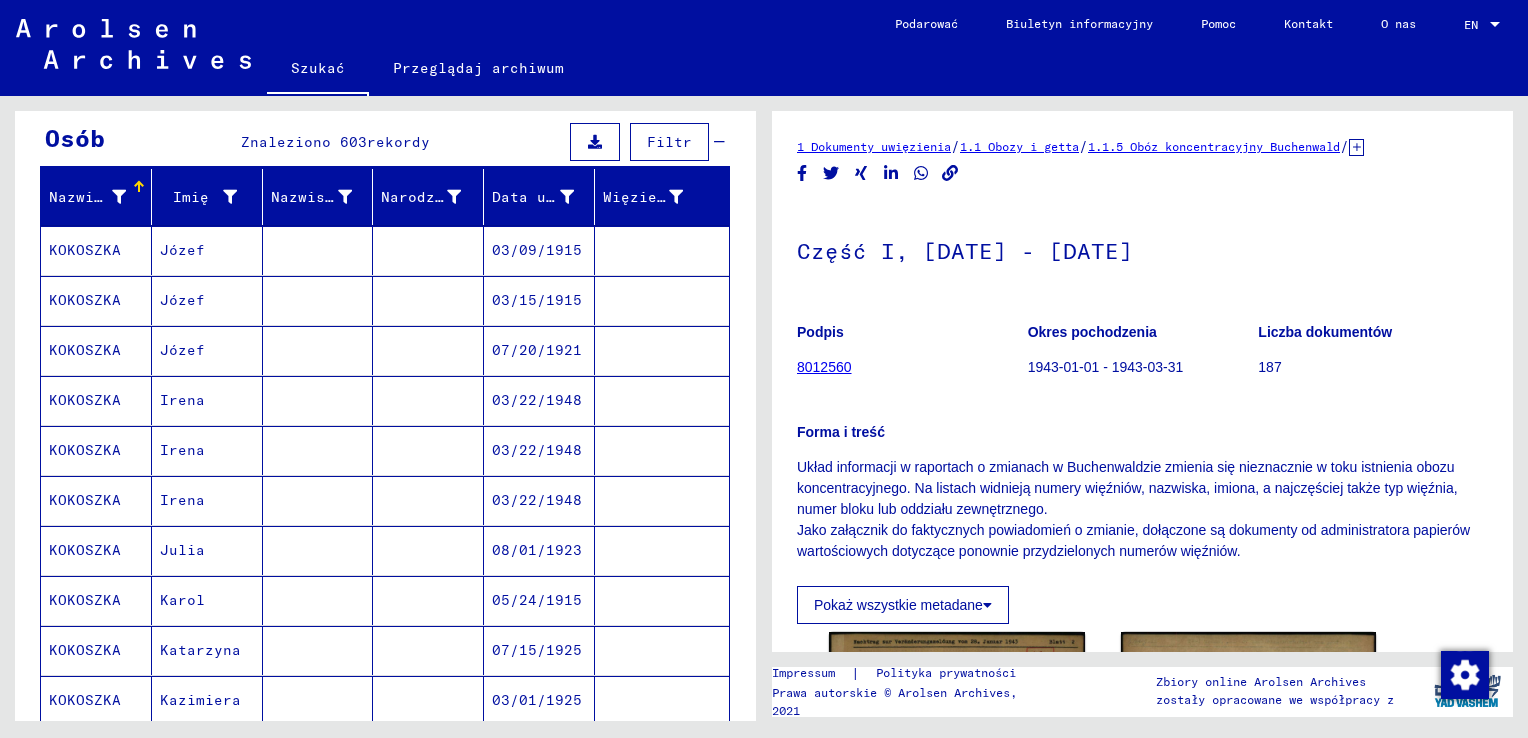 scroll, scrollTop: 400, scrollLeft: 0, axis: vertical 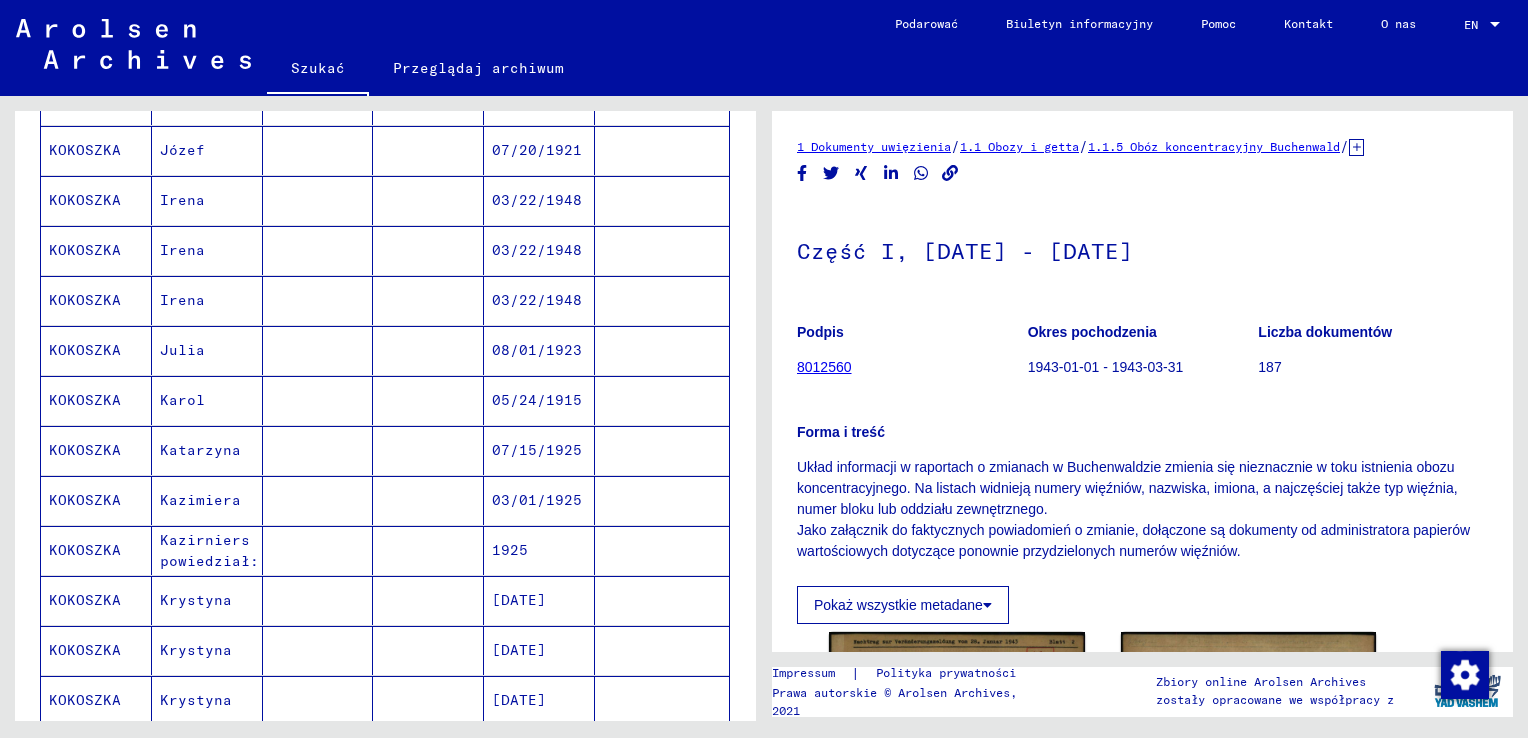 click on "Kazimiera" at bounding box center [207, 550] 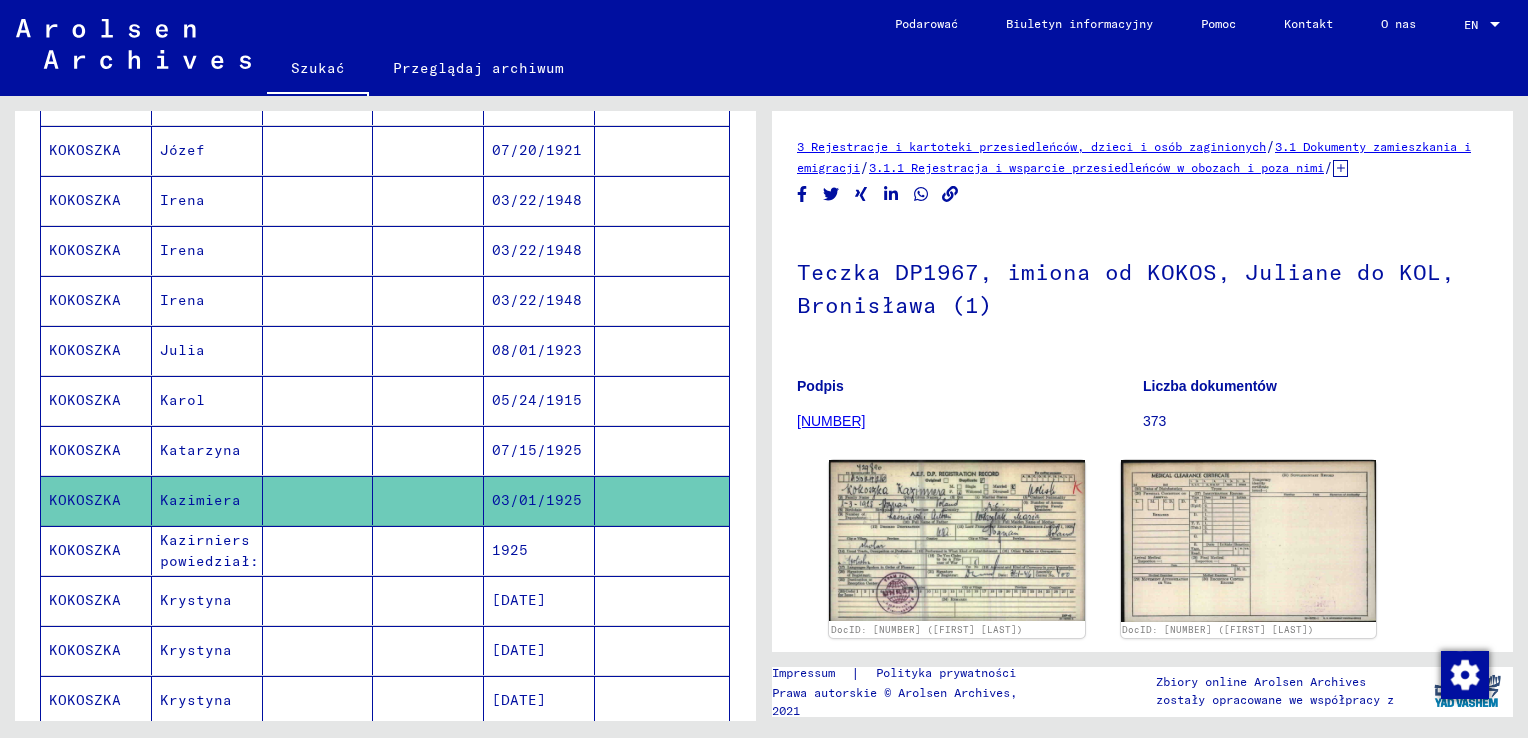 scroll, scrollTop: 0, scrollLeft: 0, axis: both 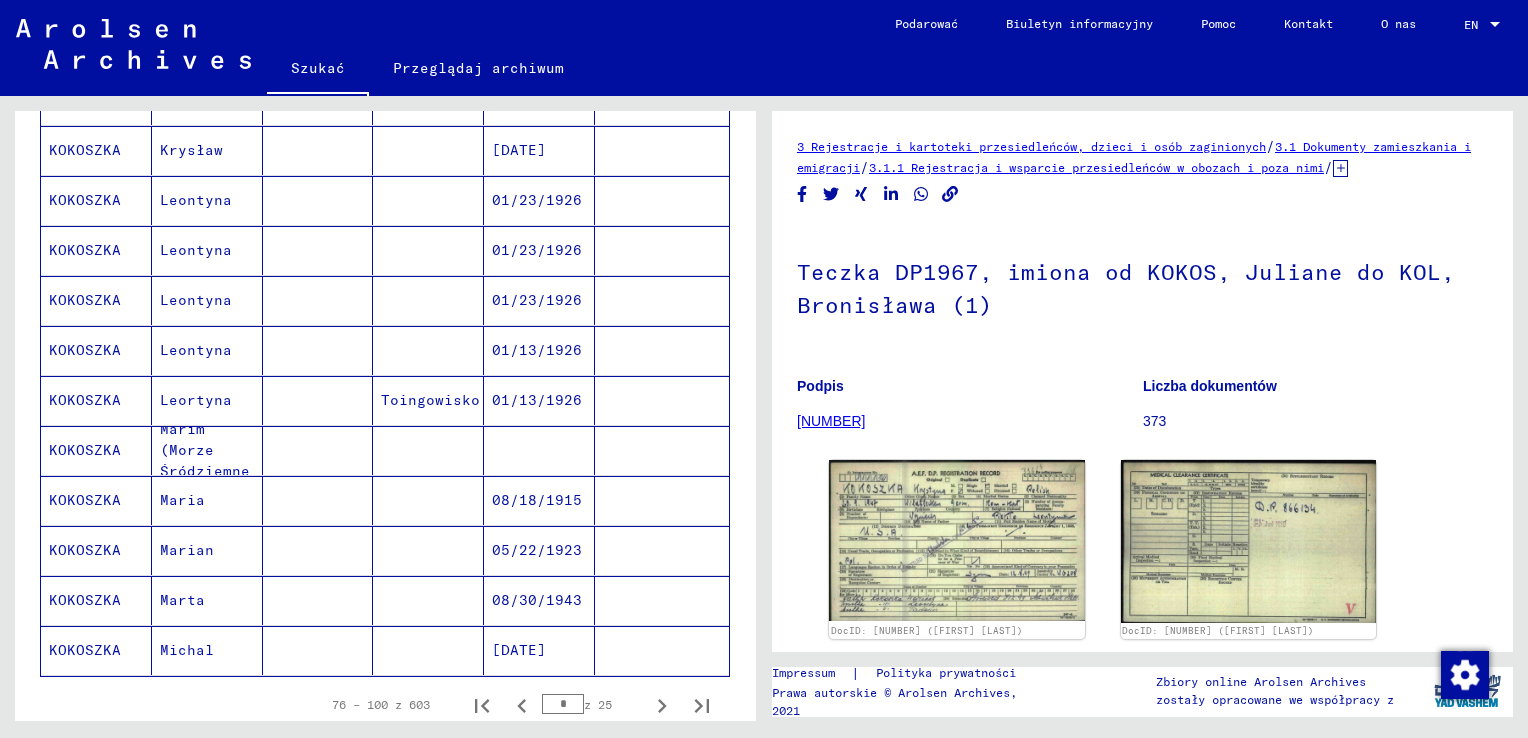click on "Maria" at bounding box center (207, 550) 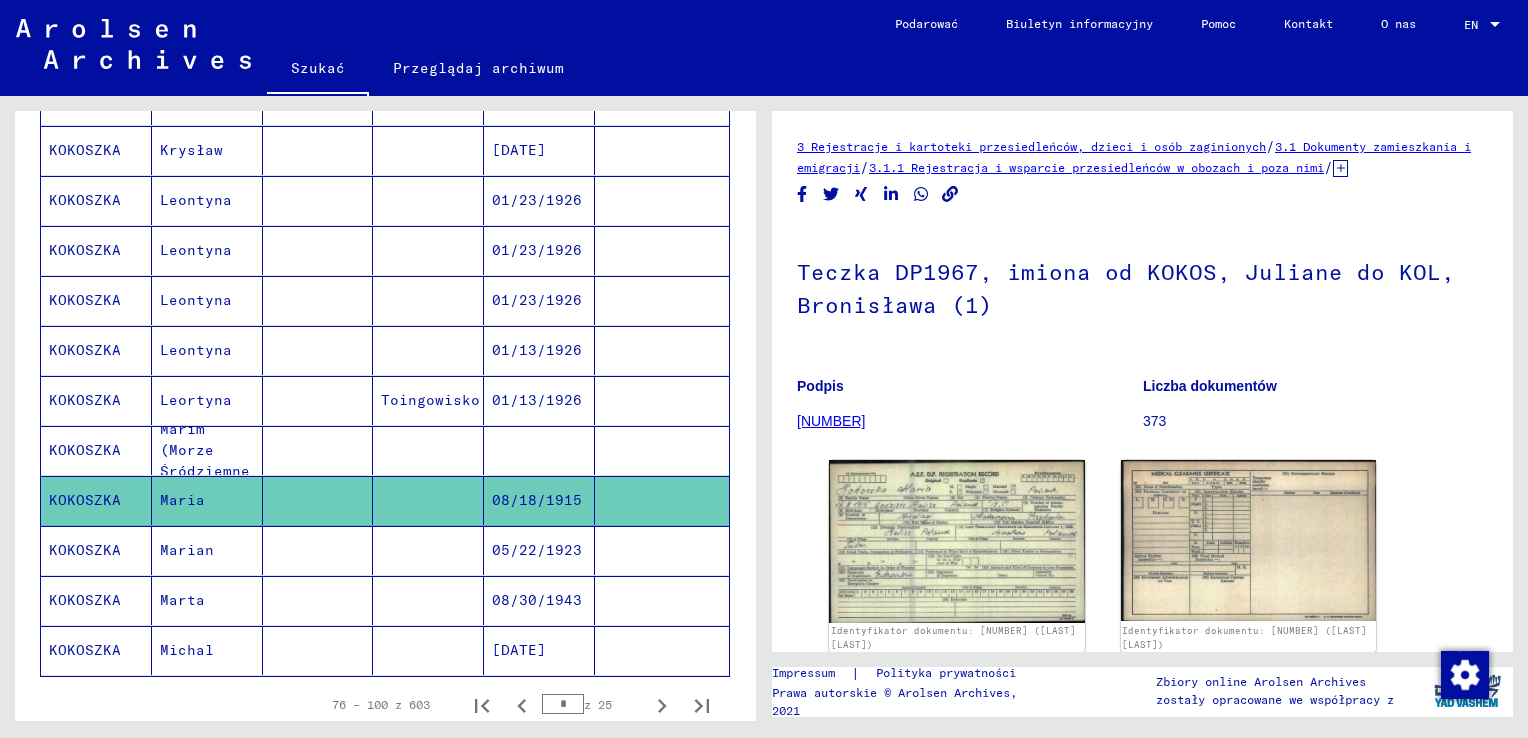 scroll, scrollTop: 0, scrollLeft: 0, axis: both 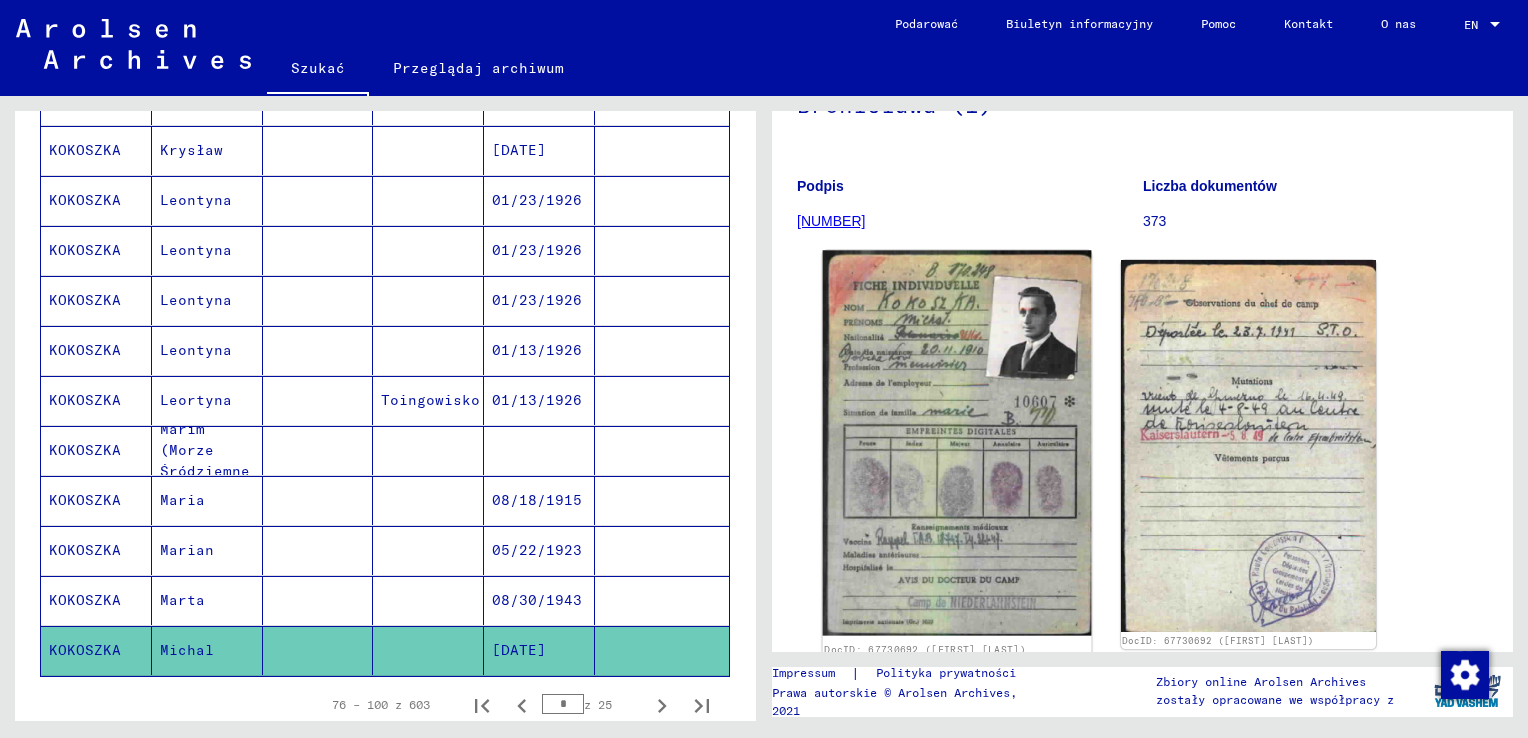 click 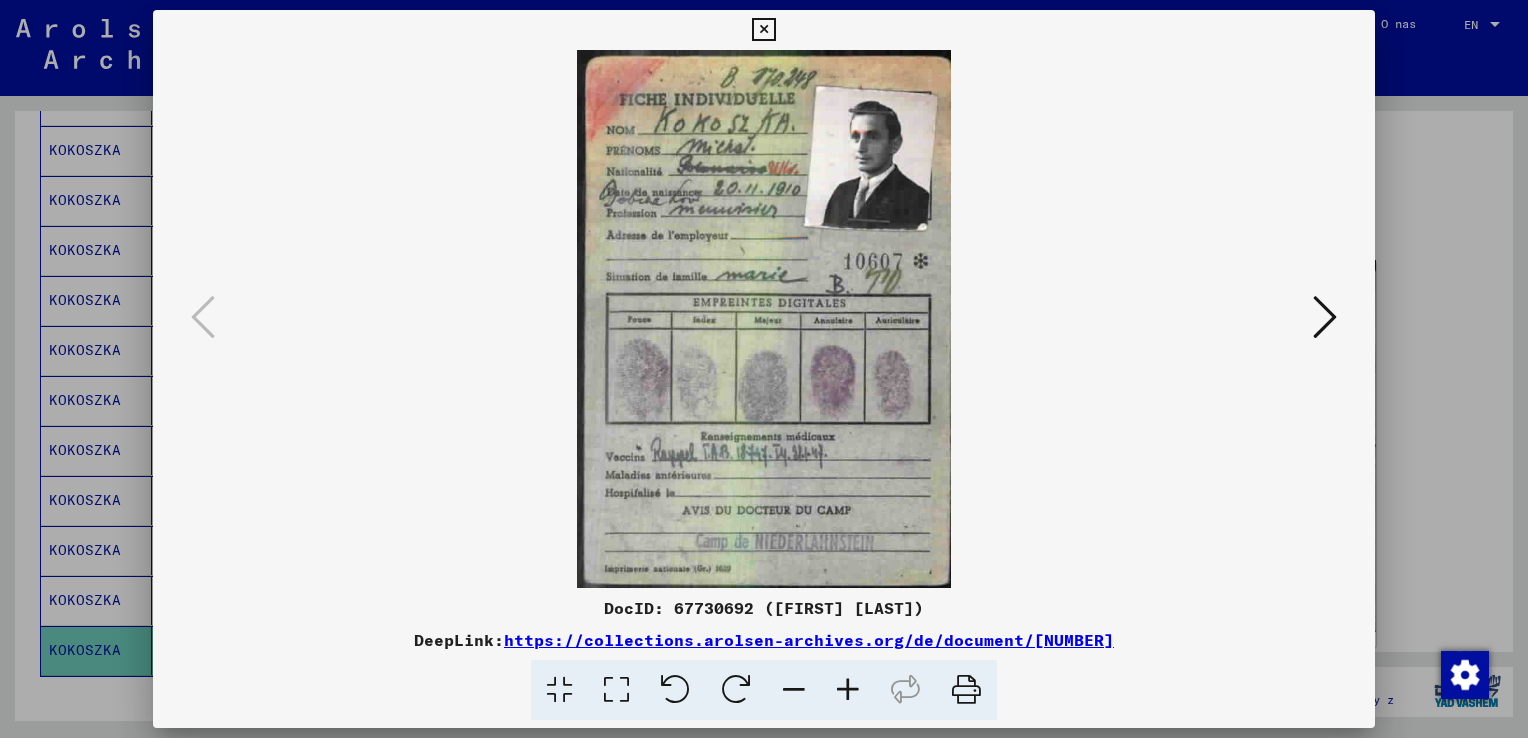 click at bounding box center [1325, 317] 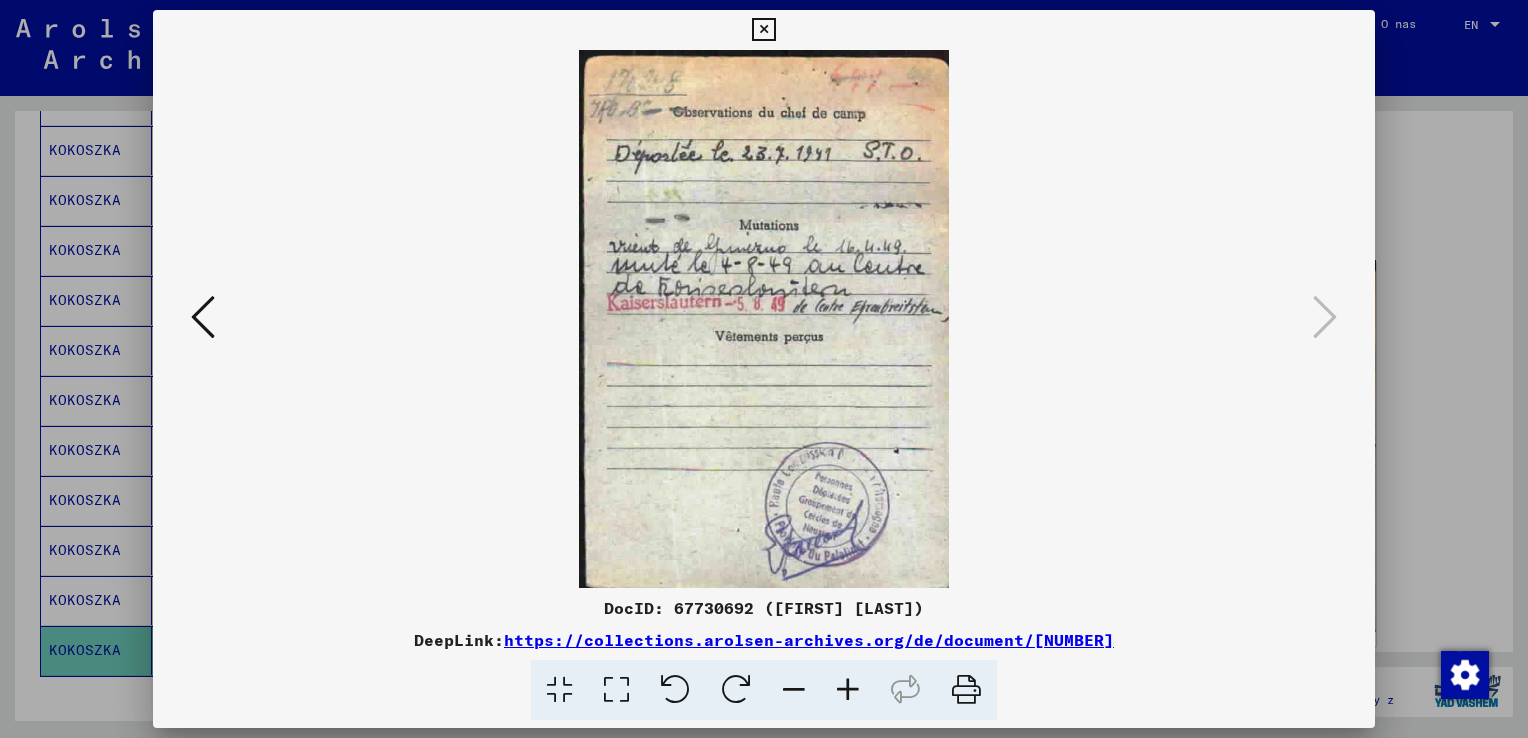 click at bounding box center (763, 30) 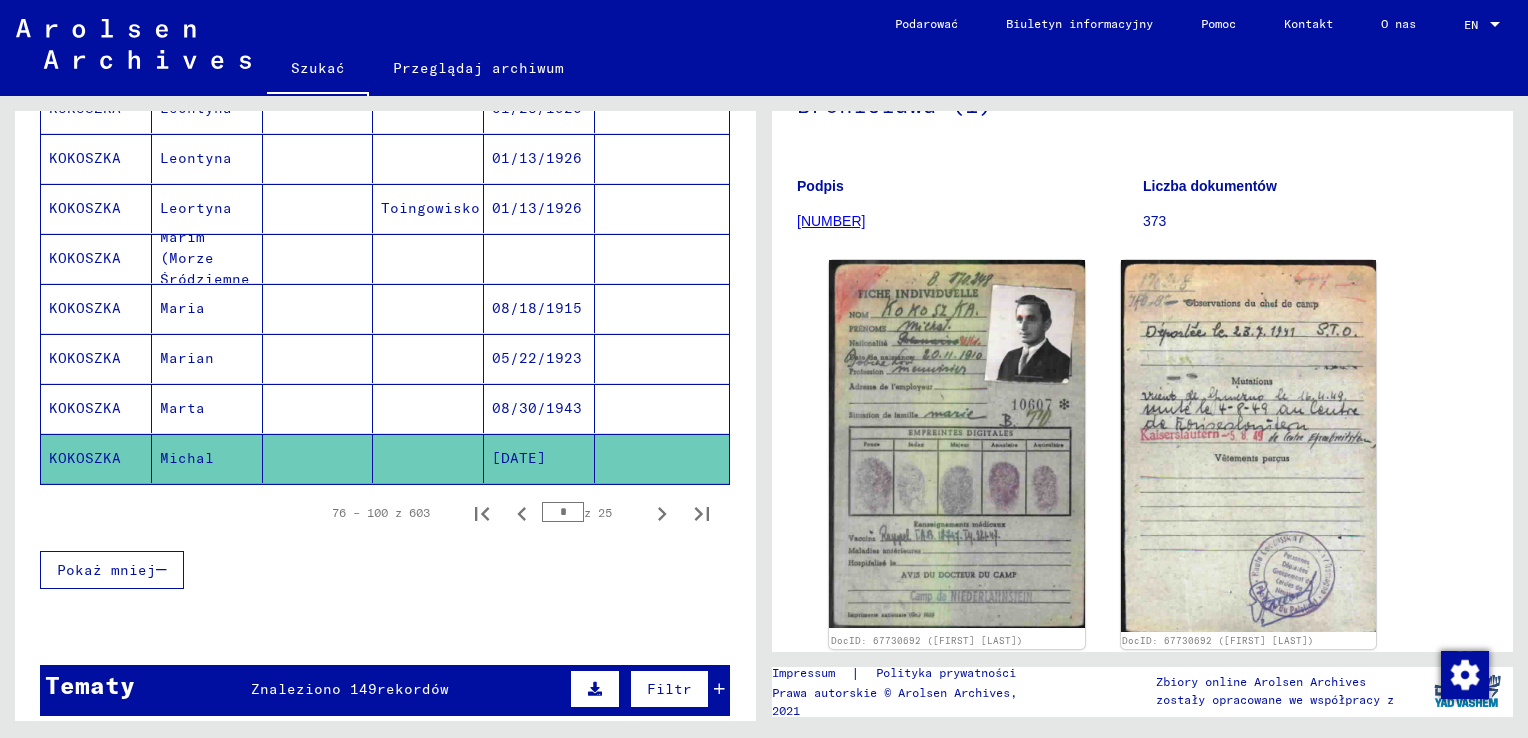 scroll, scrollTop: 1200, scrollLeft: 0, axis: vertical 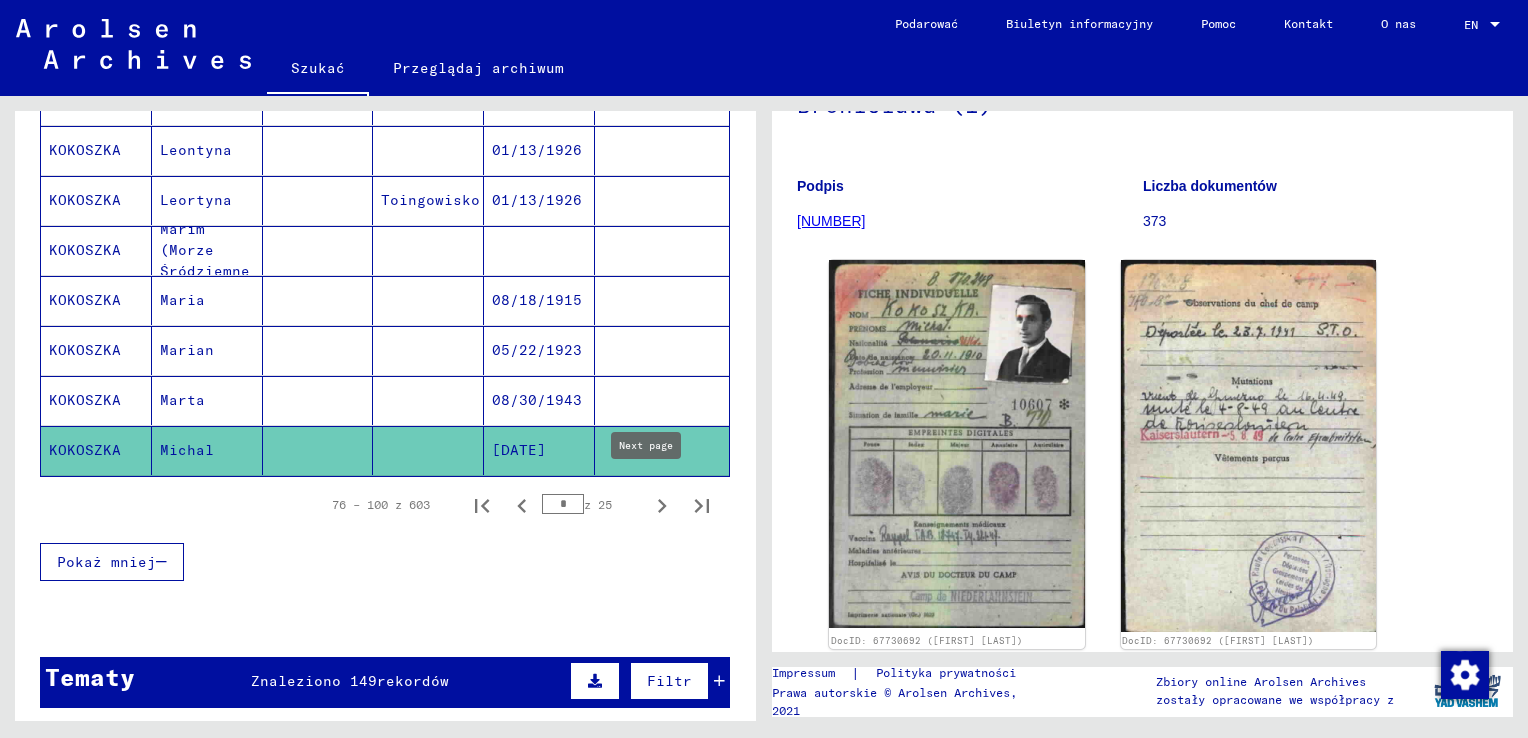 click 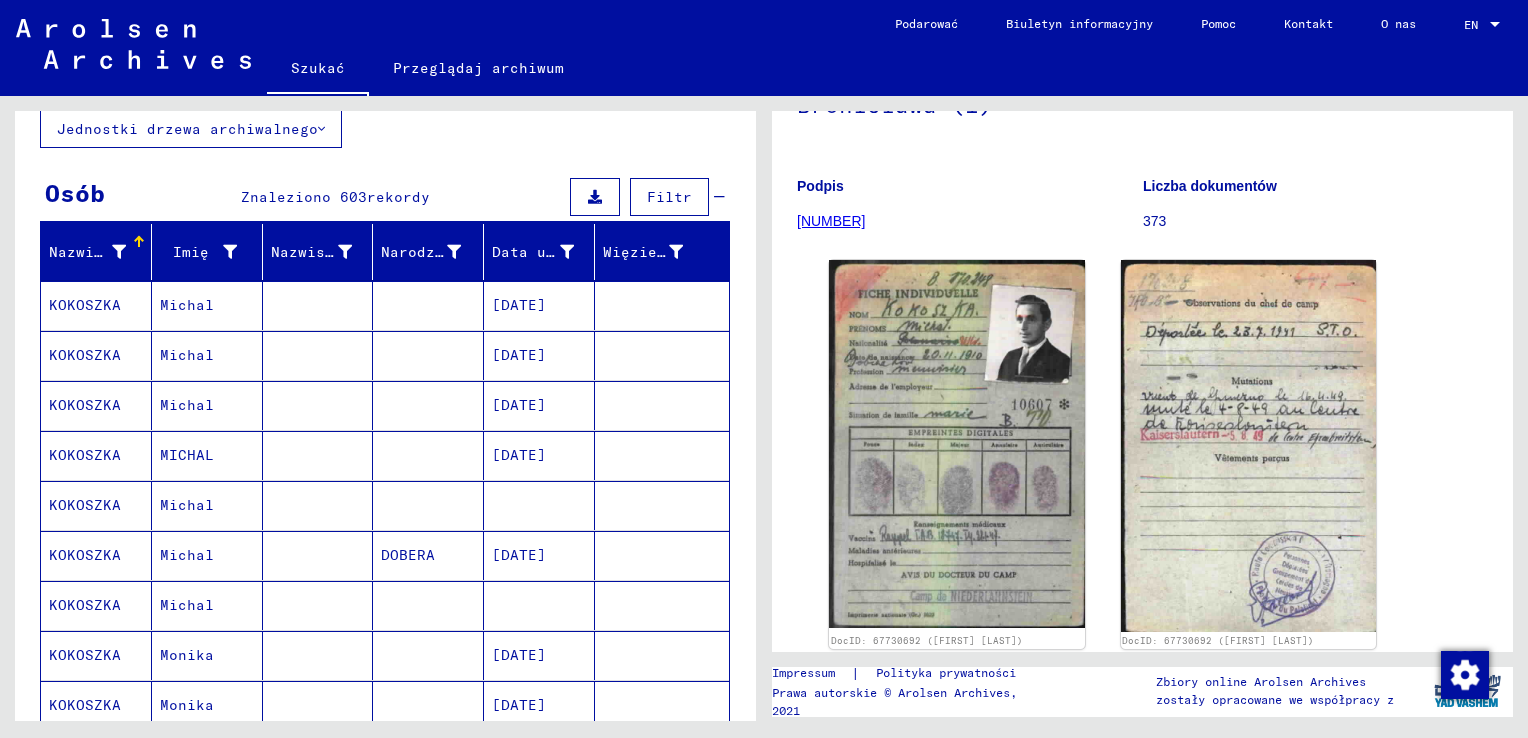 scroll, scrollTop: 100, scrollLeft: 0, axis: vertical 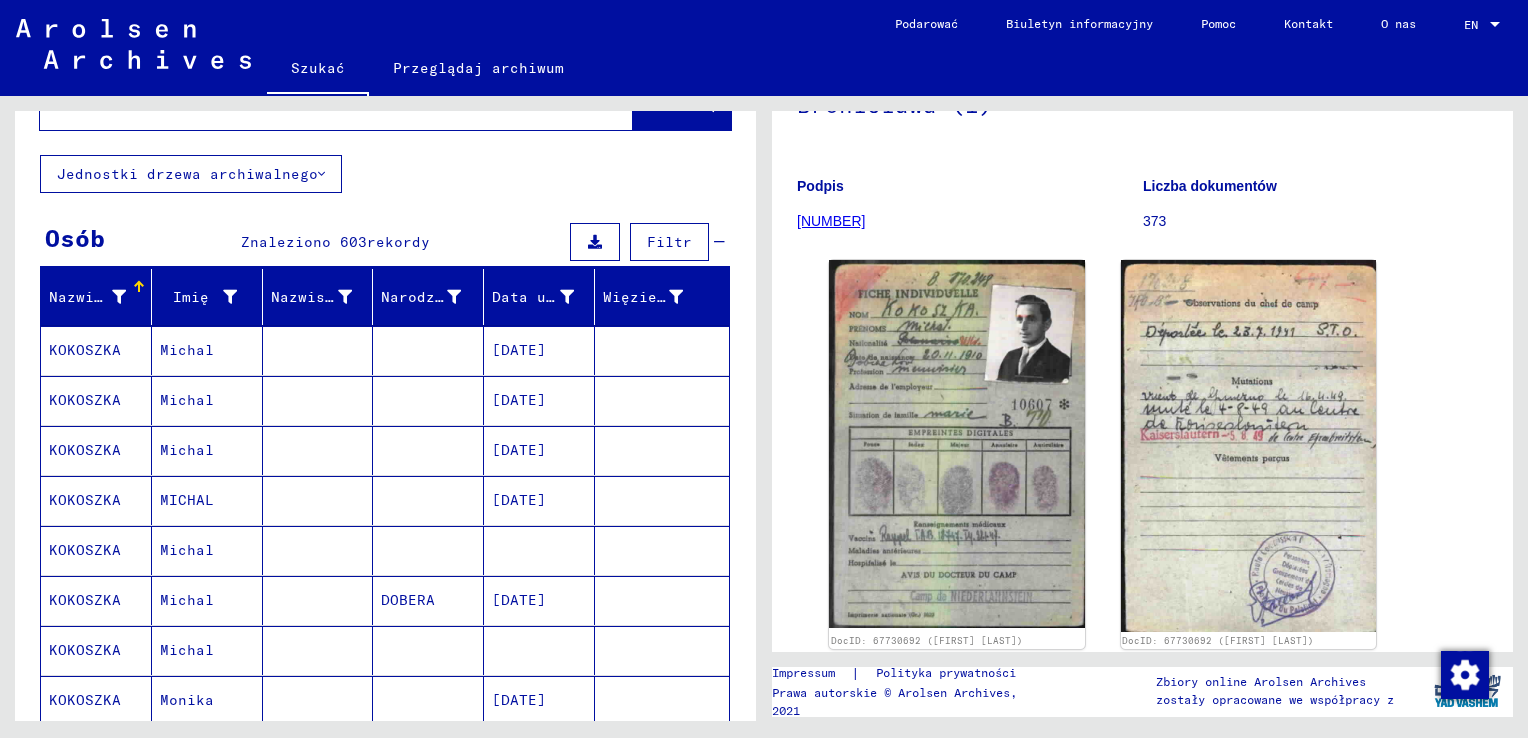 click on "[DATE]" at bounding box center [539, 400] 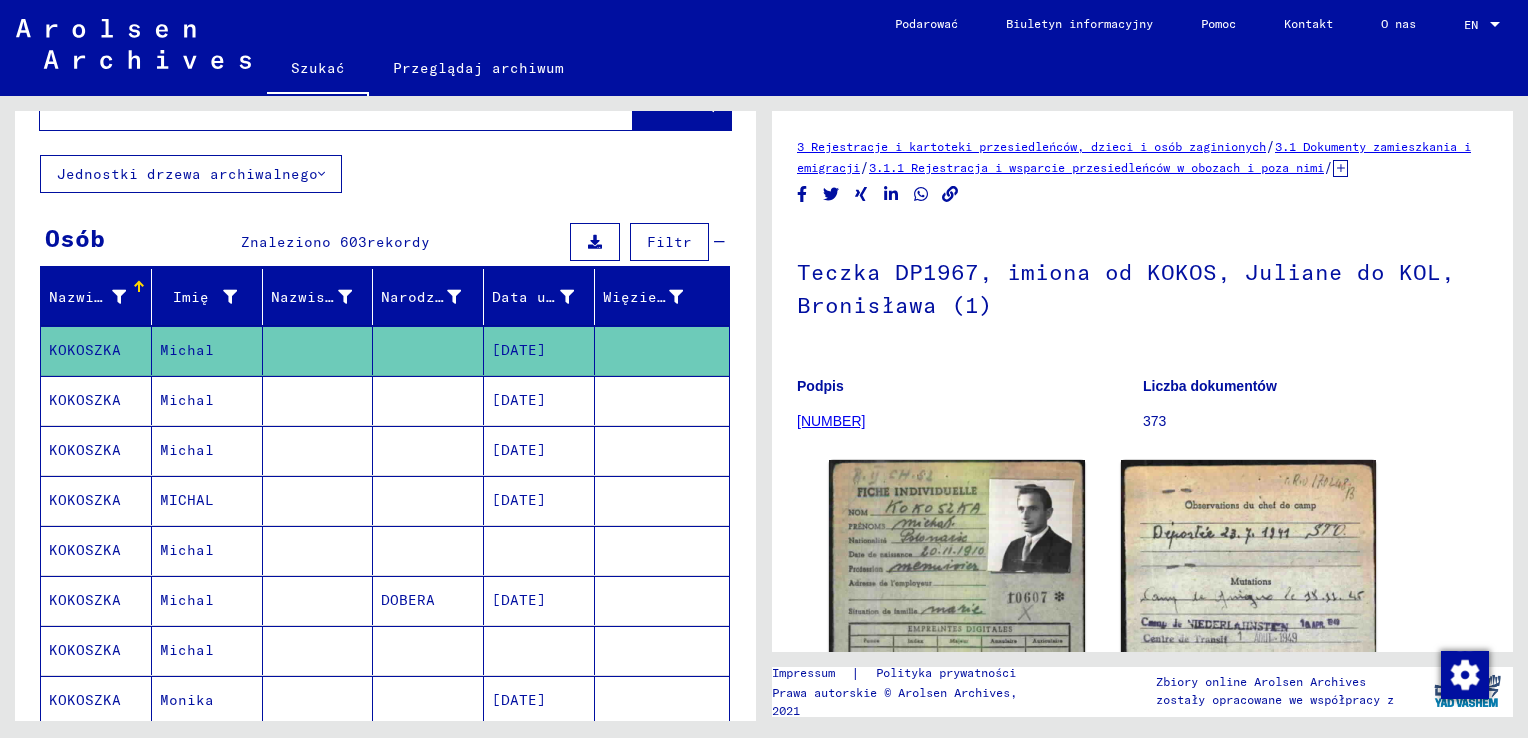 scroll, scrollTop: 0, scrollLeft: 0, axis: both 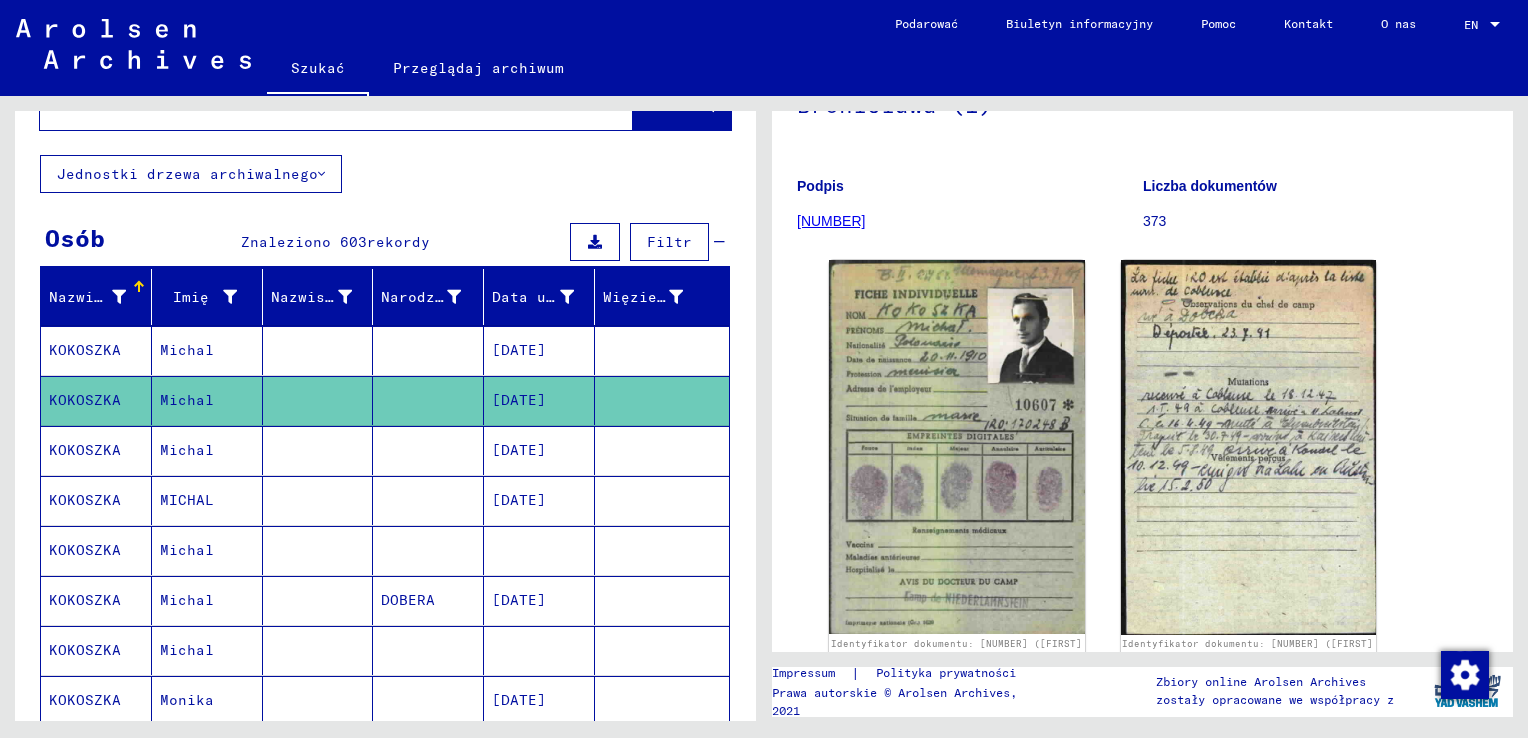 click on "[DATE]" at bounding box center [539, 500] 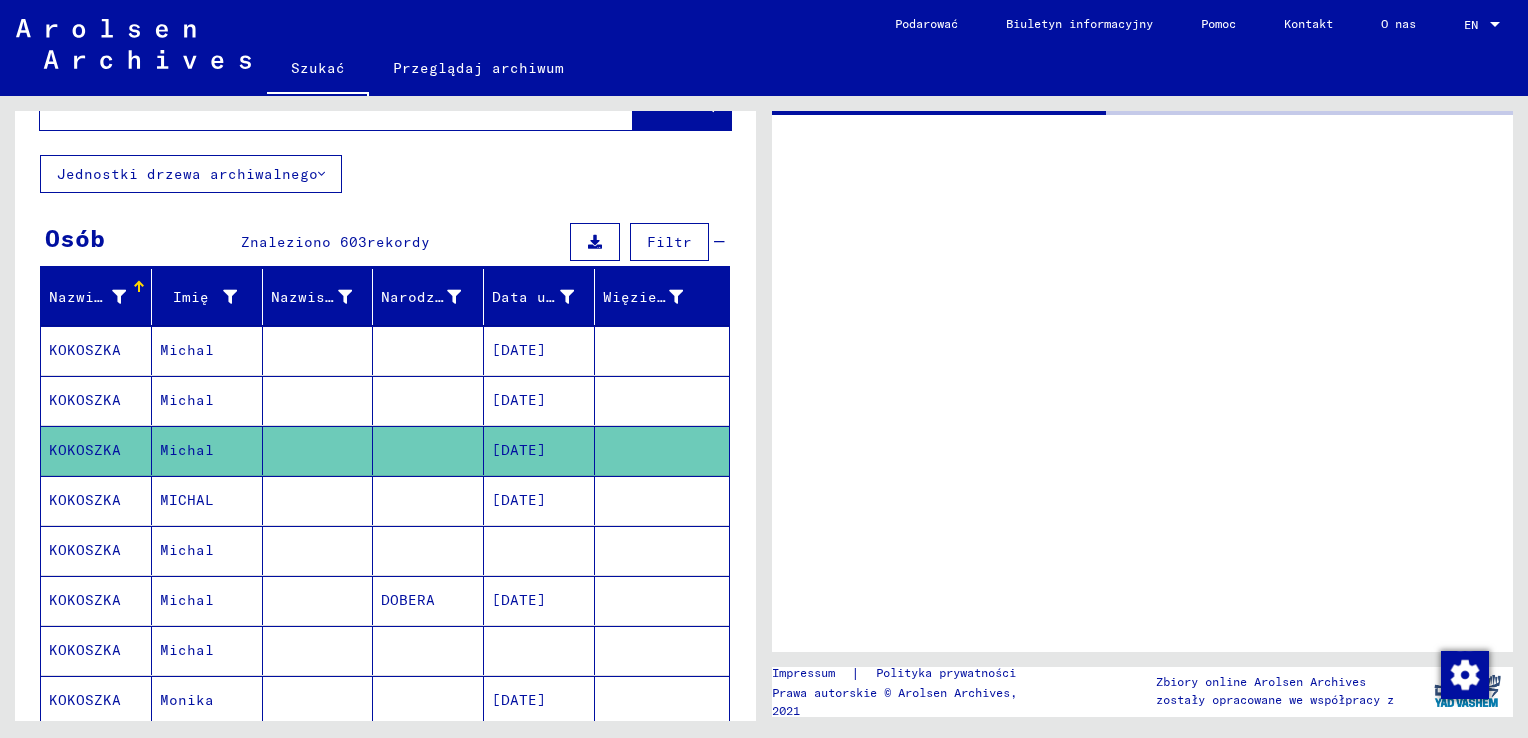 scroll, scrollTop: 0, scrollLeft: 0, axis: both 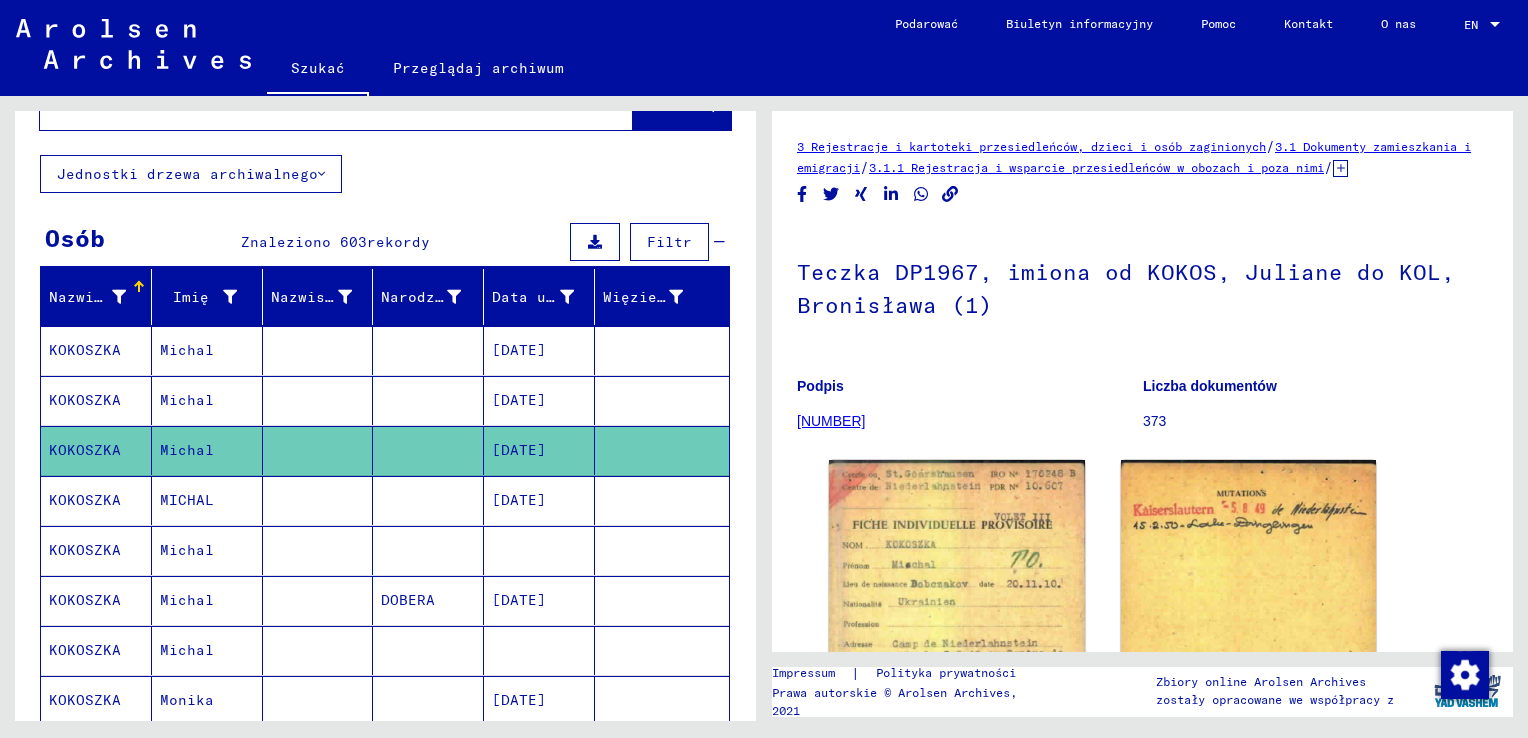 click on "[DATE]" at bounding box center (539, 550) 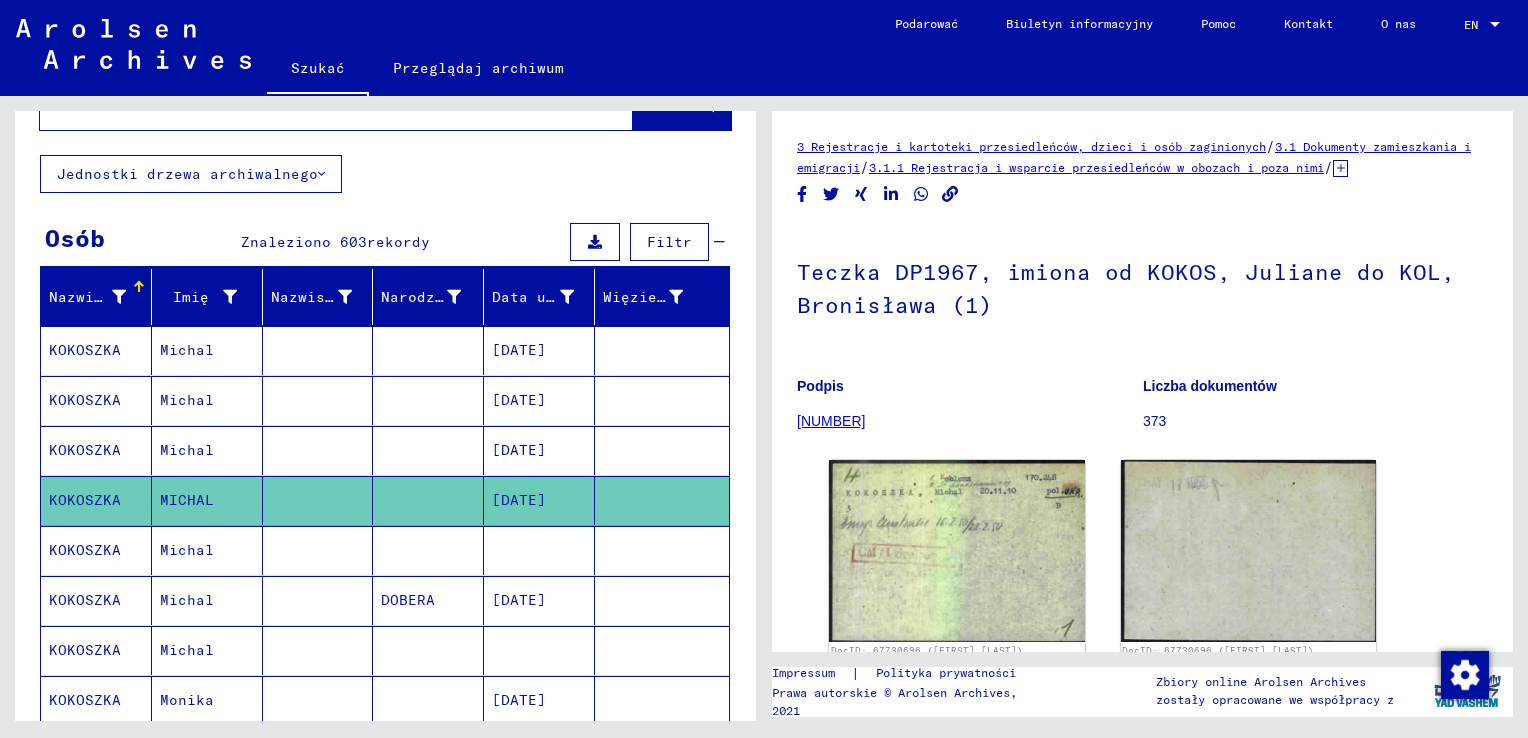 scroll, scrollTop: 0, scrollLeft: 0, axis: both 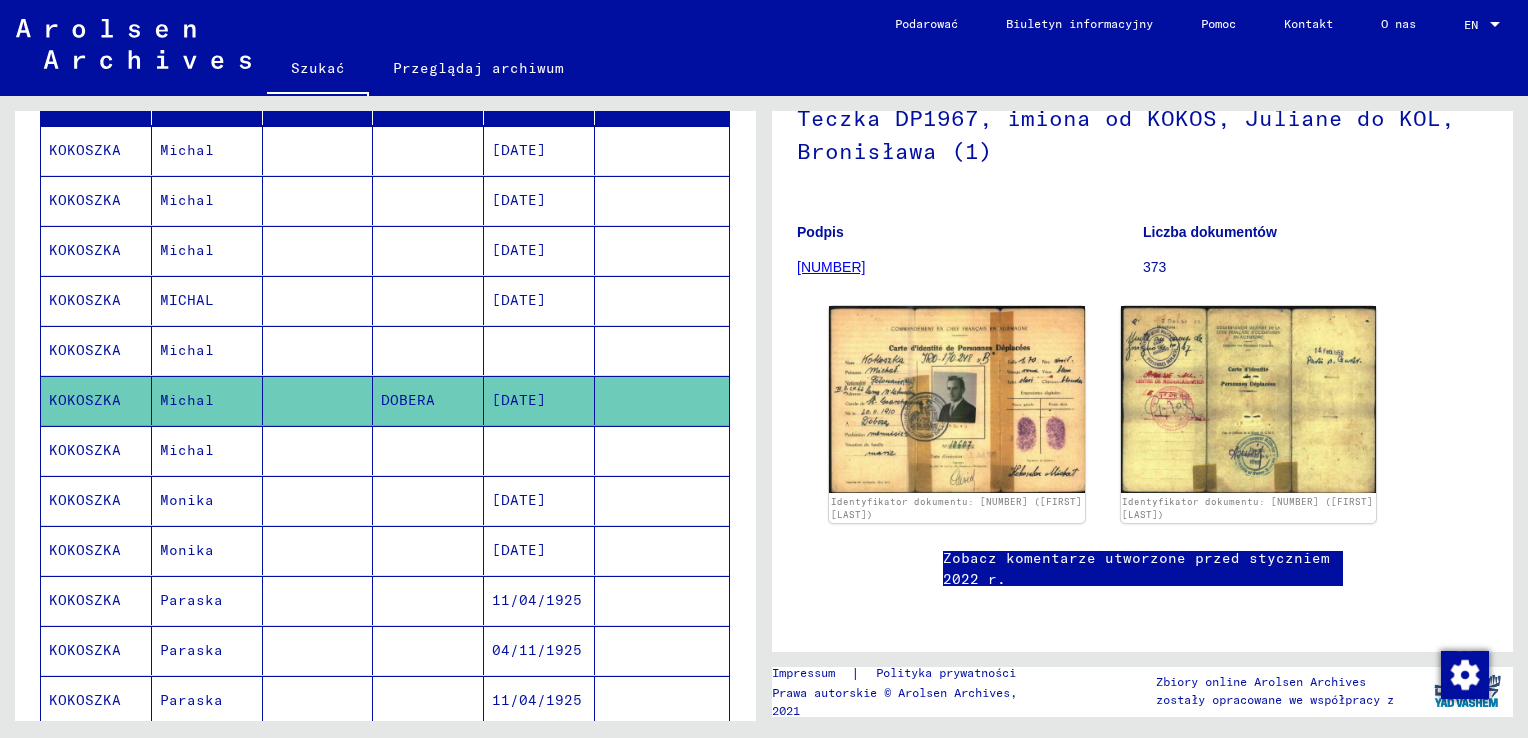 click at bounding box center [539, 500] 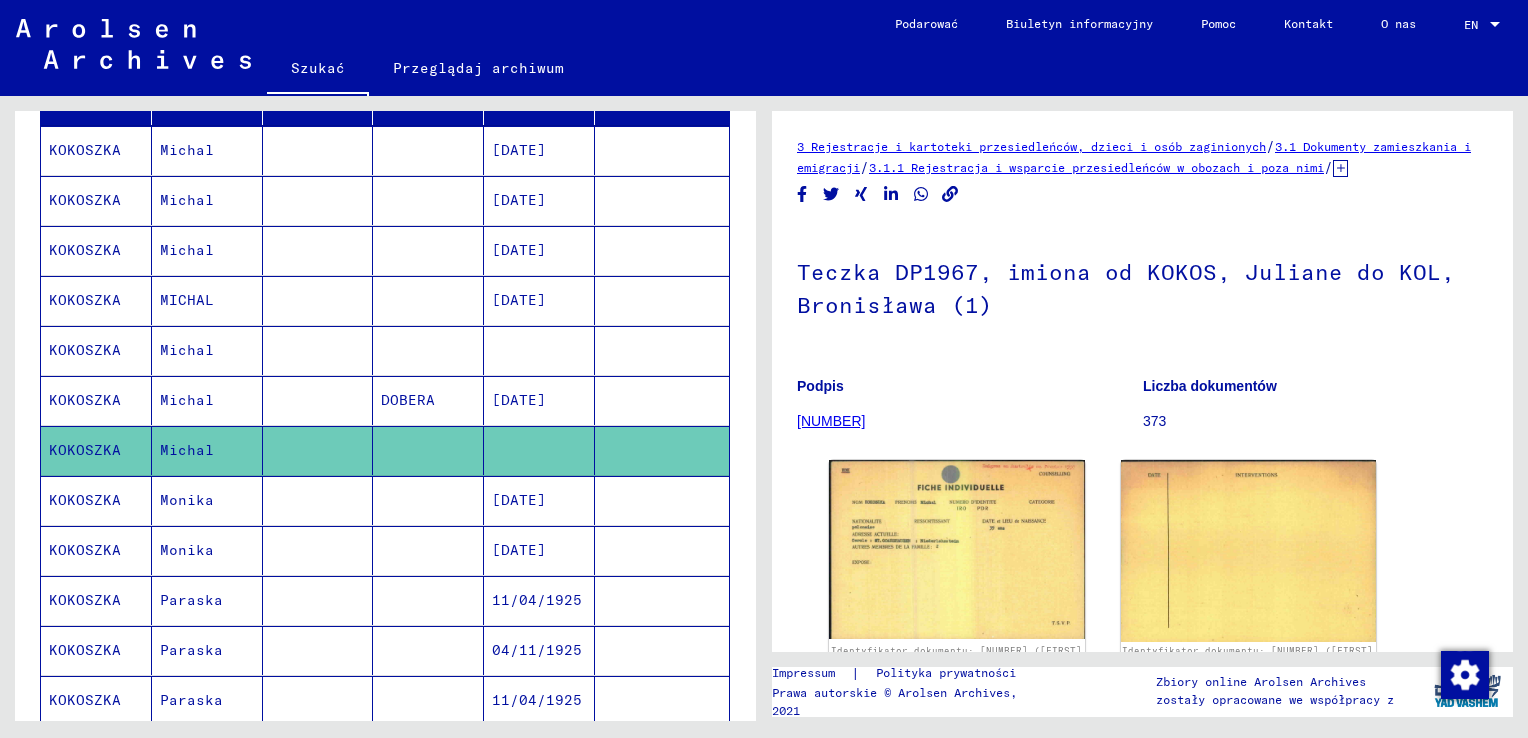 scroll, scrollTop: 0, scrollLeft: 0, axis: both 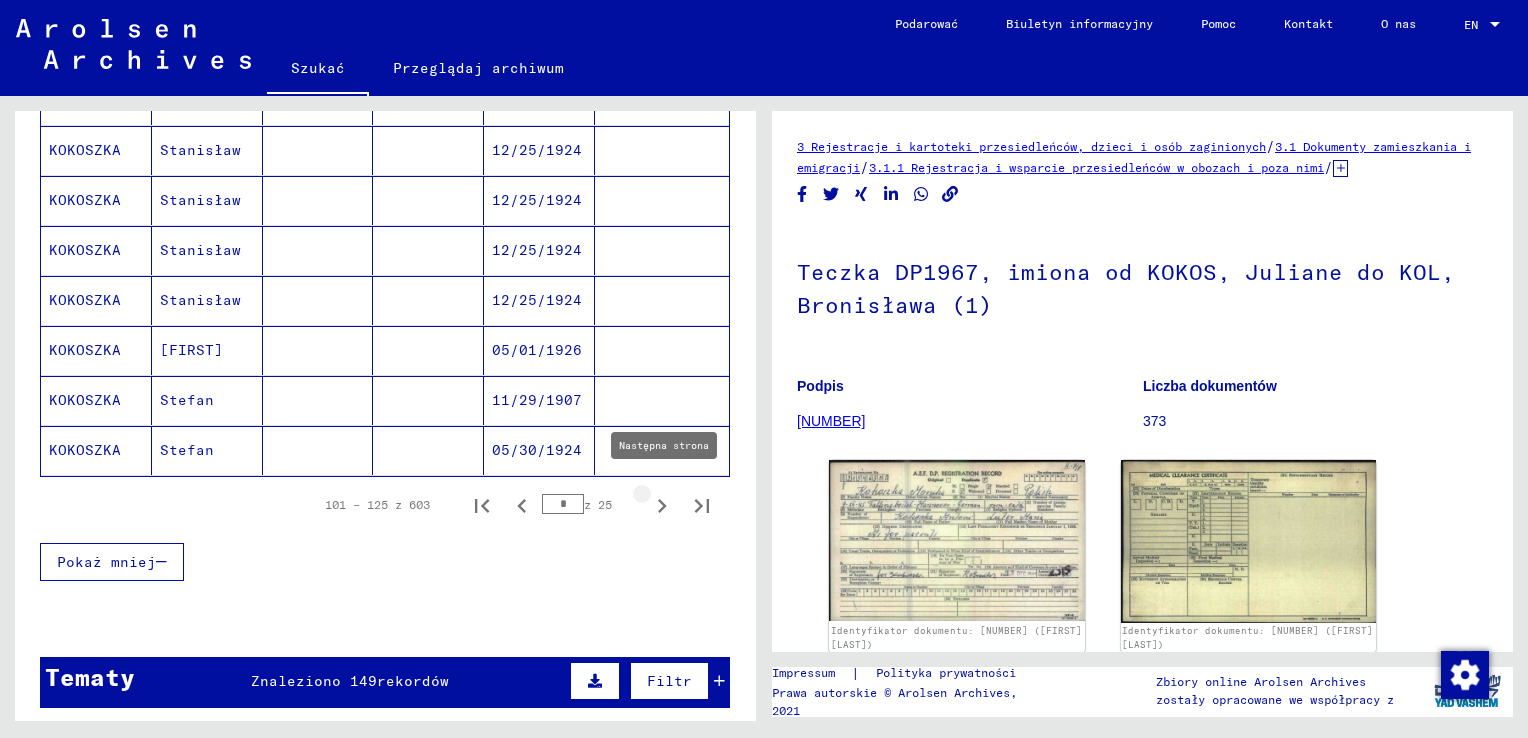 click 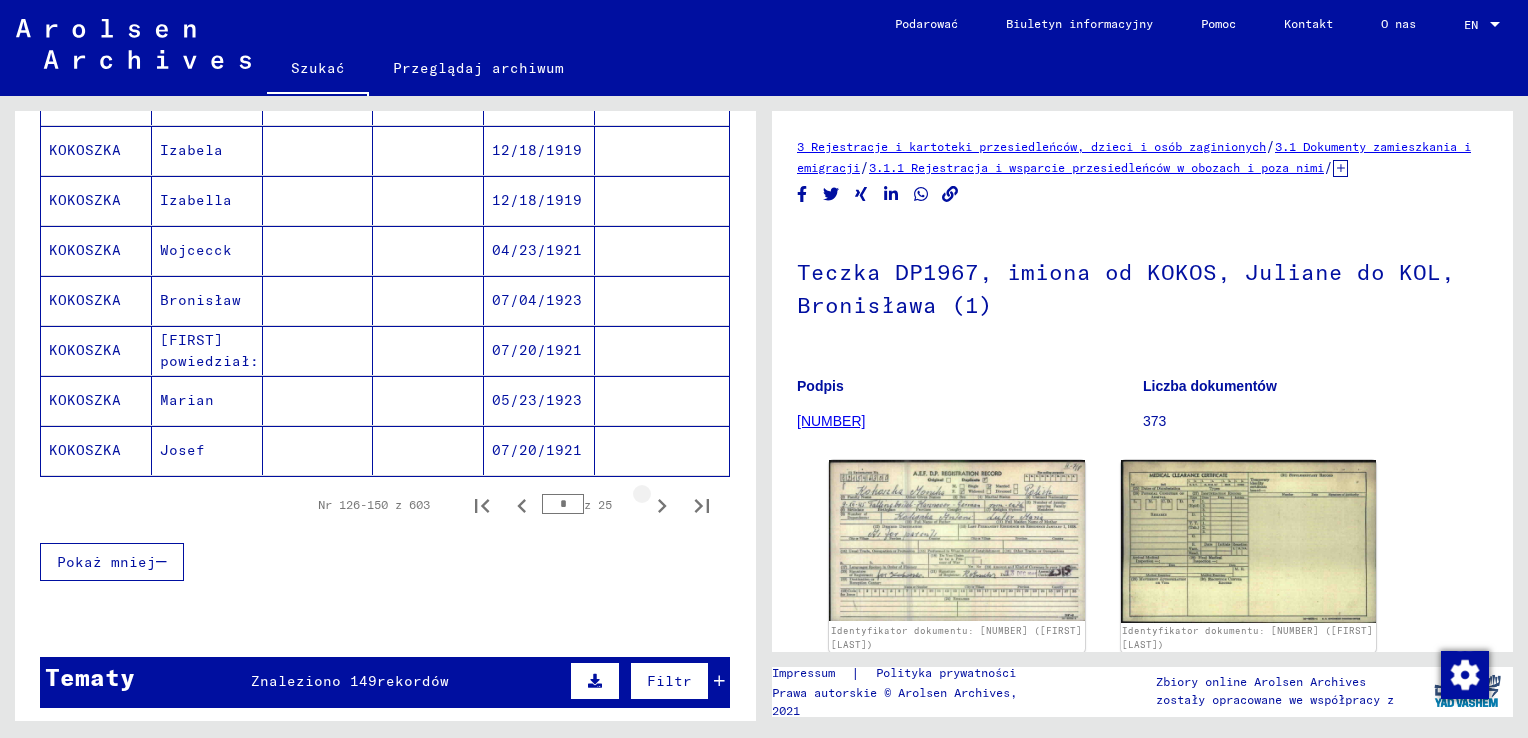 click 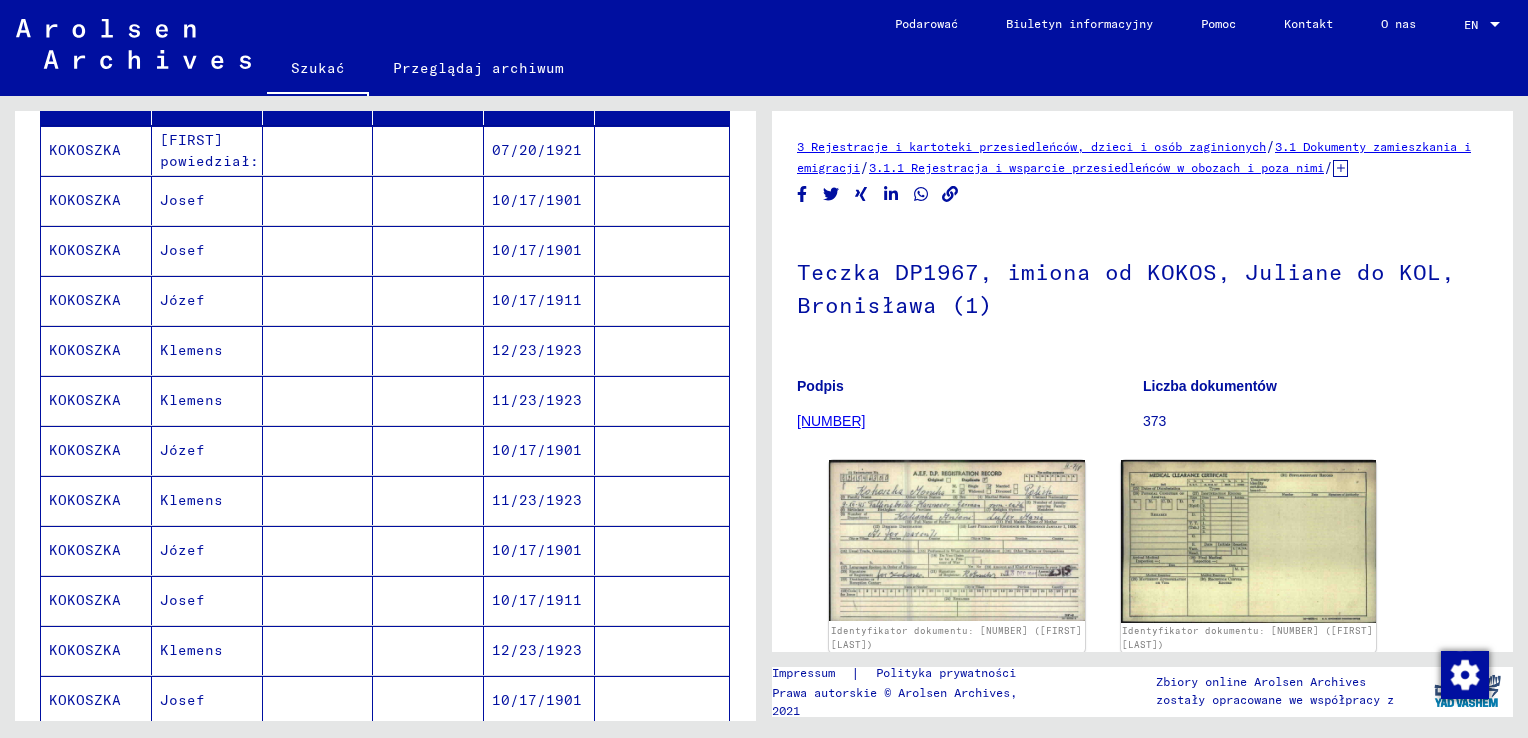 scroll, scrollTop: 0, scrollLeft: 0, axis: both 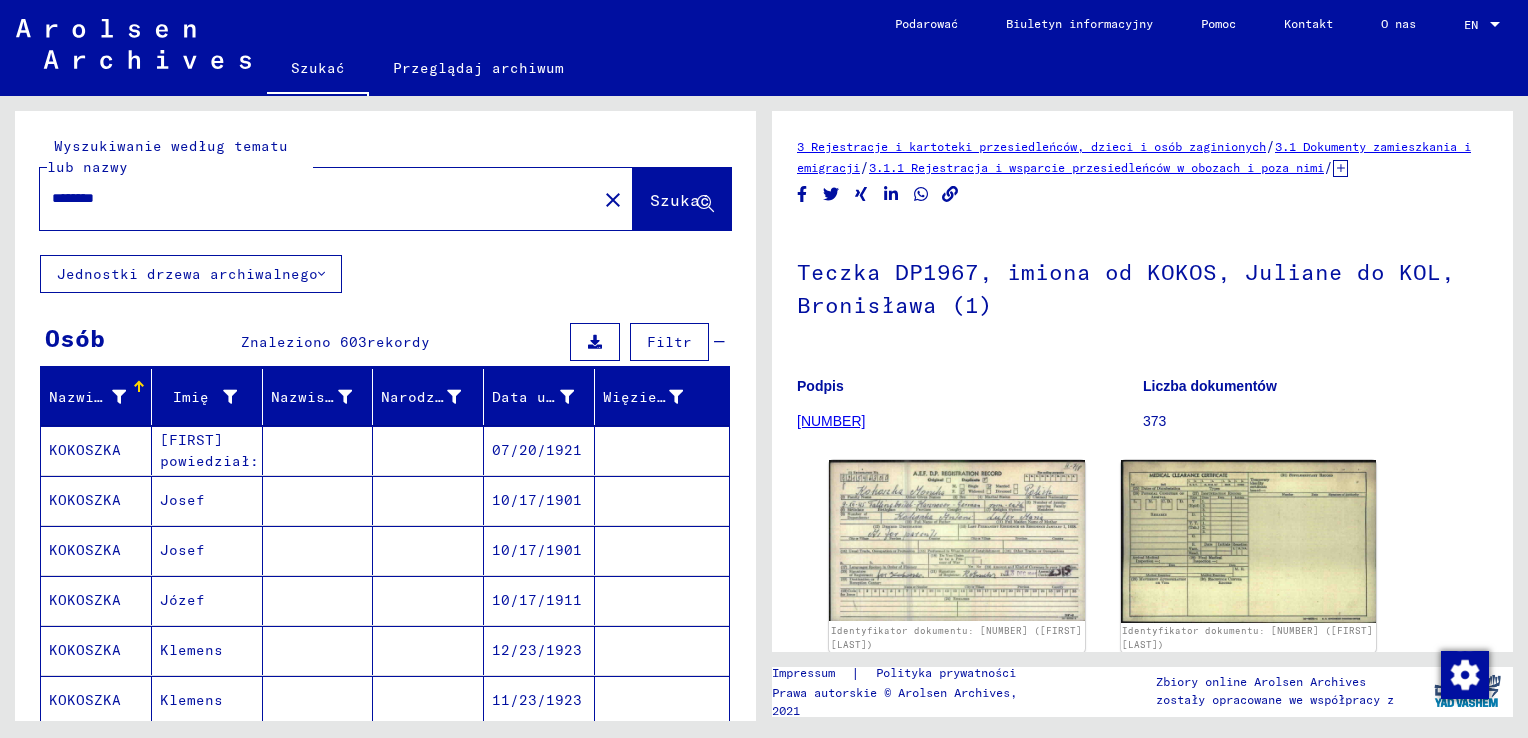 click on "********" at bounding box center (318, 198) 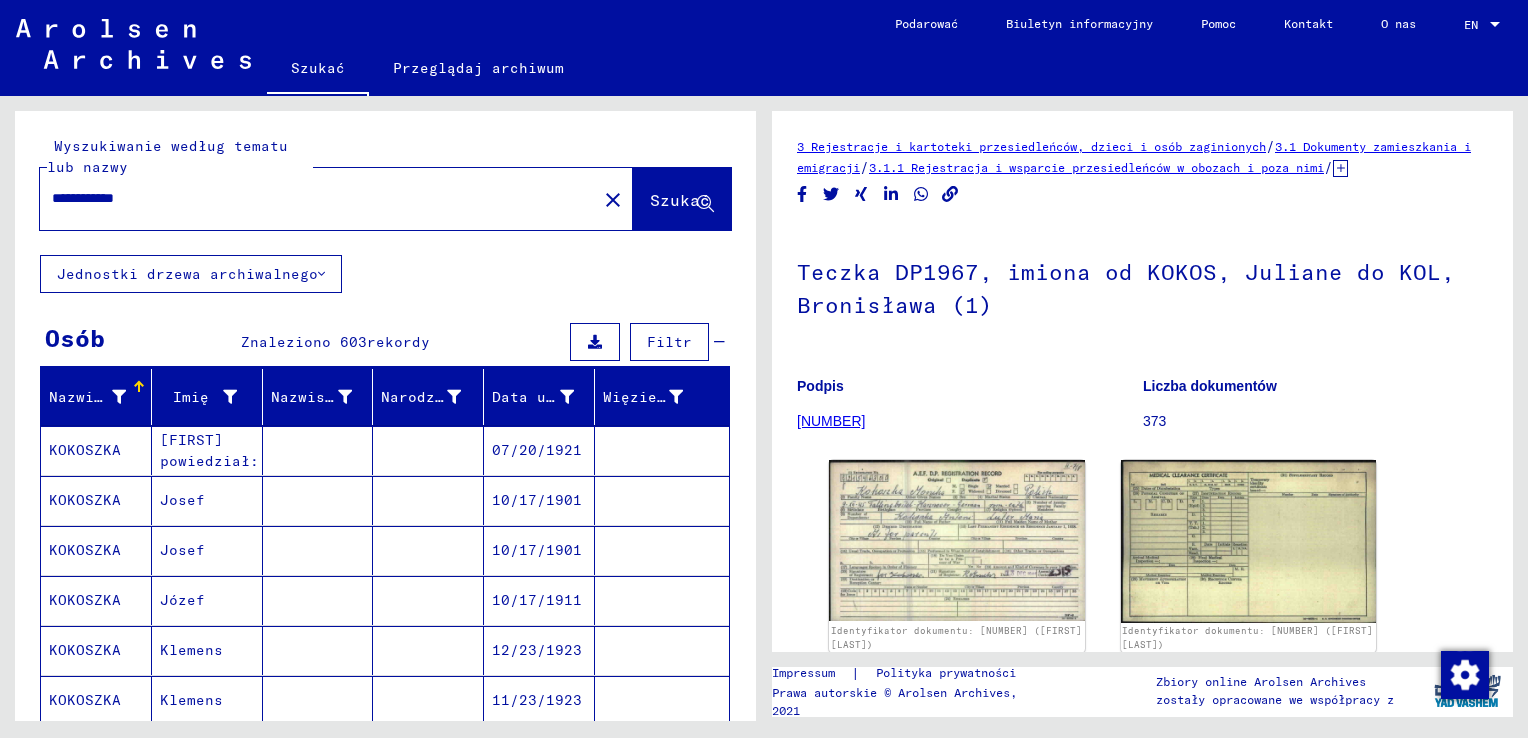 type on "**********" 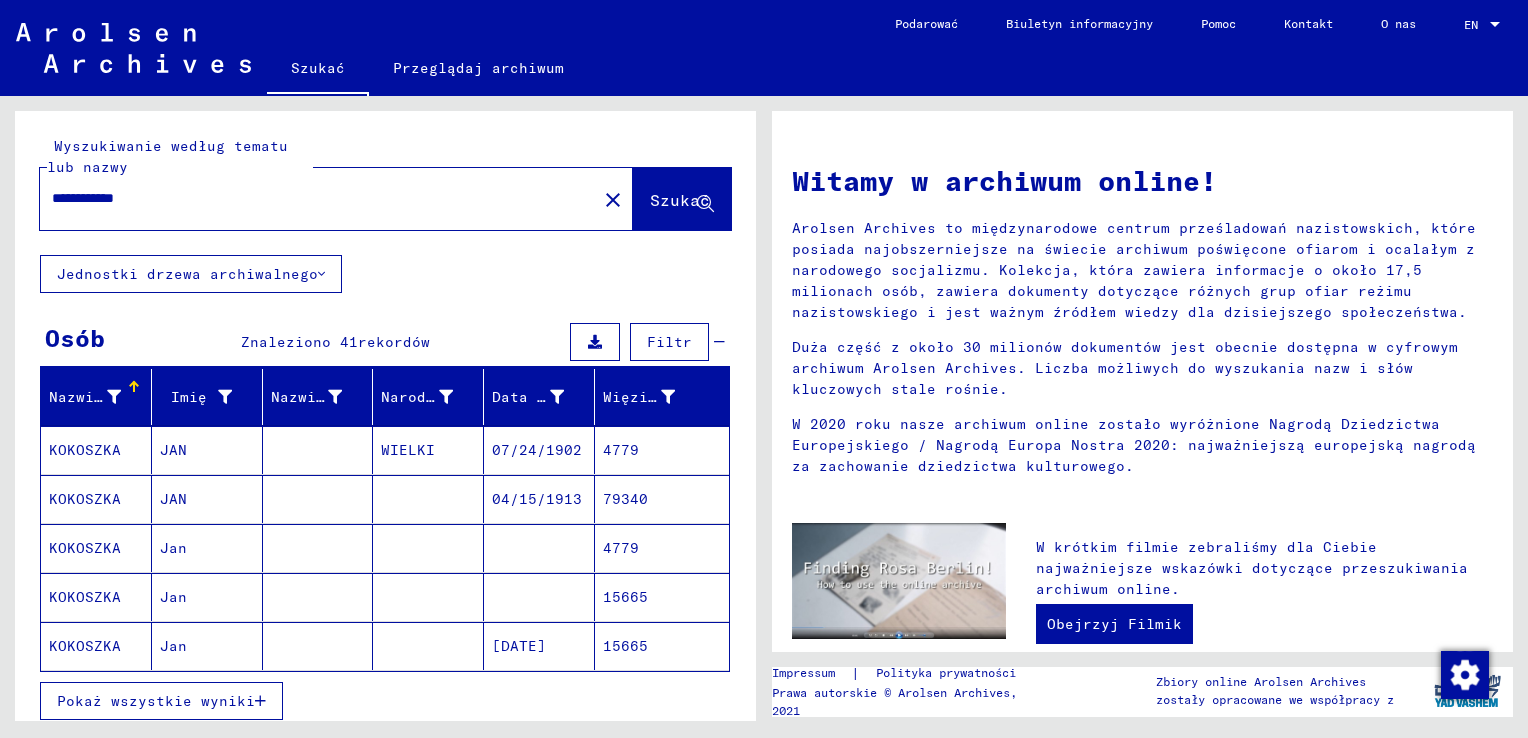 click on "07/24/1902" at bounding box center [539, 499] 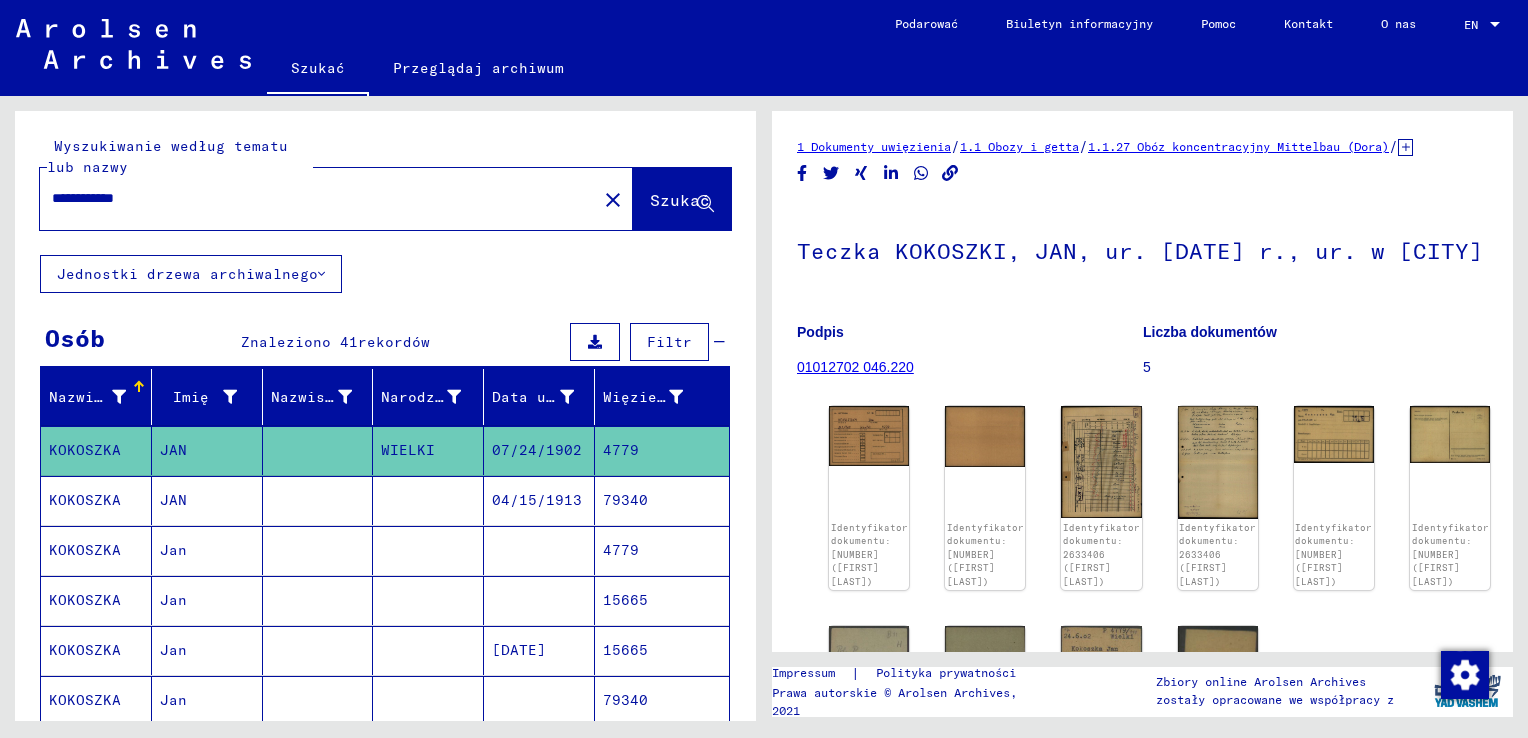 scroll, scrollTop: 0, scrollLeft: 0, axis: both 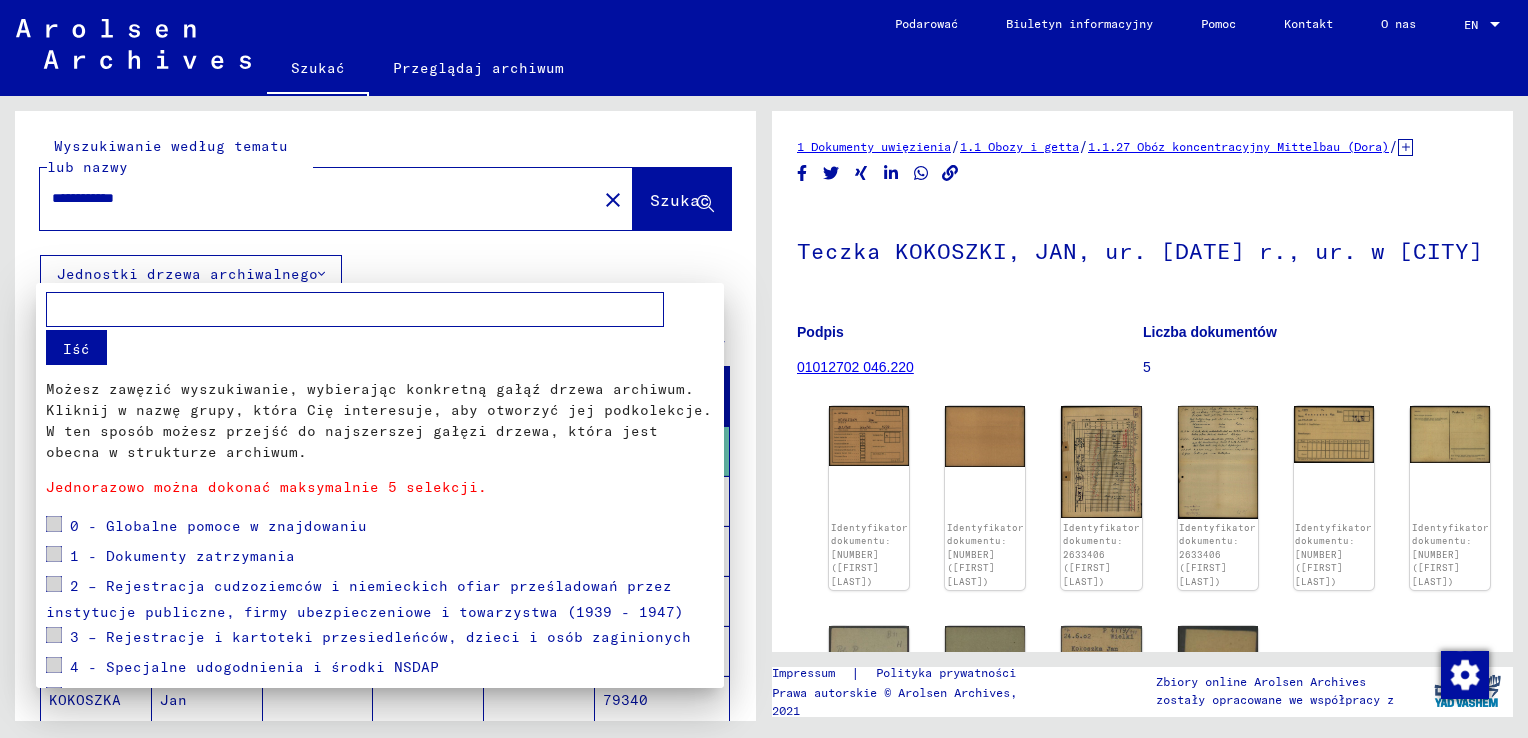 click at bounding box center (54, 524) 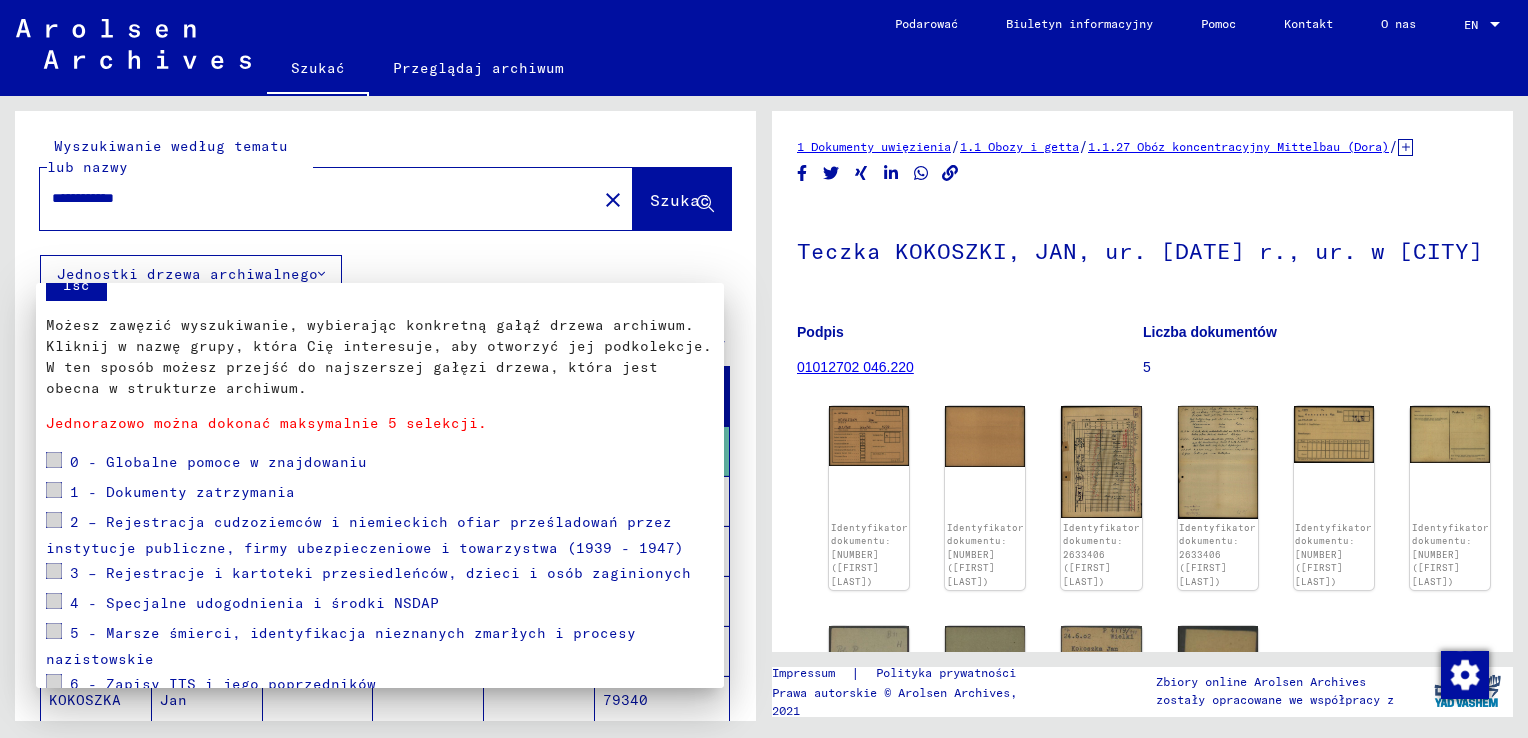 scroll, scrollTop: 196, scrollLeft: 0, axis: vertical 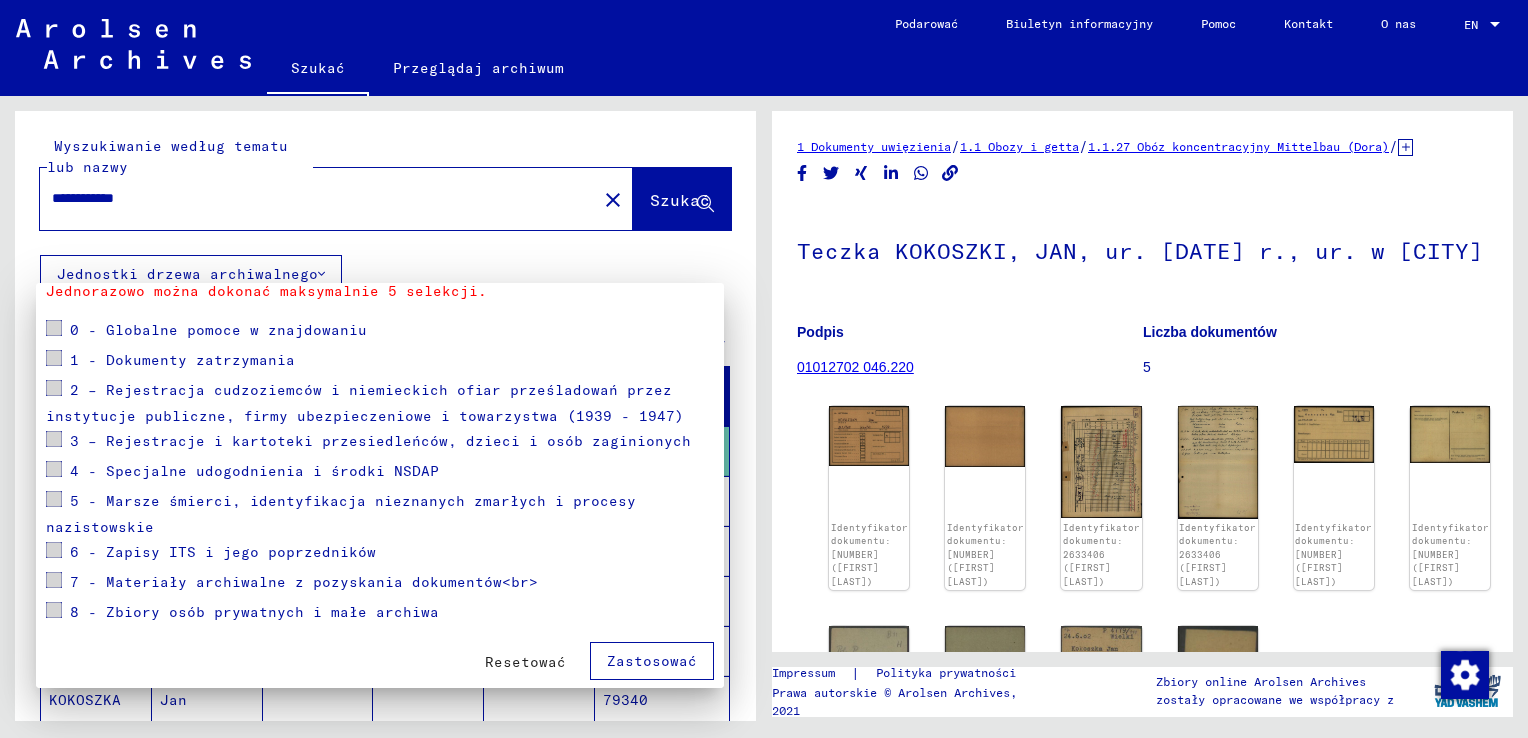 click on "Resetować" at bounding box center [525, 662] 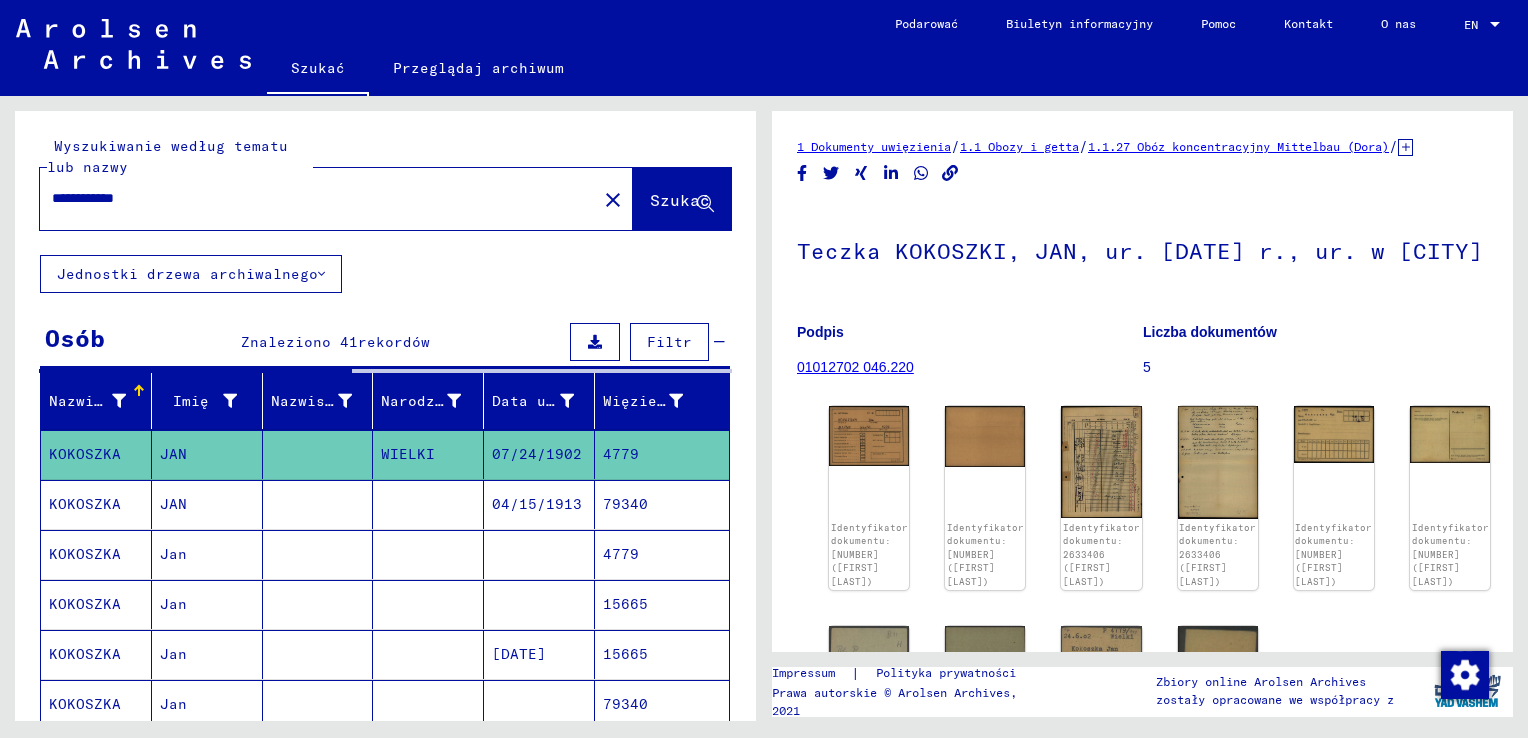 click on "Jednostki drzewa archiwalnego" 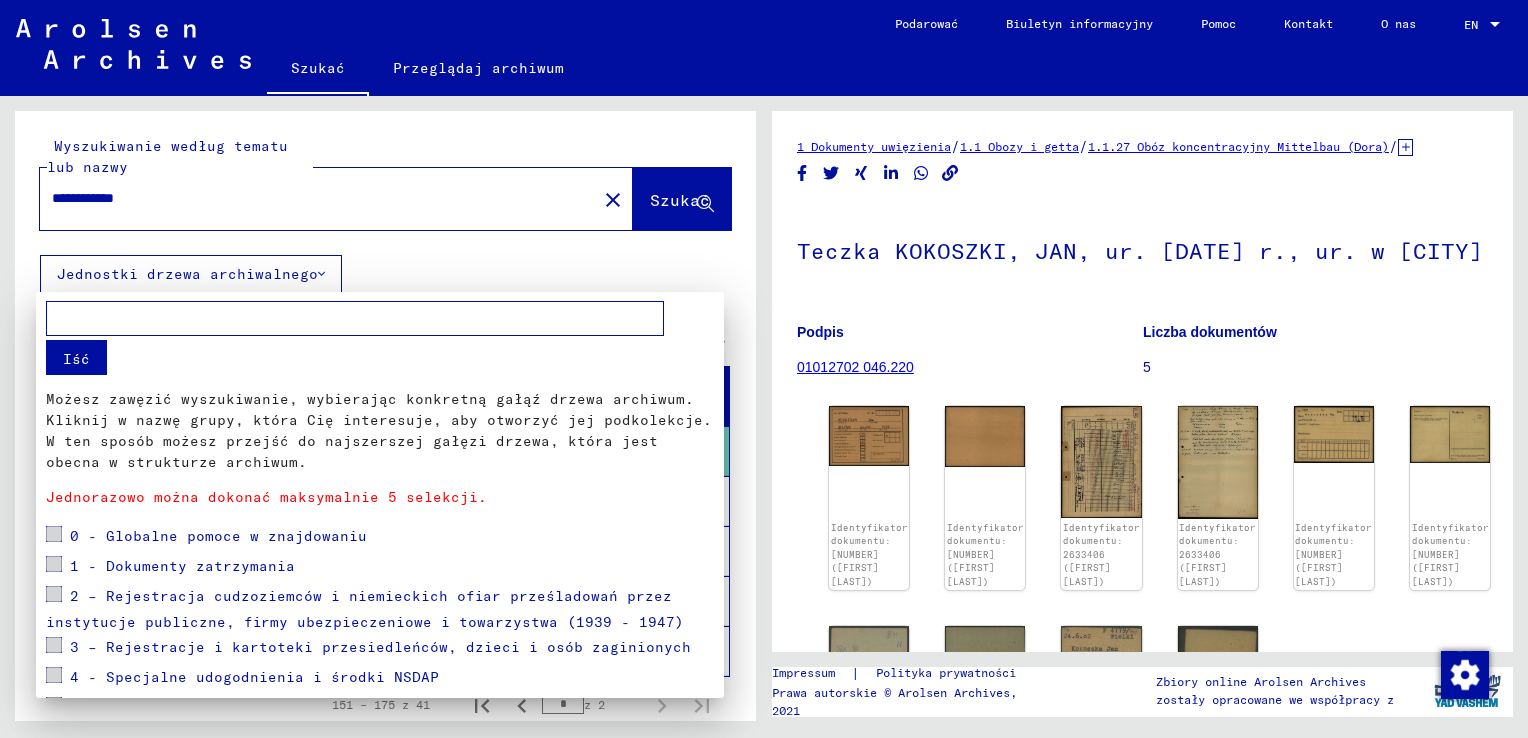 click at bounding box center [764, 369] 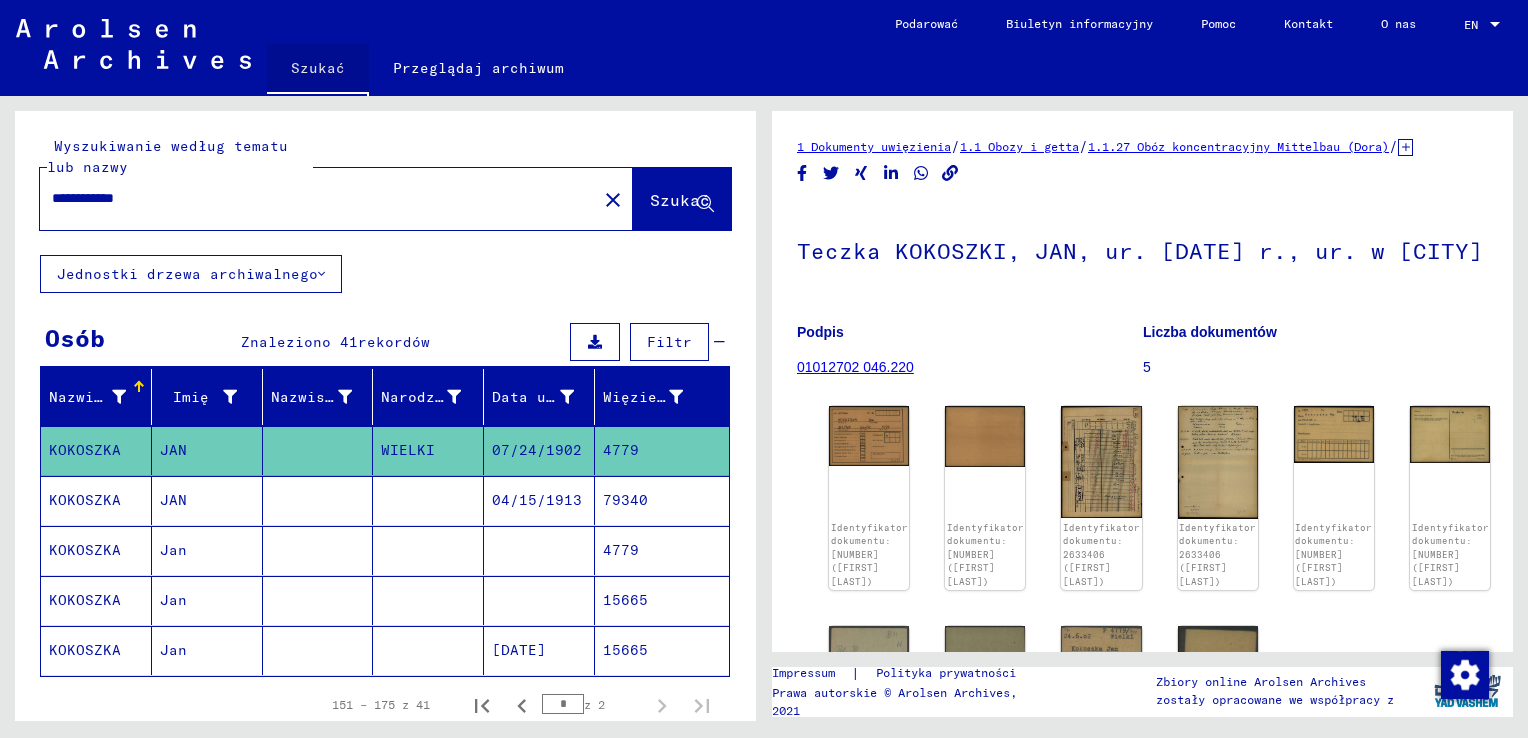 click on "Szukać" 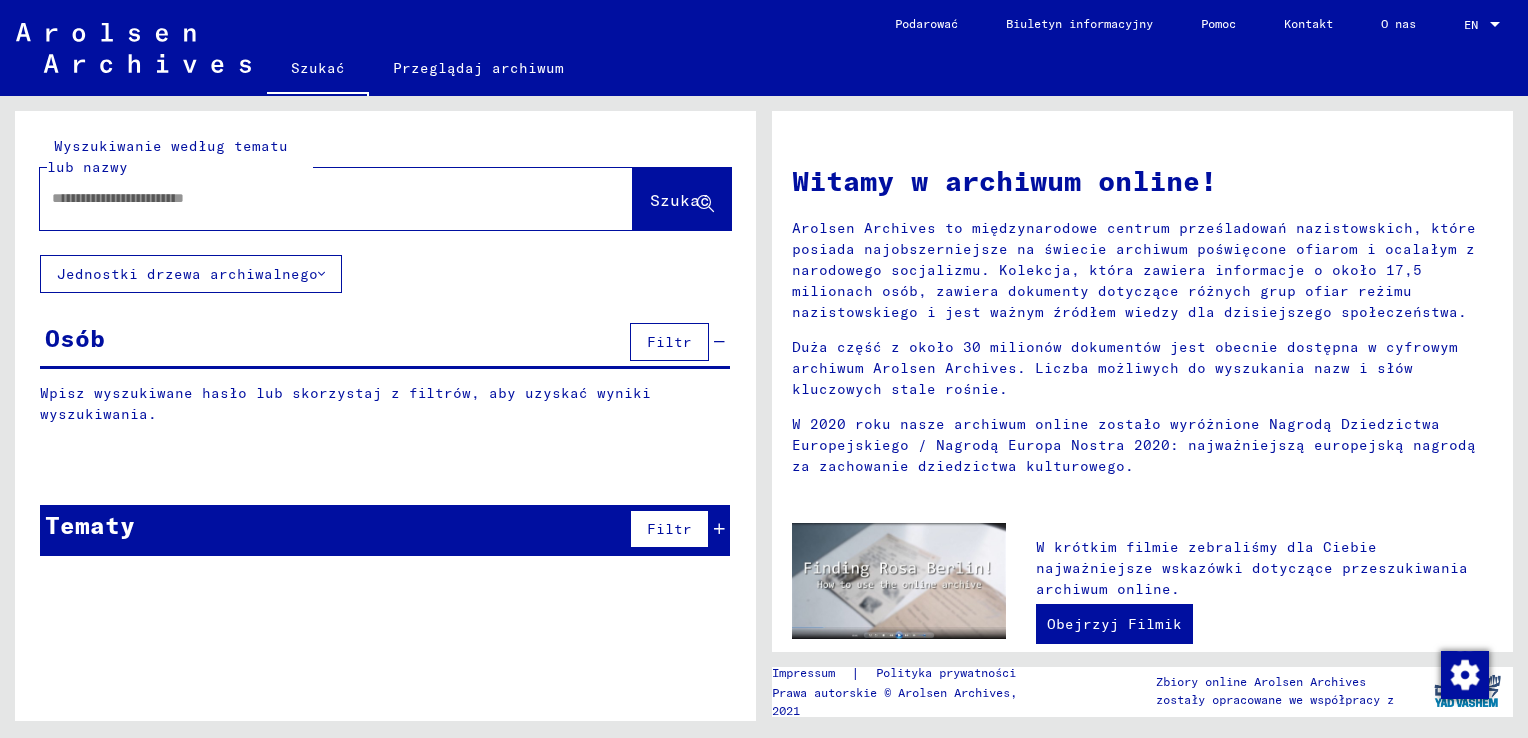 click at bounding box center (312, 198) 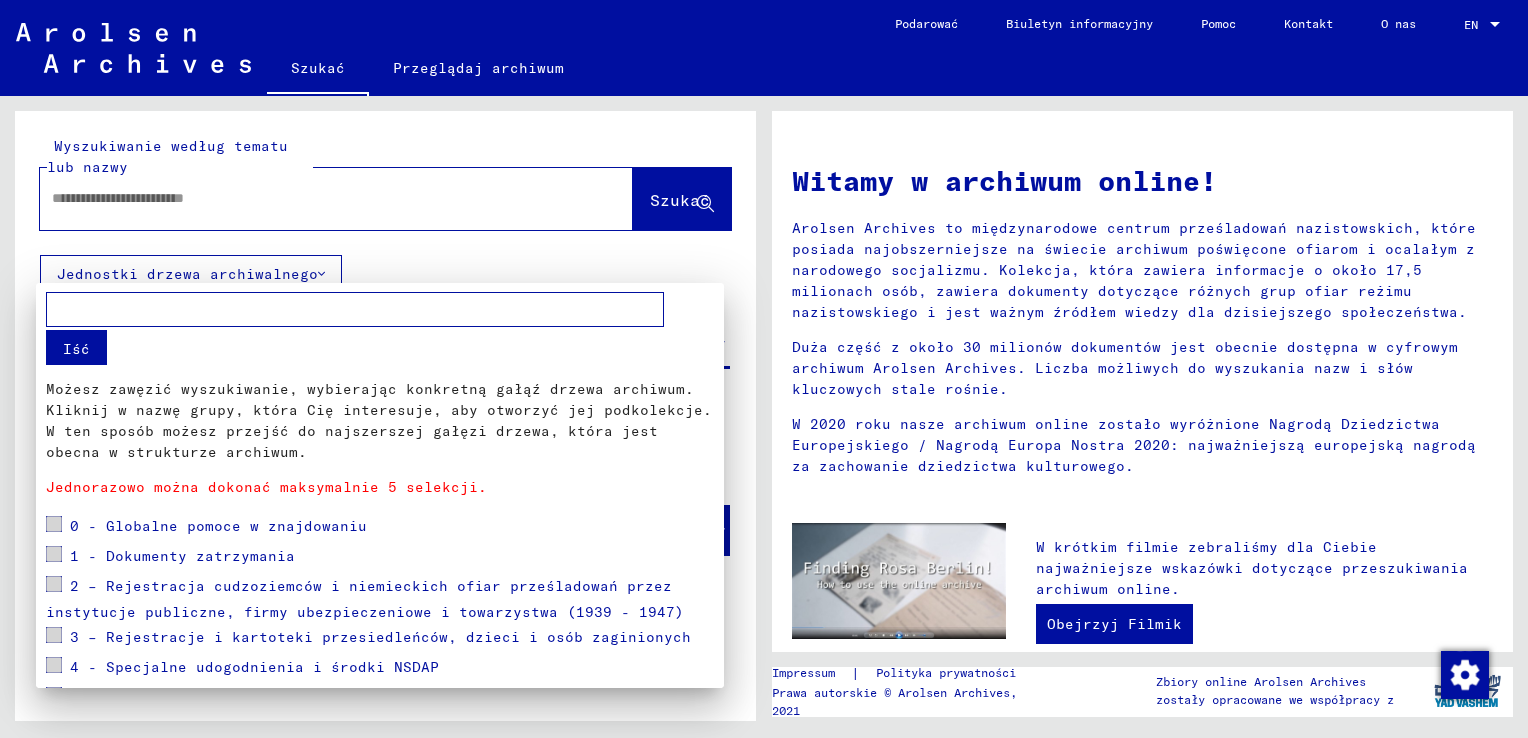 click at bounding box center [54, 524] 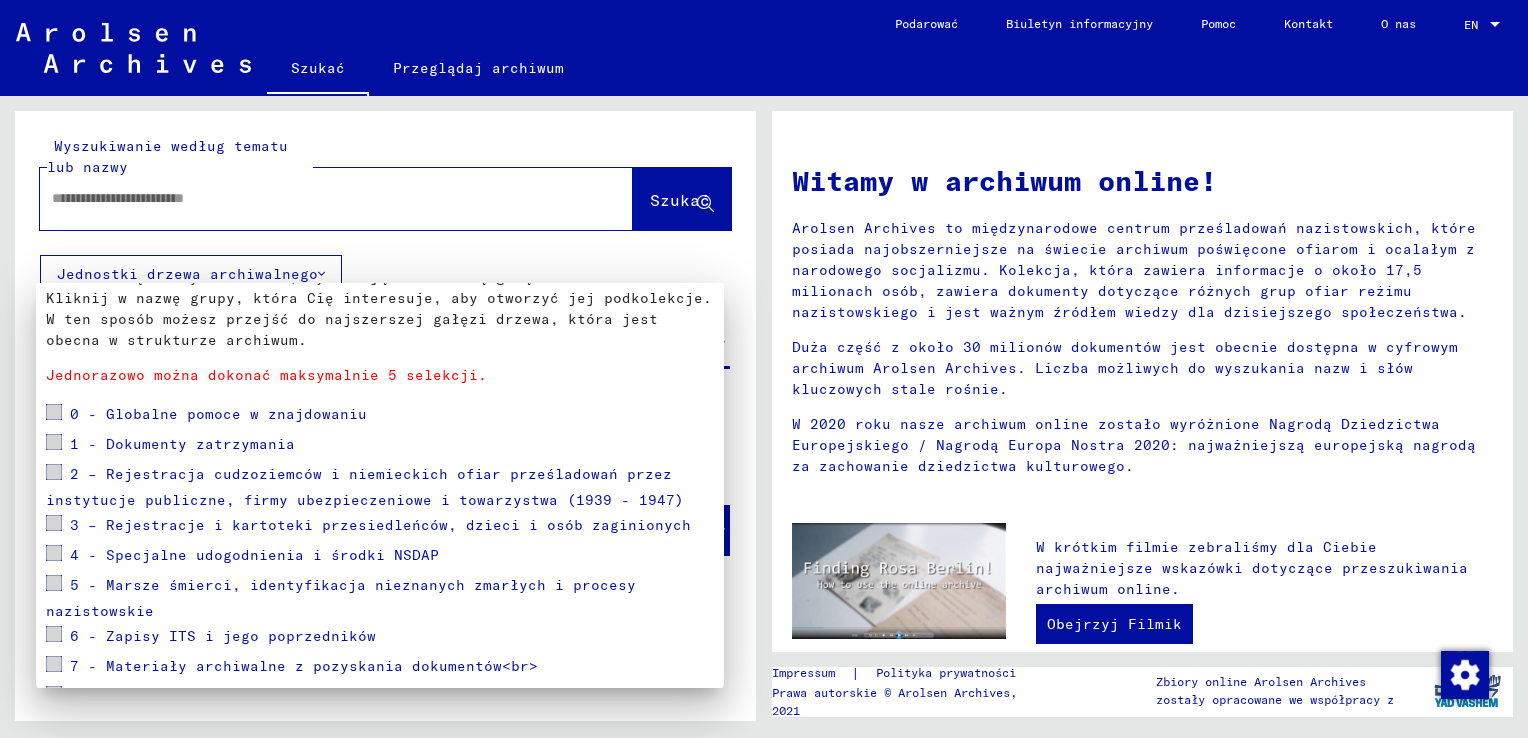 scroll, scrollTop: 196, scrollLeft: 0, axis: vertical 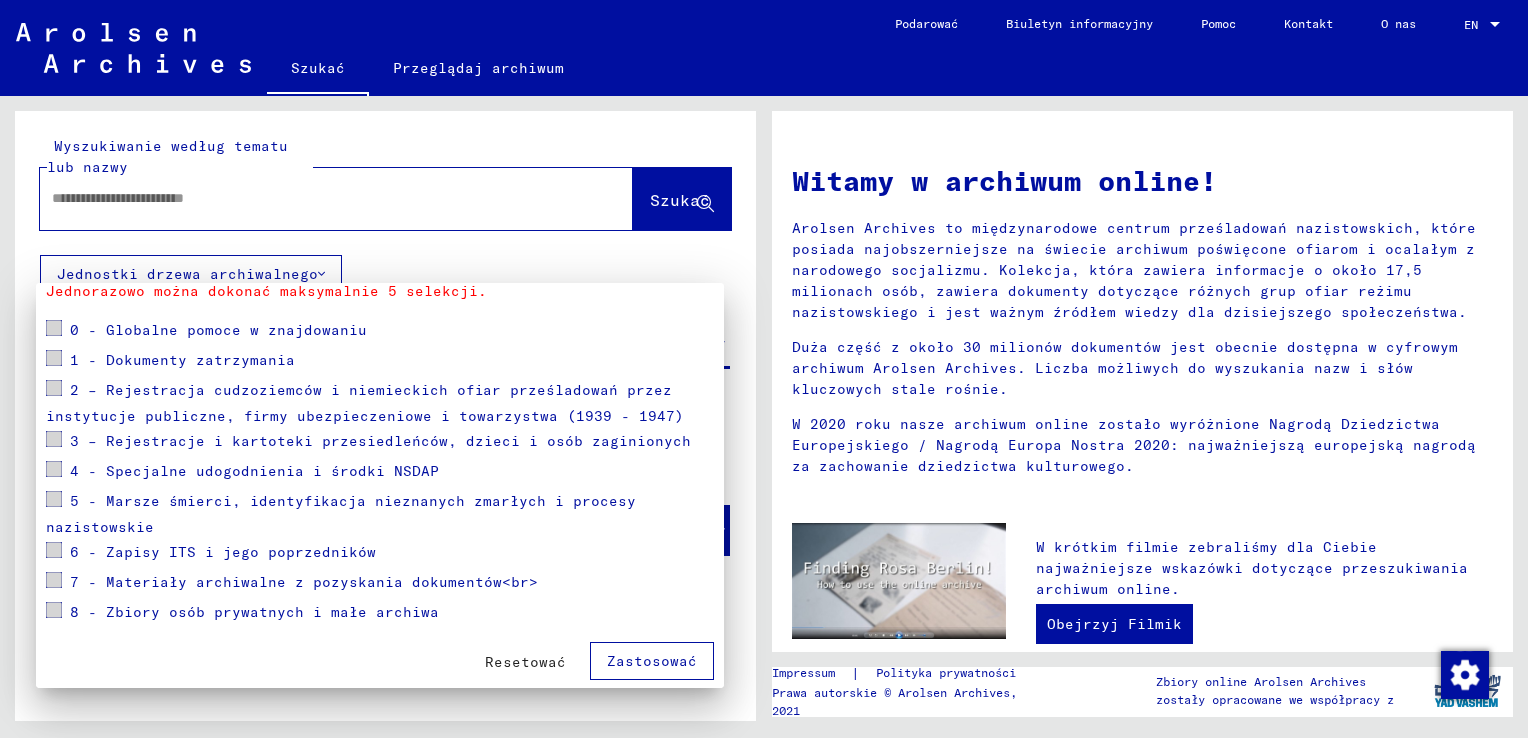 click at bounding box center (54, 610) 